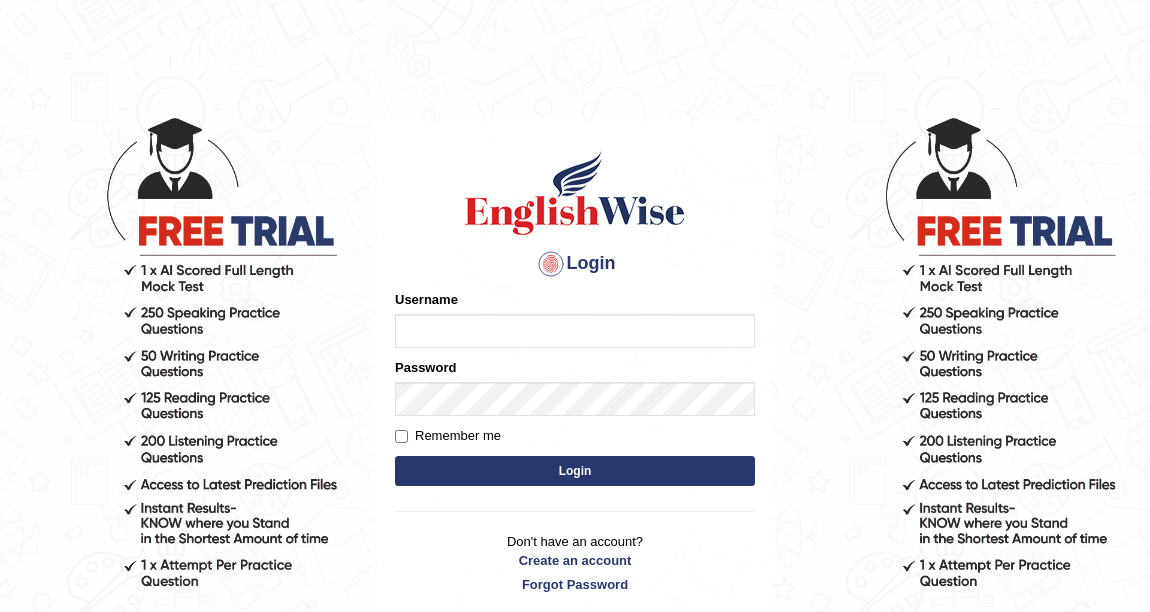 scroll, scrollTop: 0, scrollLeft: 0, axis: both 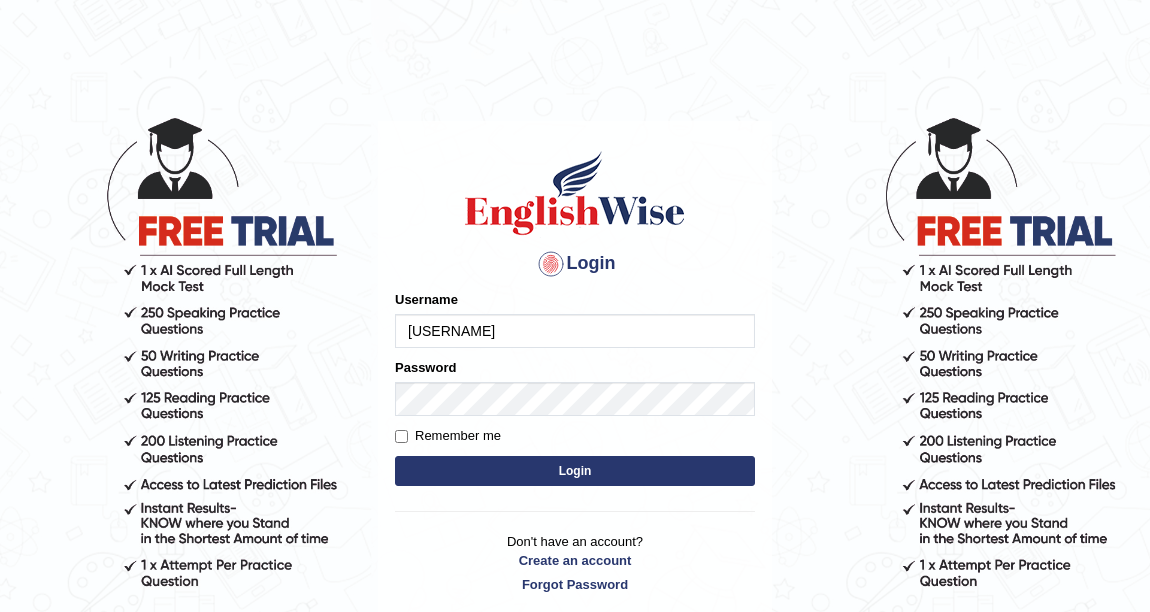 type on "[USERNAME]" 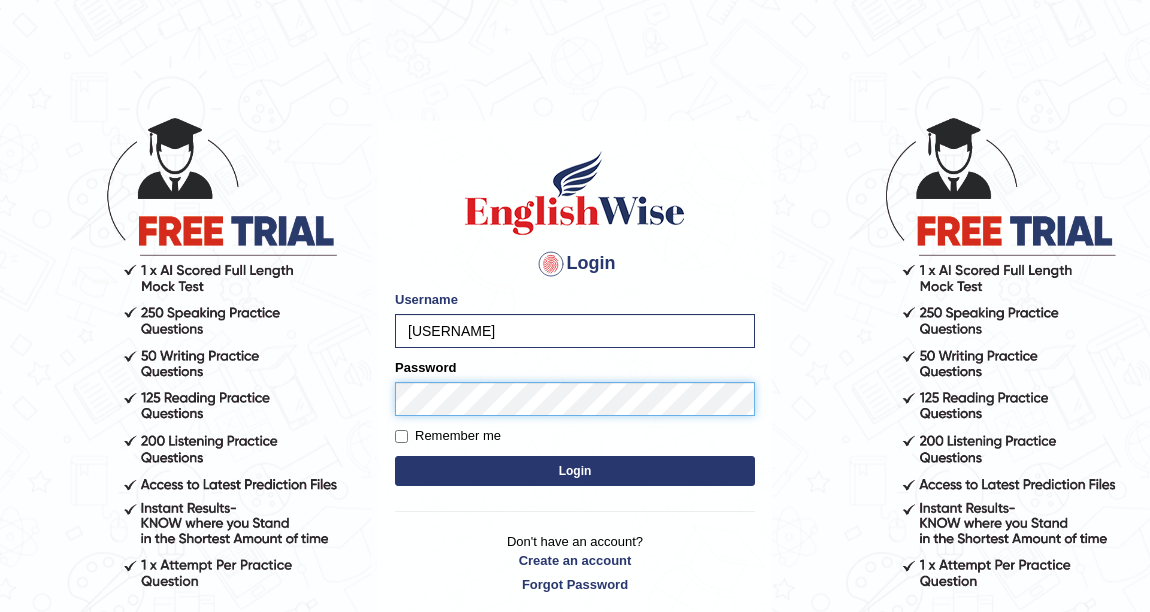 click on "Login" at bounding box center [575, 471] 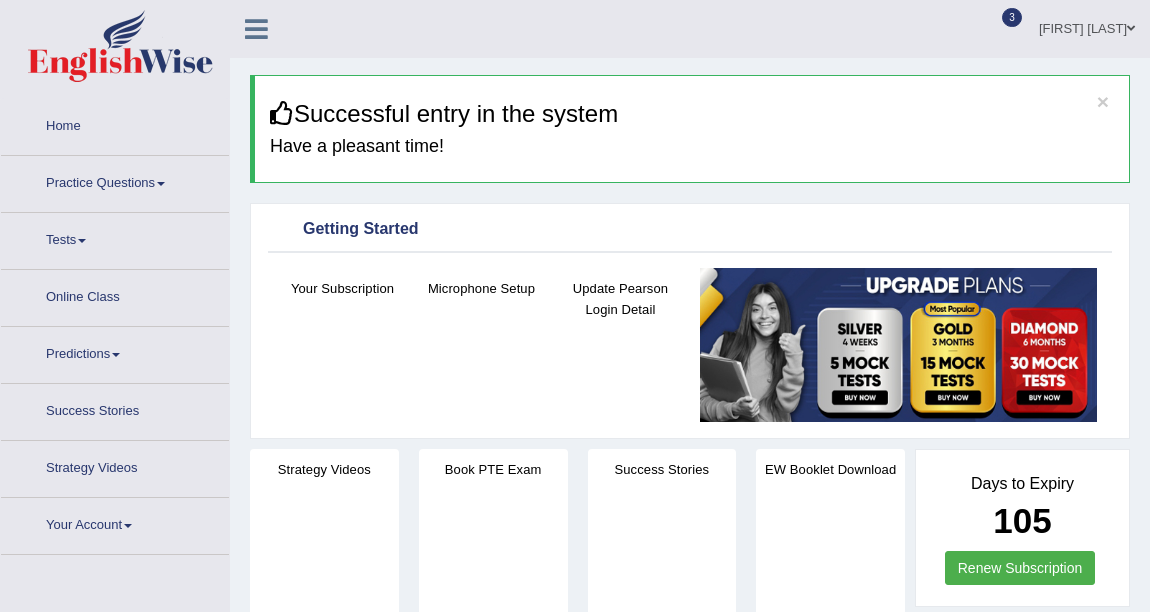 scroll, scrollTop: 0, scrollLeft: 0, axis: both 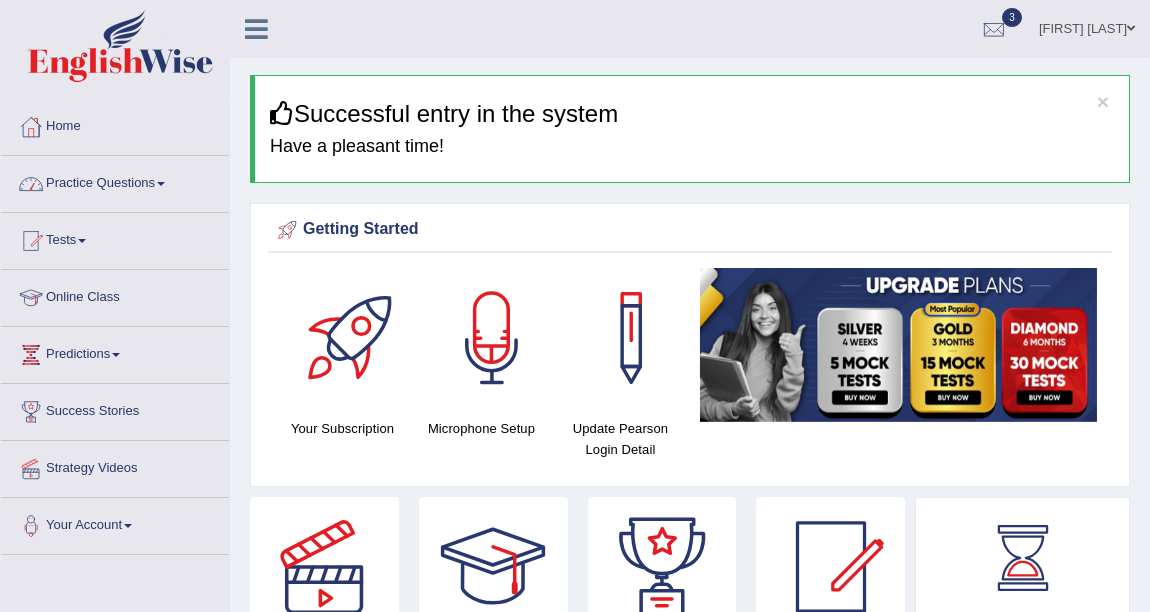 click on "Practice Questions" at bounding box center [115, 181] 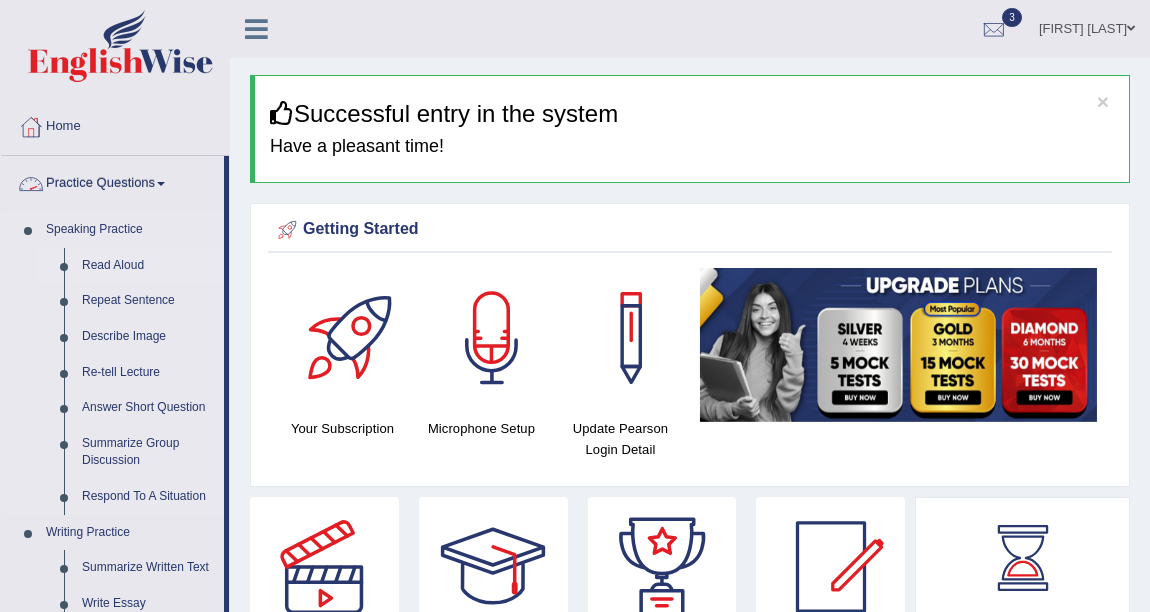 click on "Read Aloud" at bounding box center (148, 266) 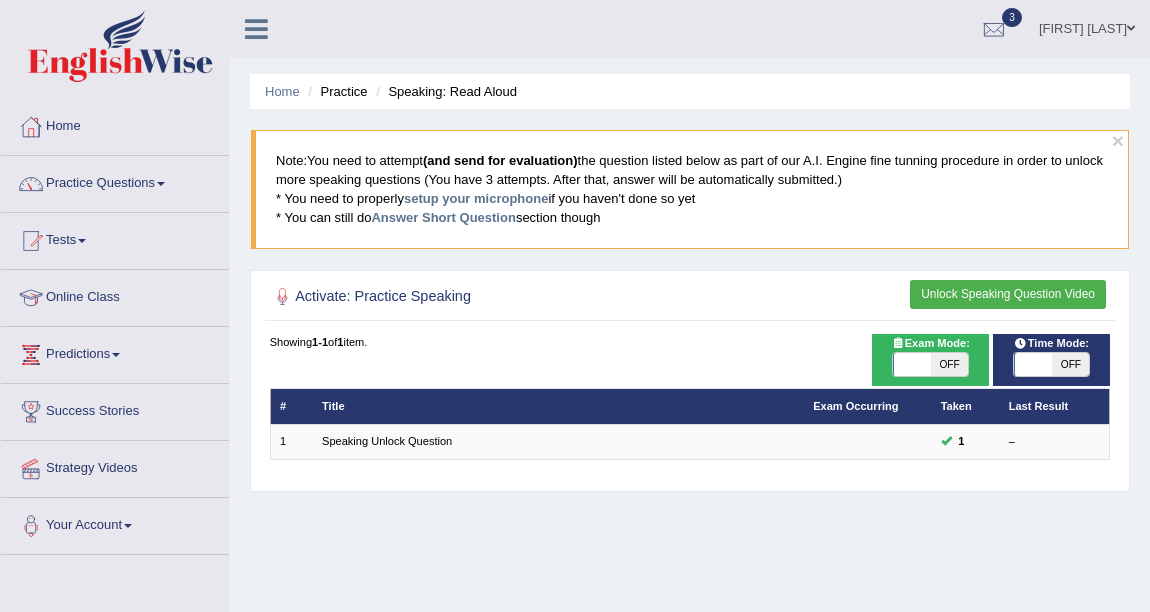 scroll, scrollTop: 0, scrollLeft: 0, axis: both 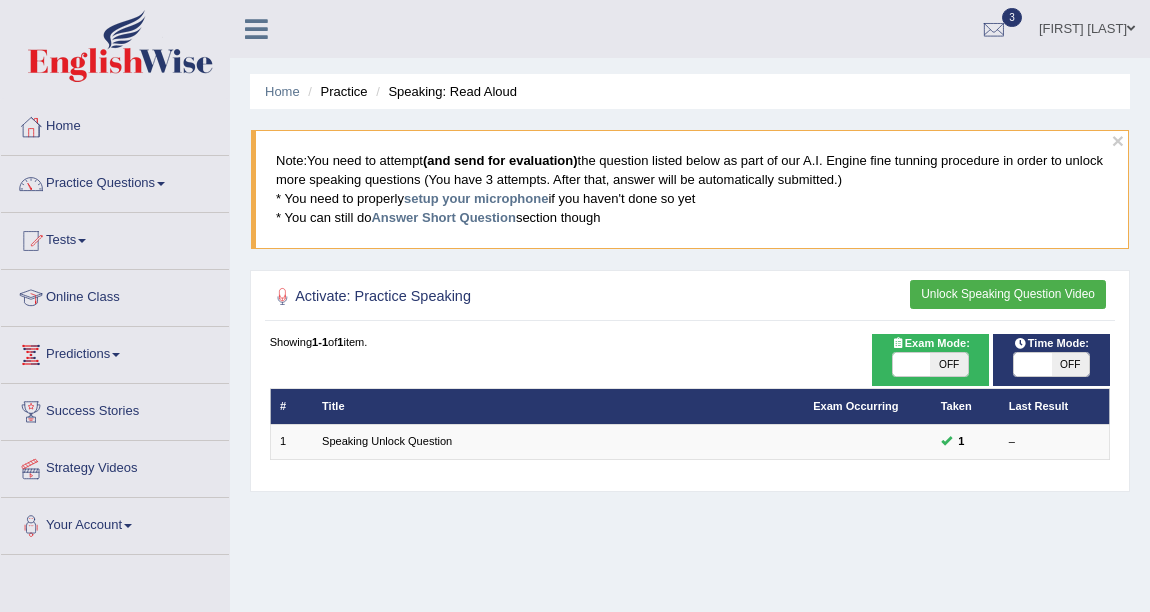 click on "Unlock Speaking Question Video" at bounding box center (1008, 294) 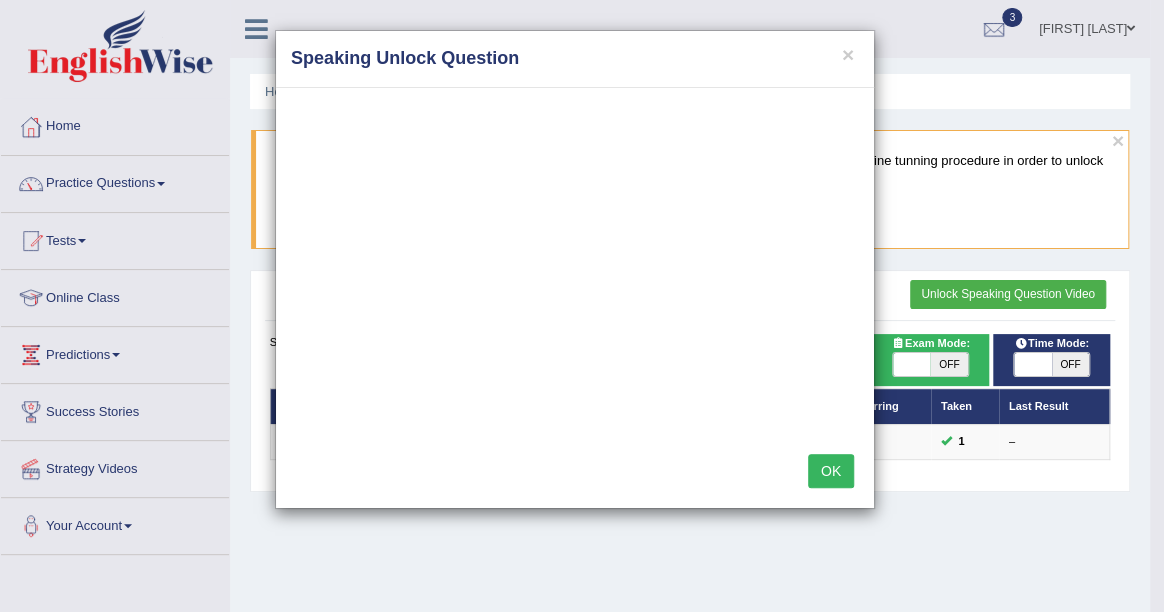 drag, startPoint x: 819, startPoint y: 469, endPoint x: 731, endPoint y: 459, distance: 88.56636 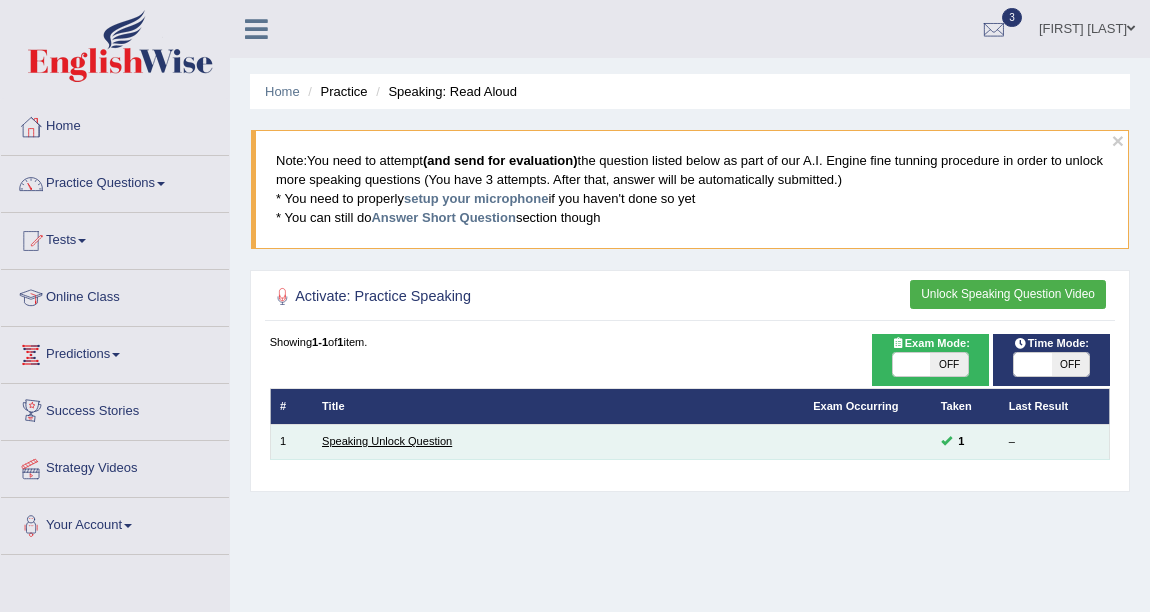click on "Speaking Unlock Question" at bounding box center (387, 441) 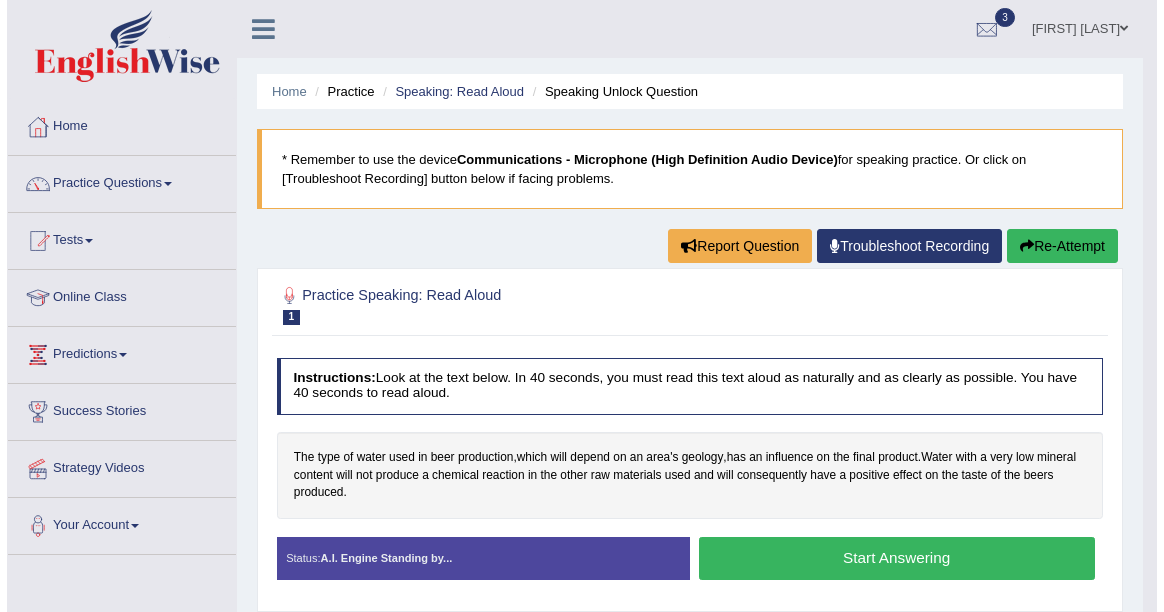 scroll, scrollTop: 0, scrollLeft: 0, axis: both 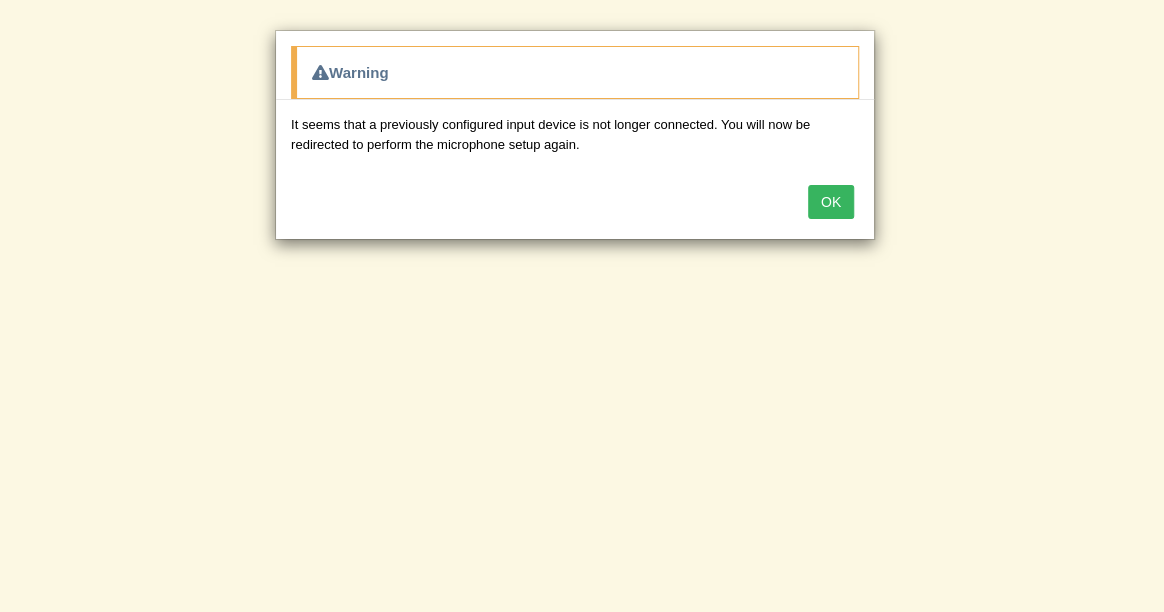 click on "OK" at bounding box center (831, 202) 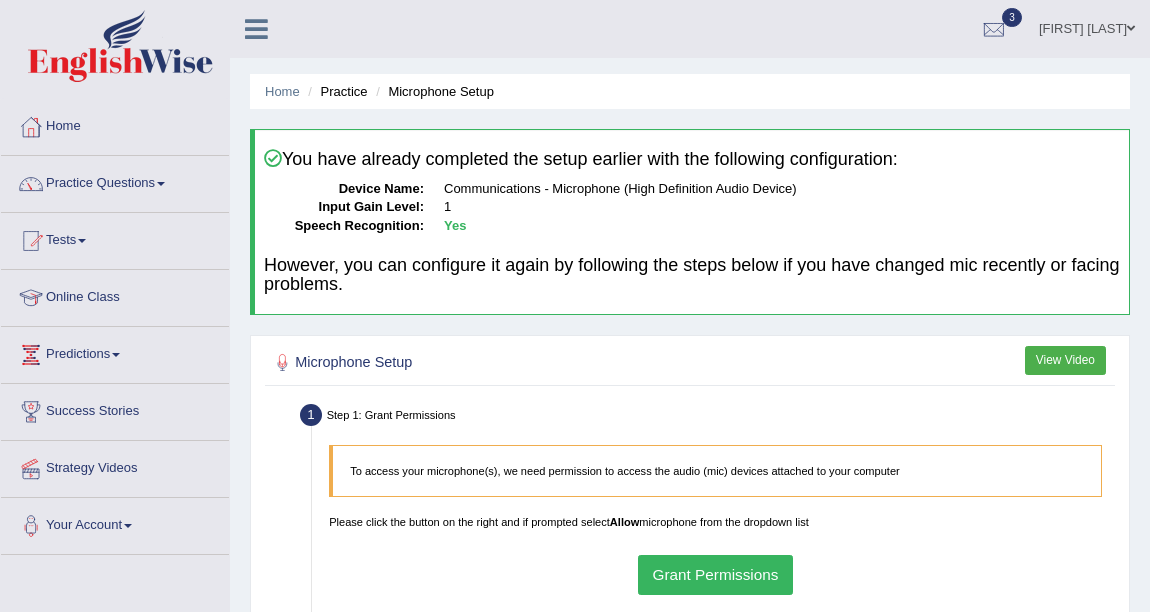scroll, scrollTop: 90, scrollLeft: 0, axis: vertical 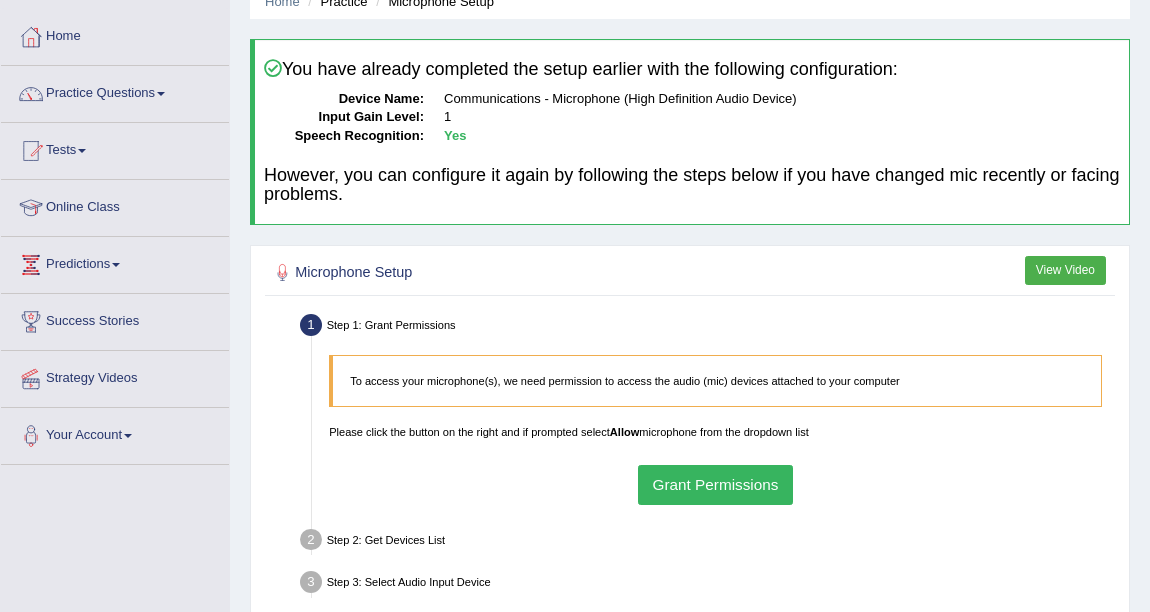 click on "Grant Permissions" at bounding box center [715, 484] 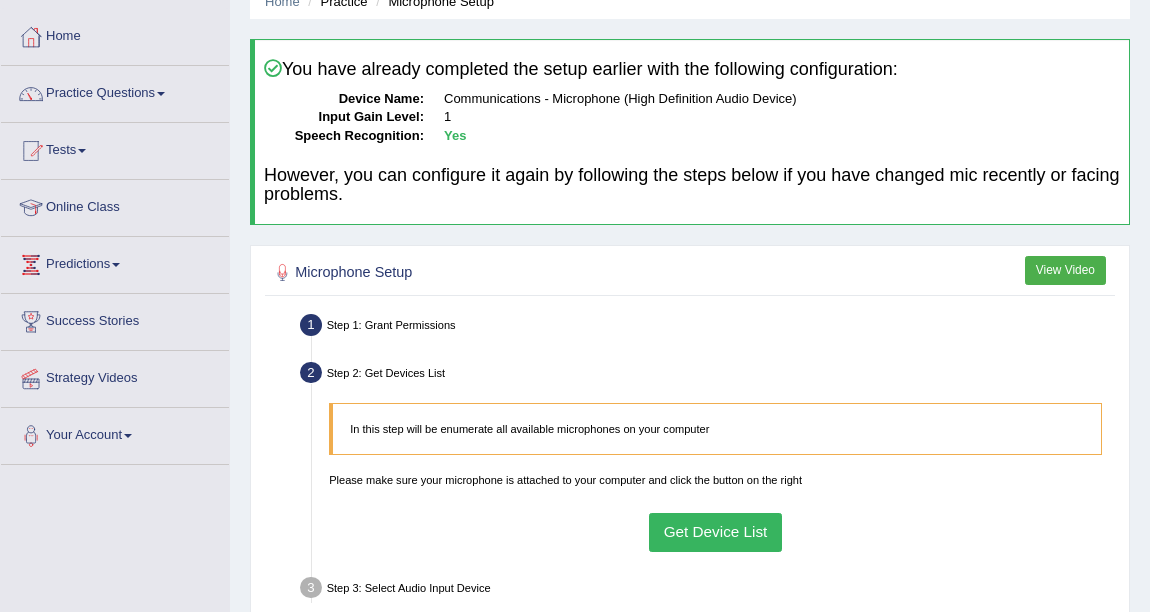 click on "Get Device List" at bounding box center (715, 532) 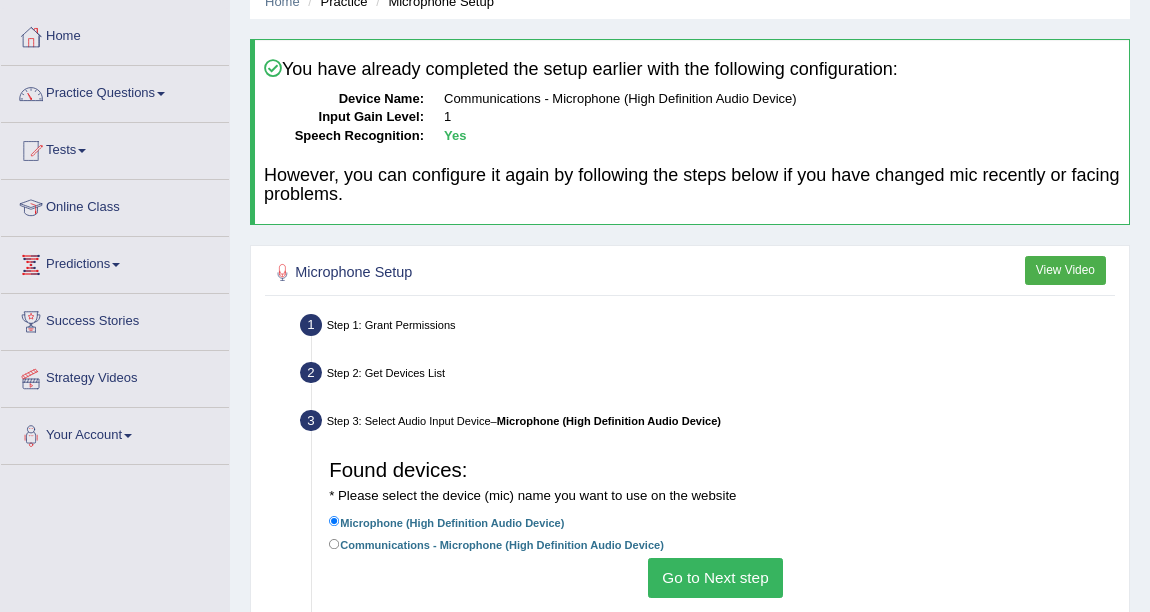 scroll, scrollTop: 272, scrollLeft: 0, axis: vertical 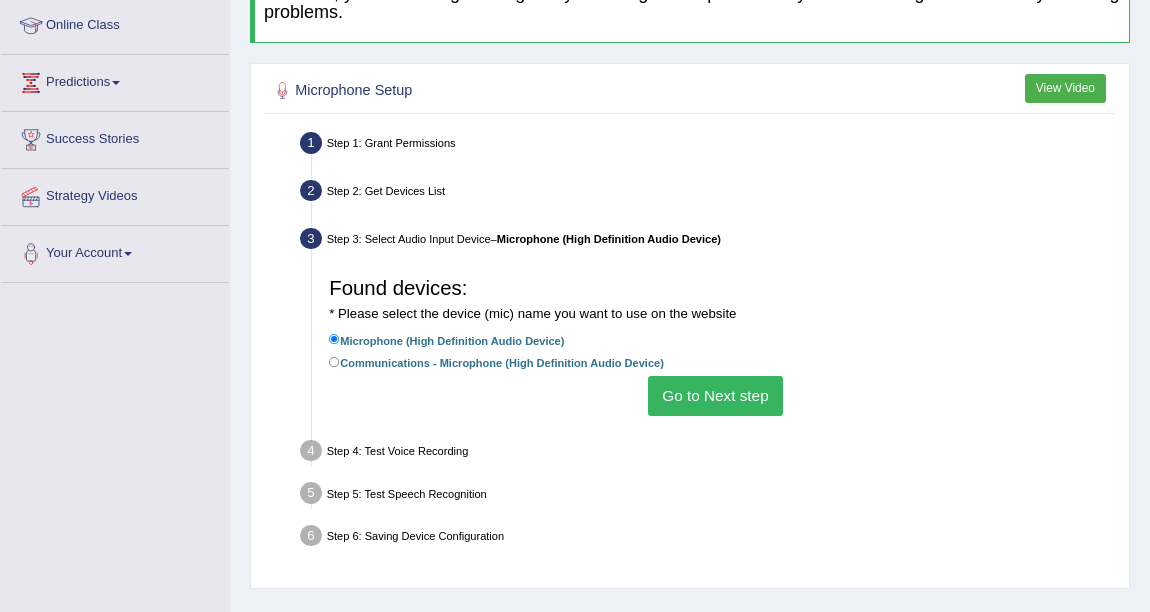 click on "Go to Next step" at bounding box center [715, 395] 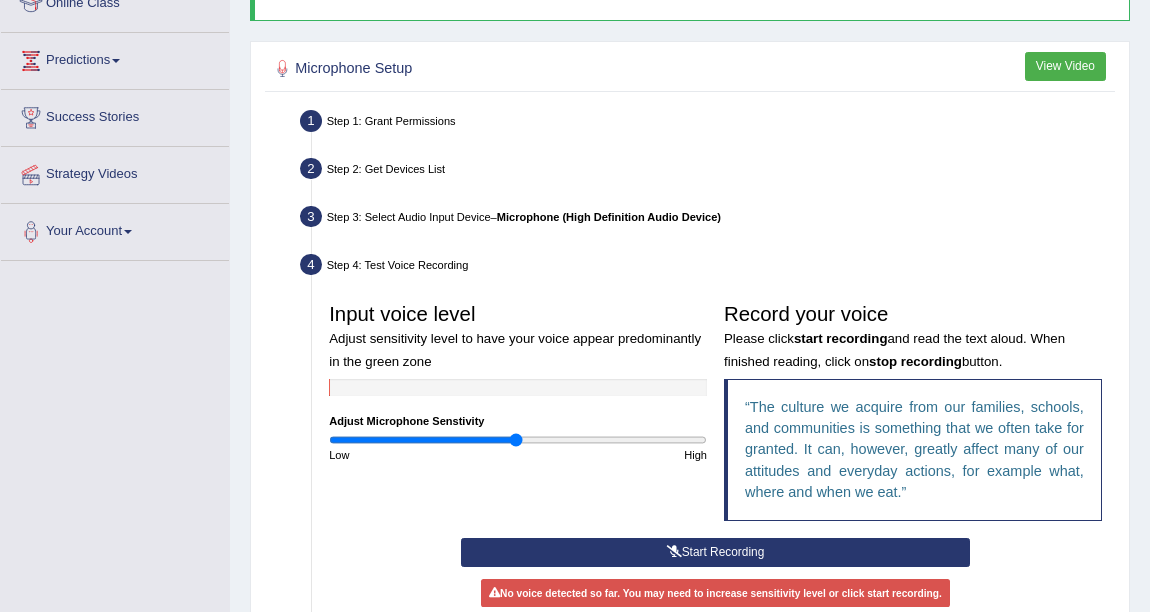 scroll, scrollTop: 363, scrollLeft: 0, axis: vertical 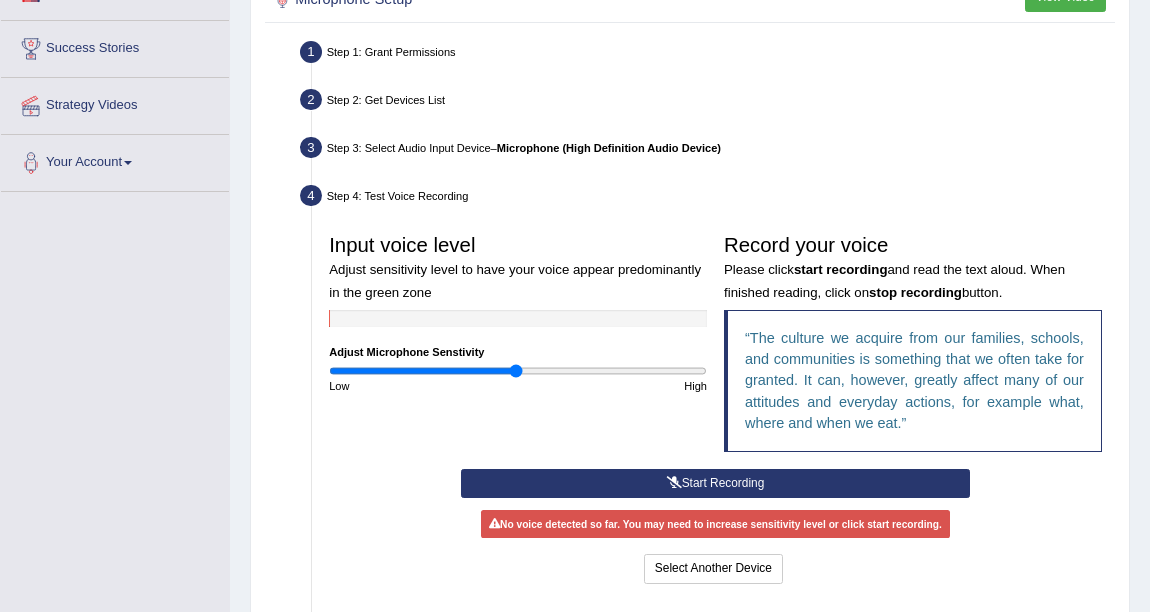click on "Start Recording" at bounding box center [715, 483] 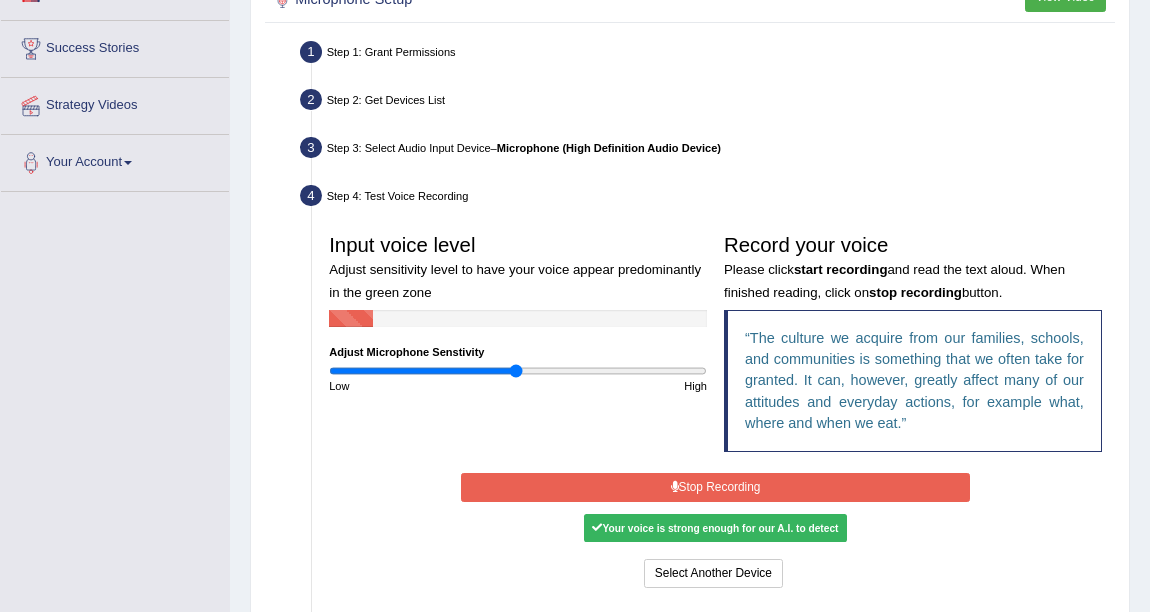 click on "Stop Recording" at bounding box center [715, 487] 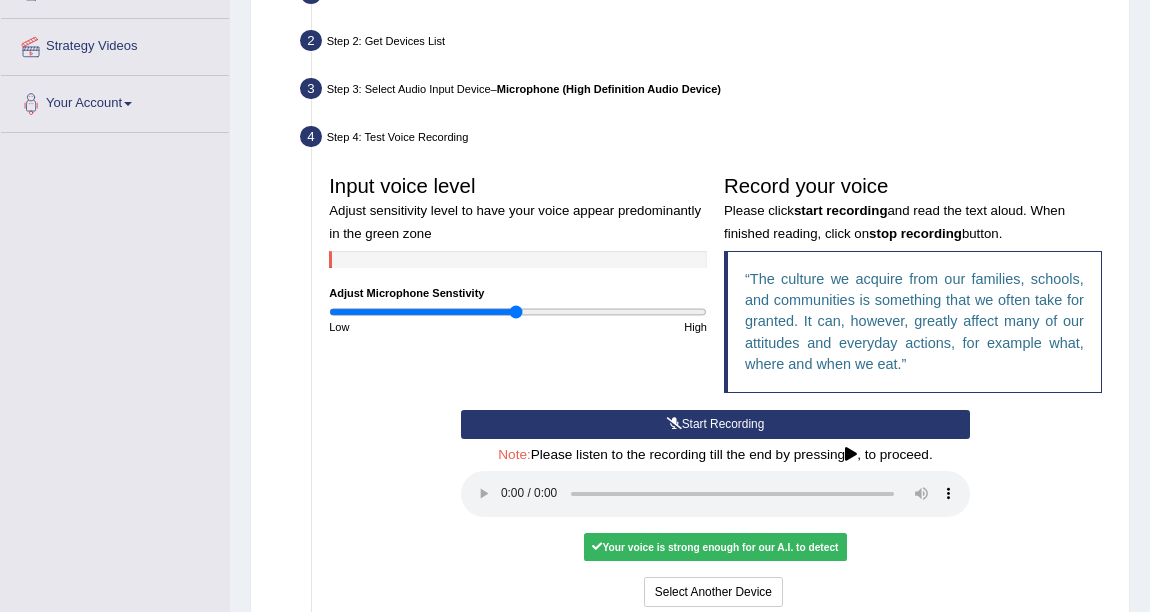 scroll, scrollTop: 454, scrollLeft: 0, axis: vertical 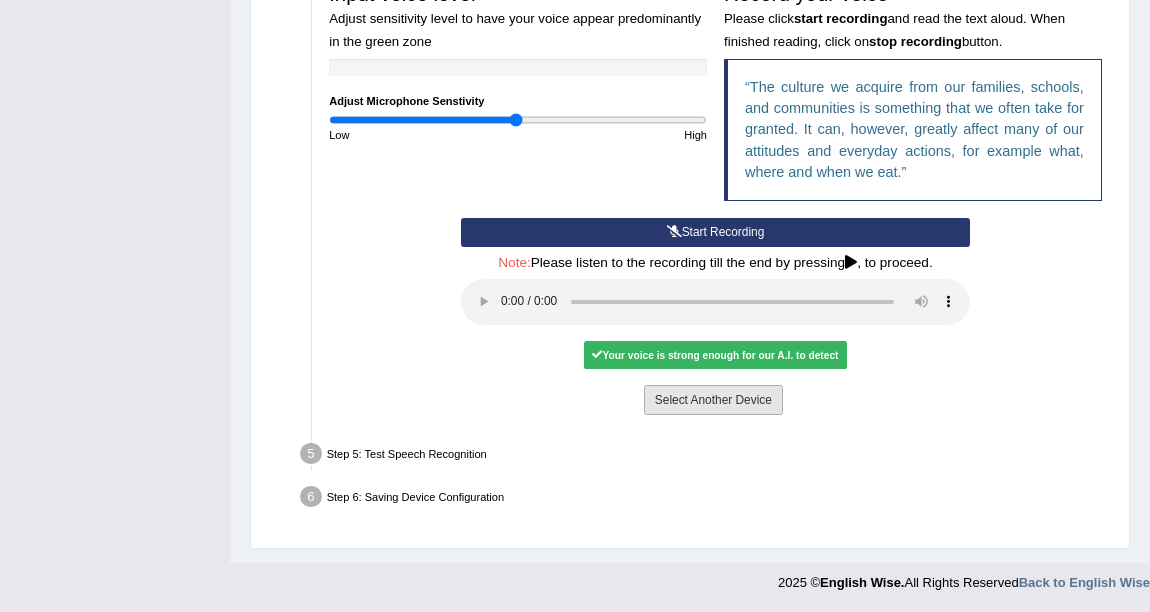 click on "Select Another Device" at bounding box center [713, 399] 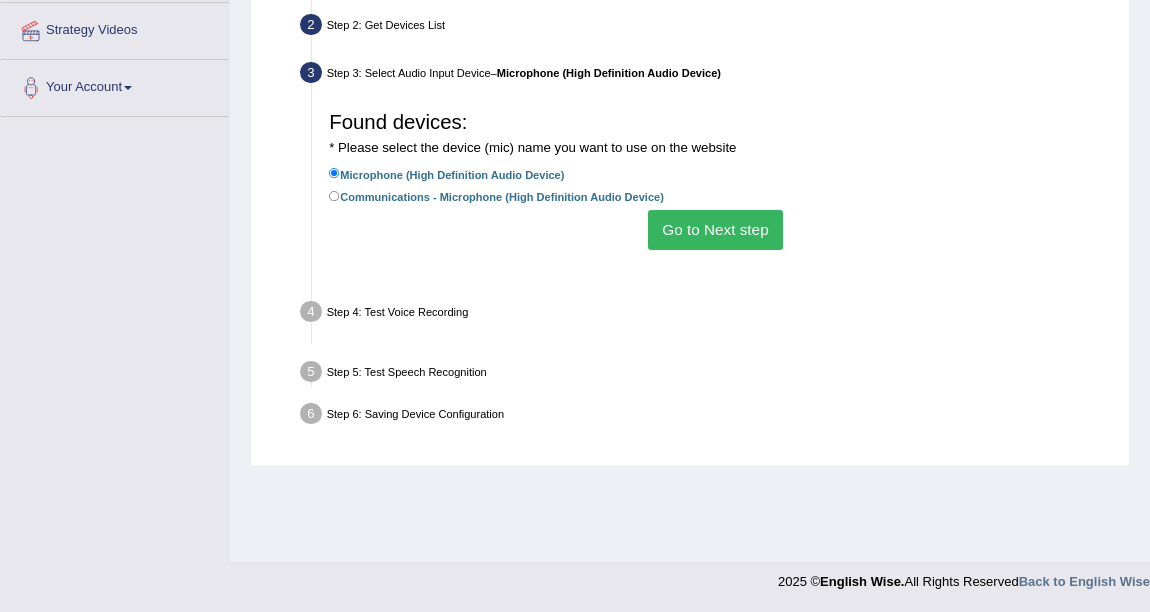 scroll, scrollTop: 438, scrollLeft: 0, axis: vertical 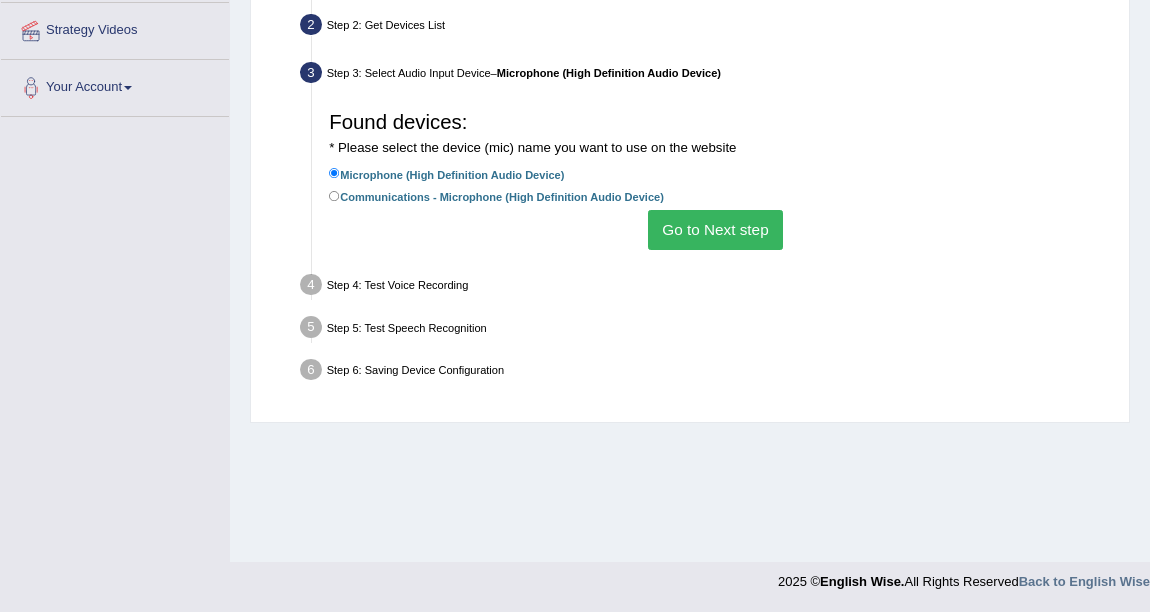 click on "Go to Next step" at bounding box center (715, 229) 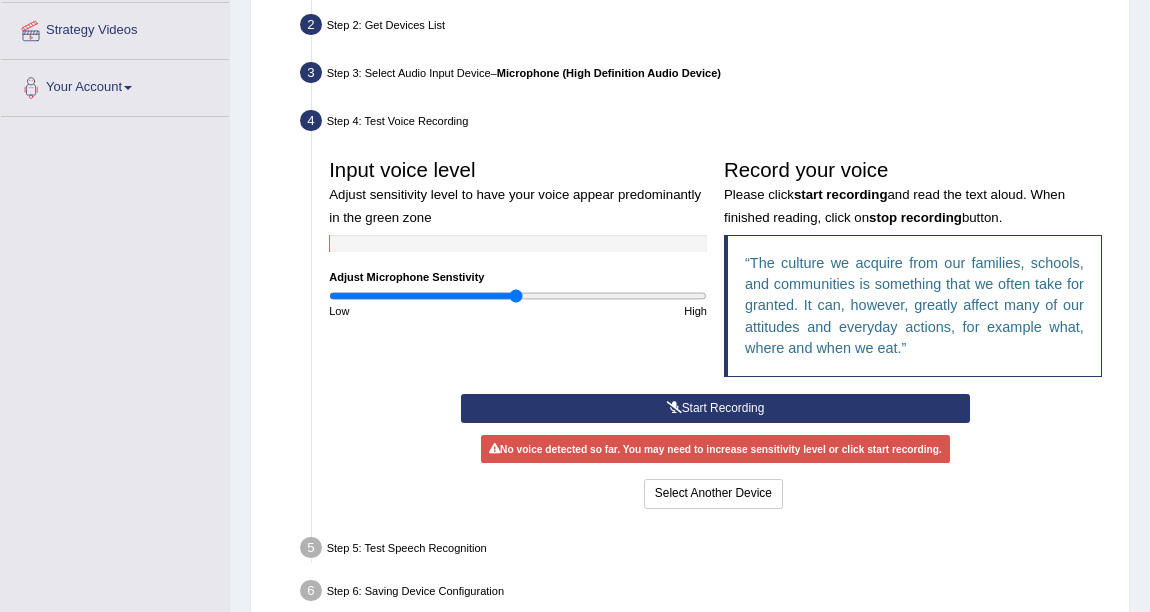 click on "Start Recording" at bounding box center [715, 408] 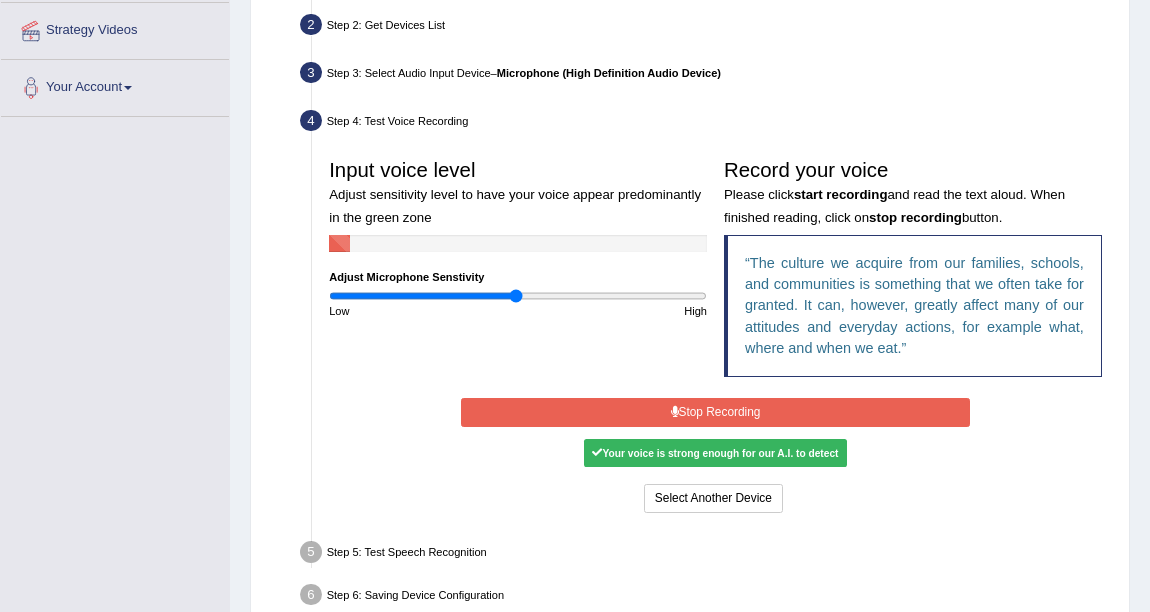 click on "Stop Recording" at bounding box center [715, 412] 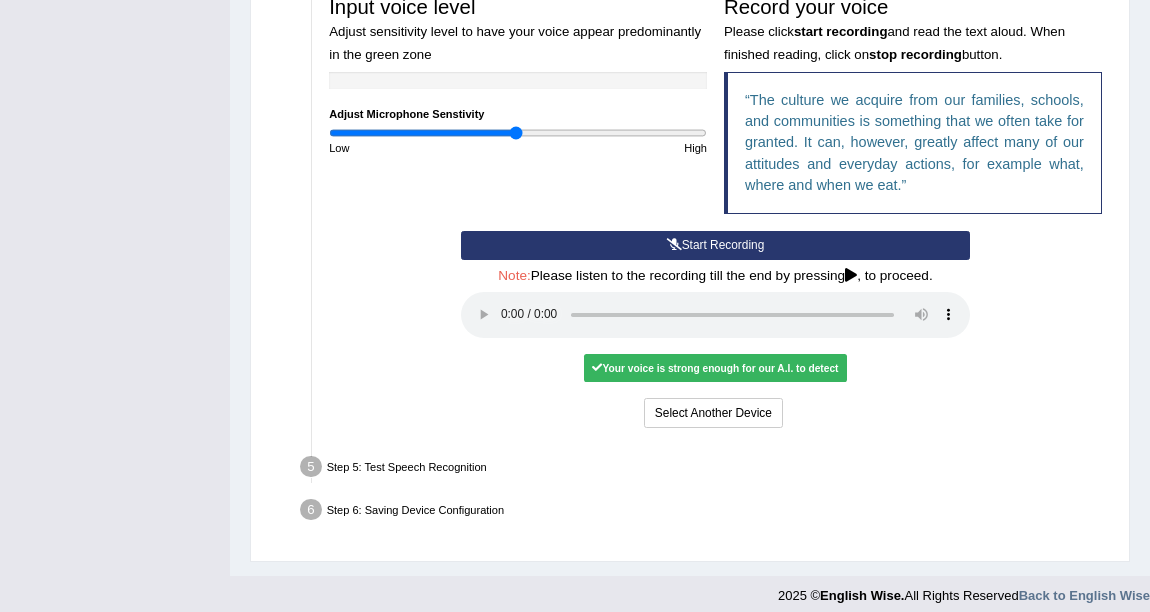 scroll, scrollTop: 614, scrollLeft: 0, axis: vertical 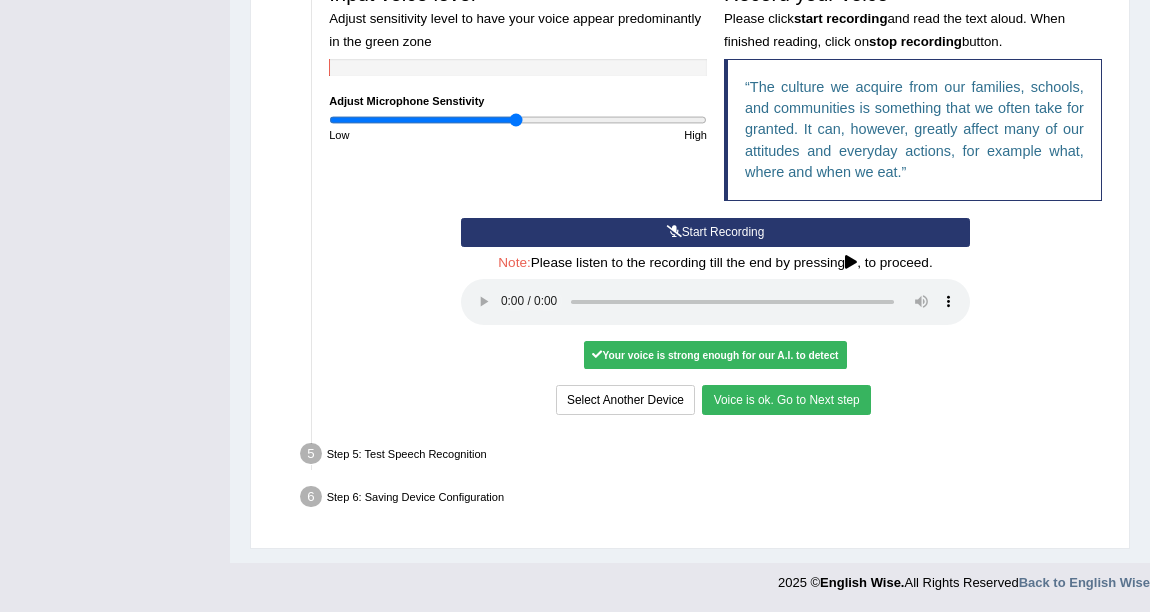 click on "Voice is ok. Go to Next step" at bounding box center [786, 399] 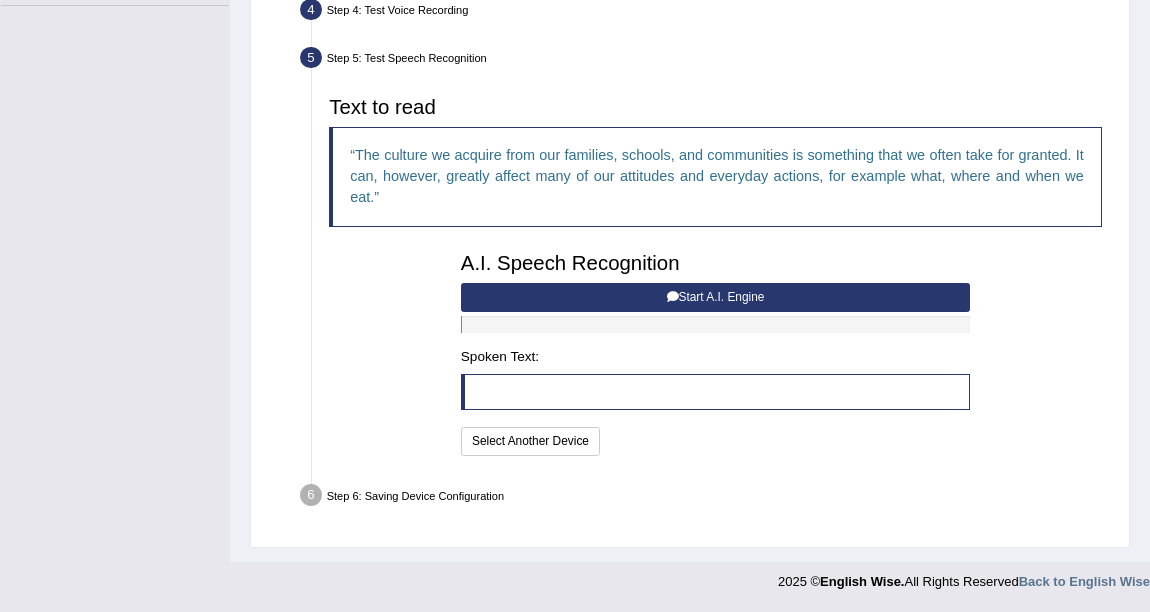scroll, scrollTop: 547, scrollLeft: 0, axis: vertical 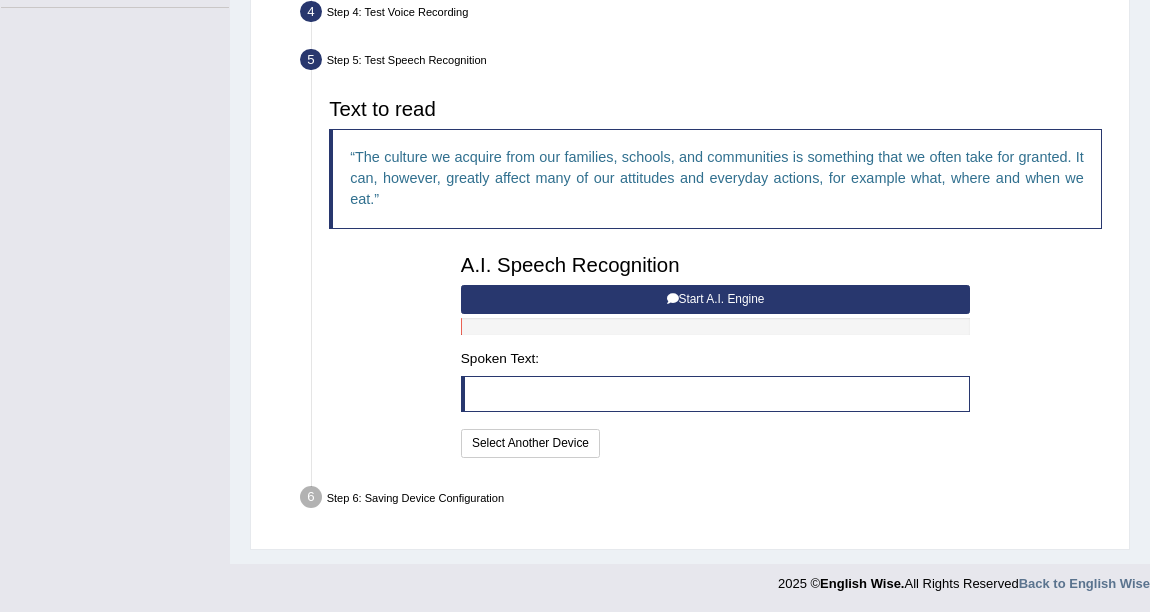 click on "Start A.I. Engine" at bounding box center [715, 299] 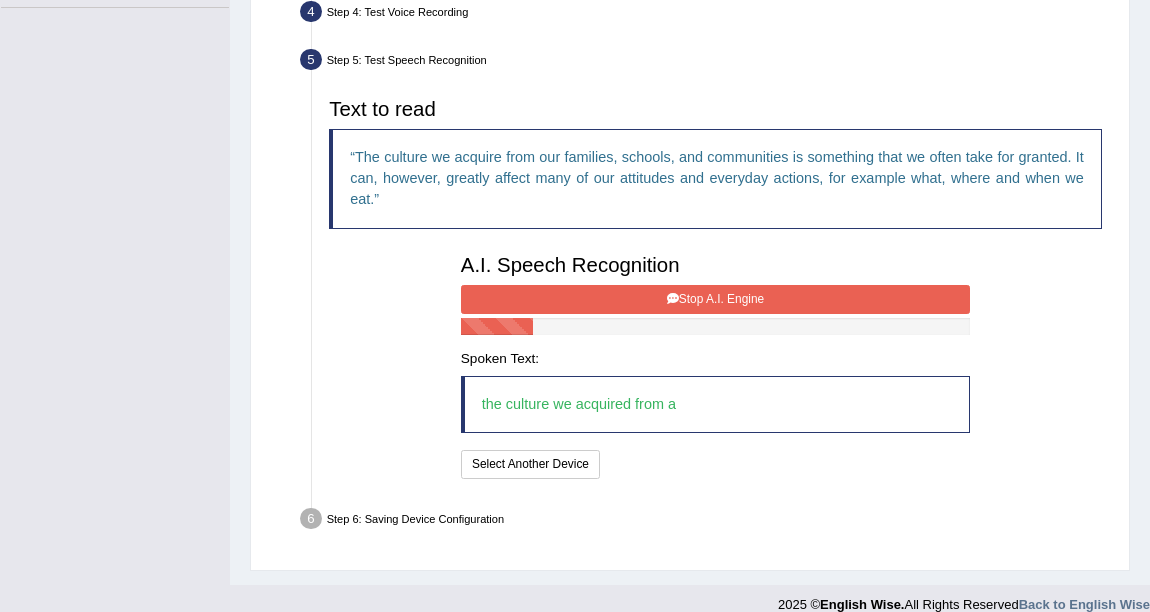 click on "Stop A.I. Engine" at bounding box center (715, 299) 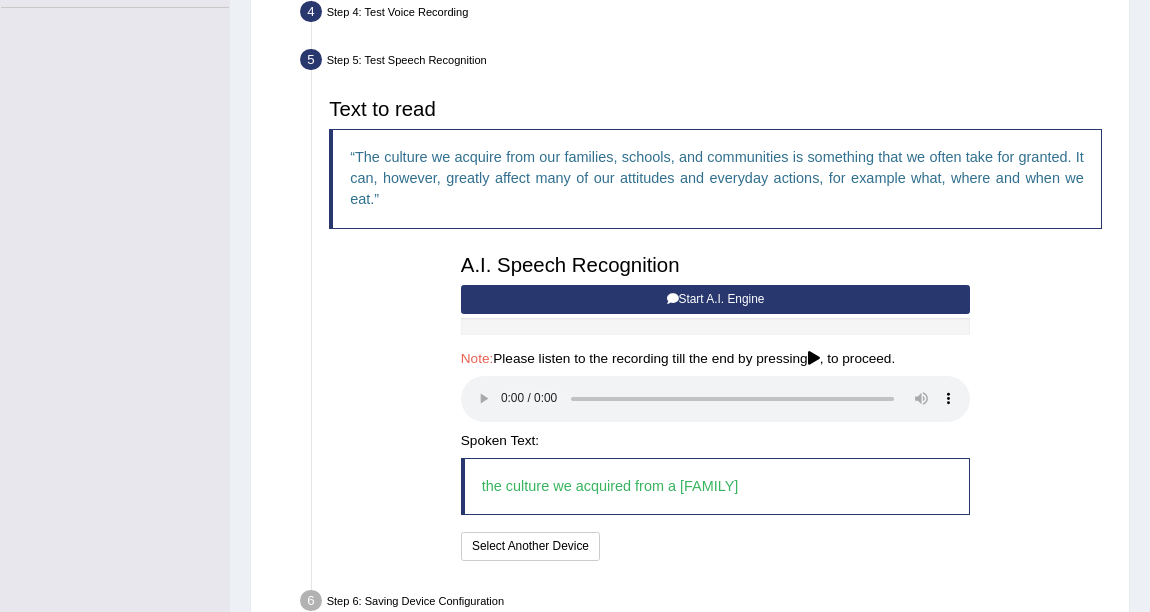 scroll, scrollTop: 650, scrollLeft: 0, axis: vertical 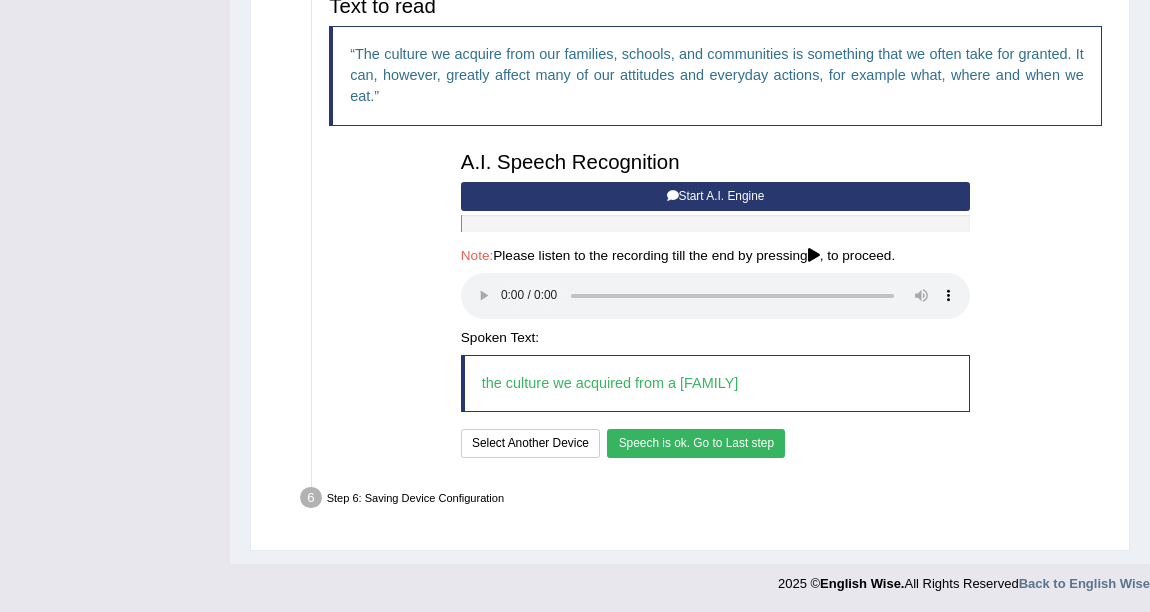 click on "Speech is ok. Go to Last step" at bounding box center (696, 443) 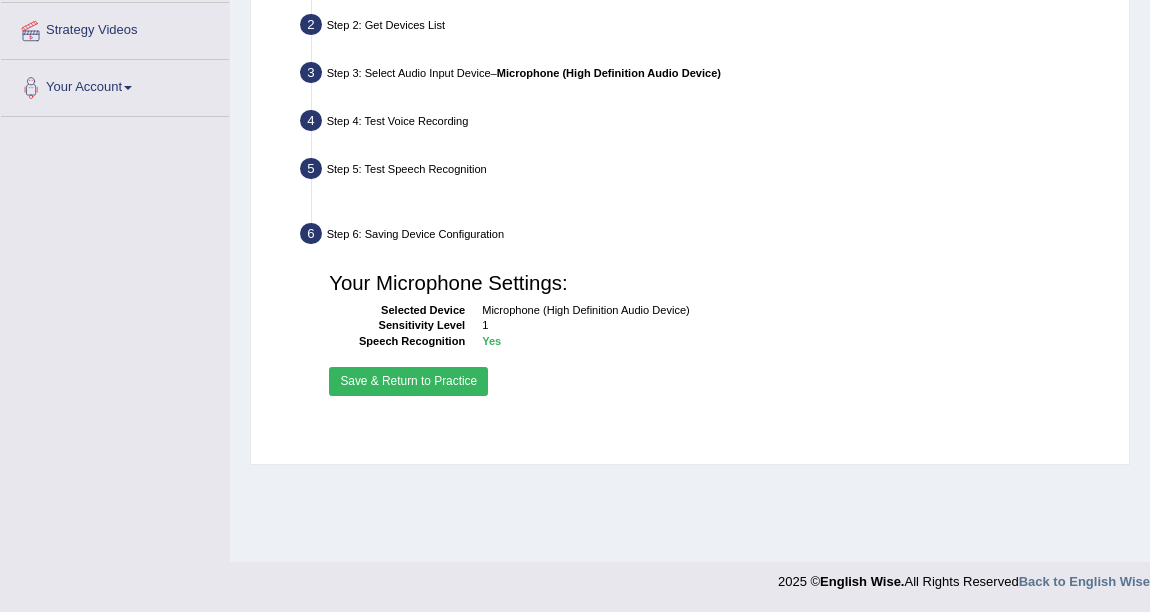 scroll, scrollTop: 438, scrollLeft: 0, axis: vertical 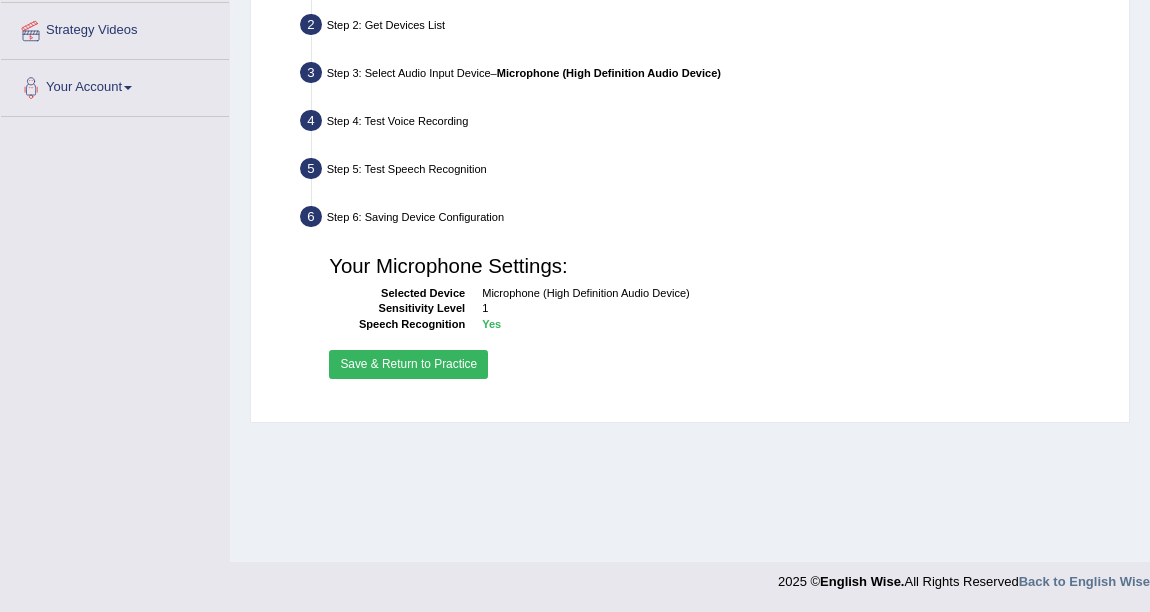 click on "Save & Return to Practice" at bounding box center [408, 364] 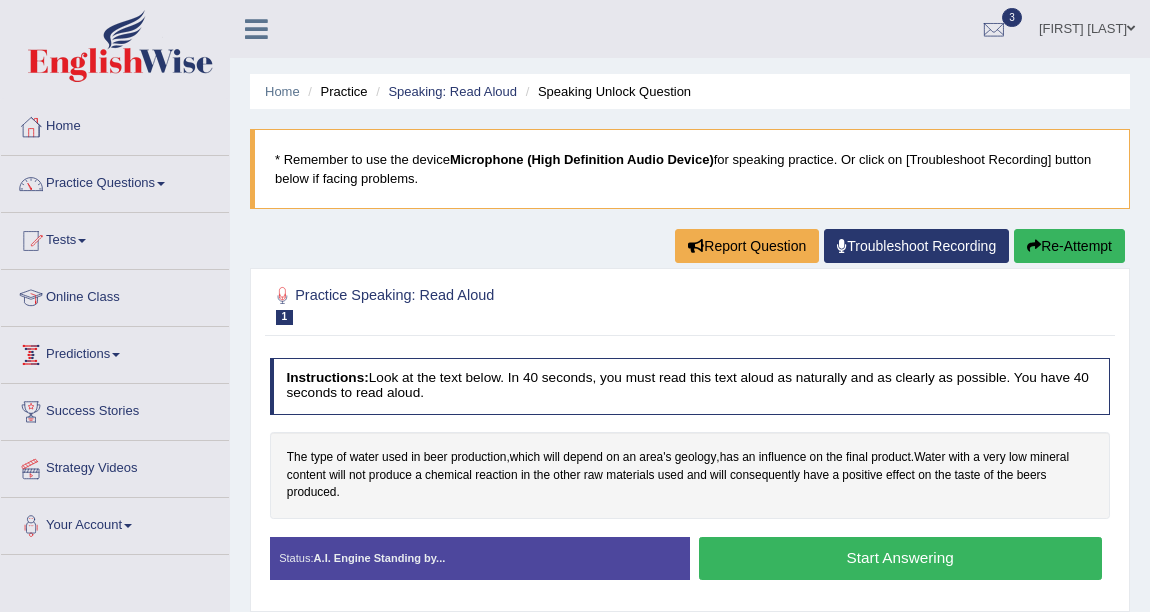 scroll, scrollTop: 0, scrollLeft: 0, axis: both 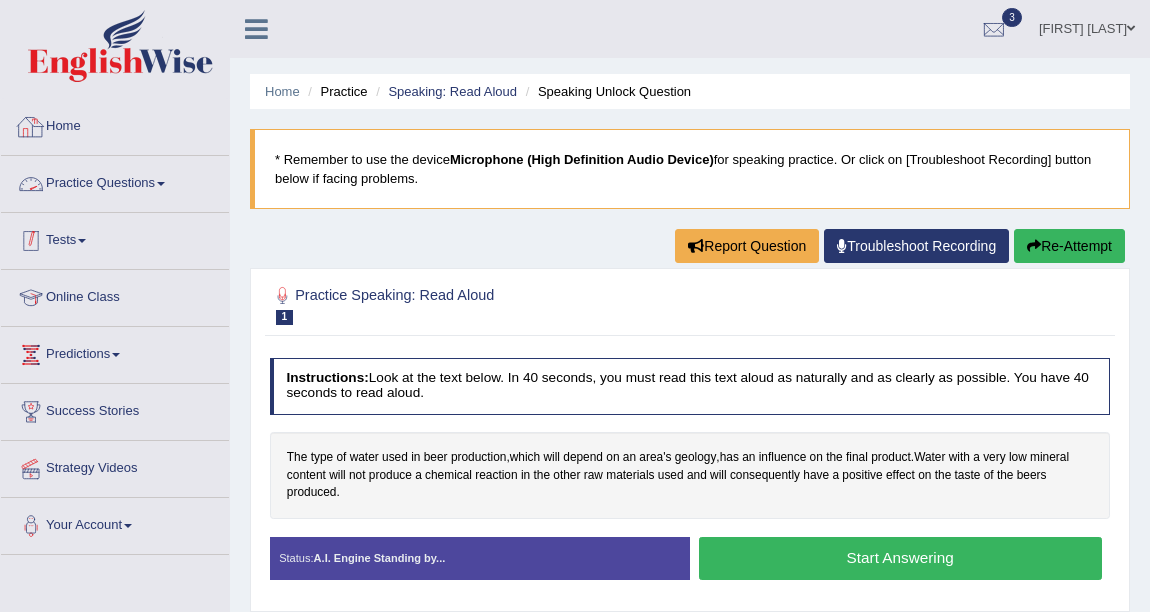 click on "Home" at bounding box center [115, 127] 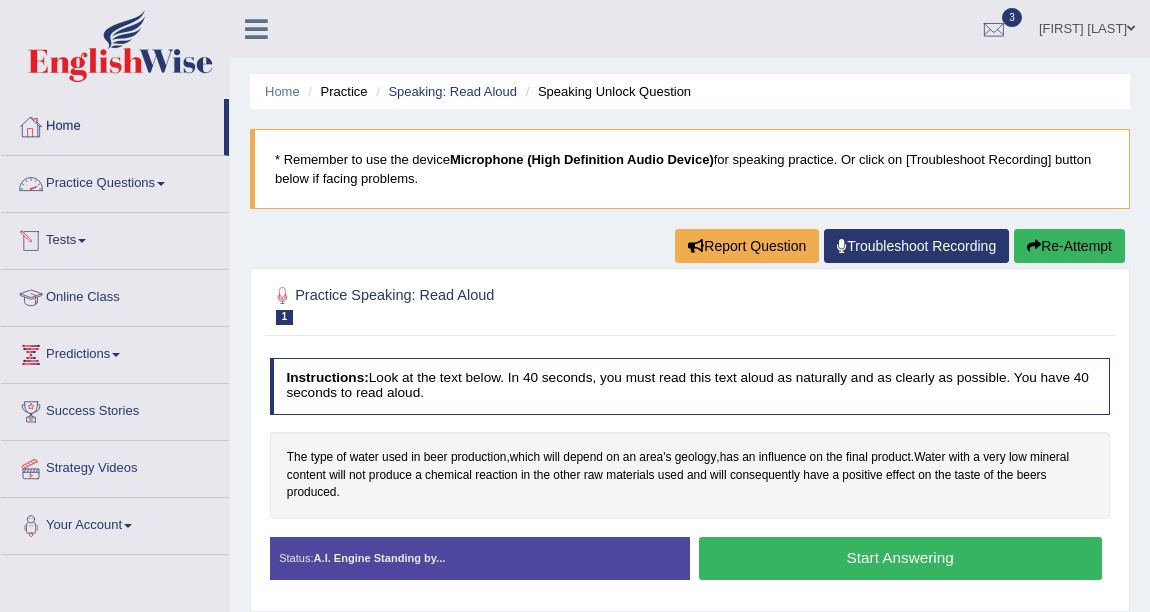 click on "Practice Questions" at bounding box center [115, 181] 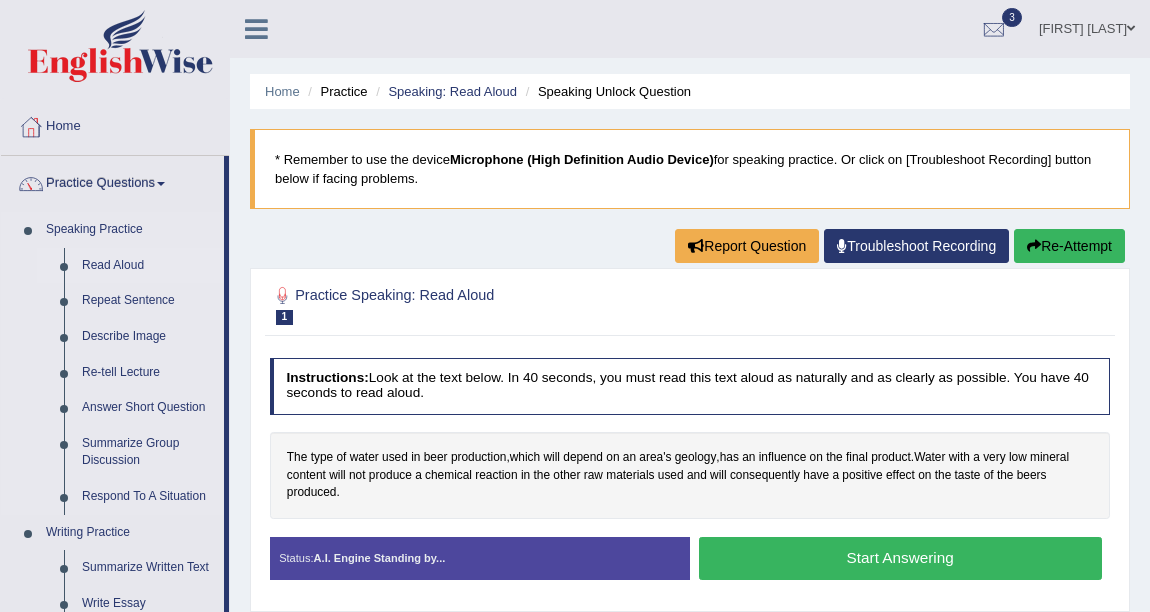 click on "Read Aloud" at bounding box center [148, 266] 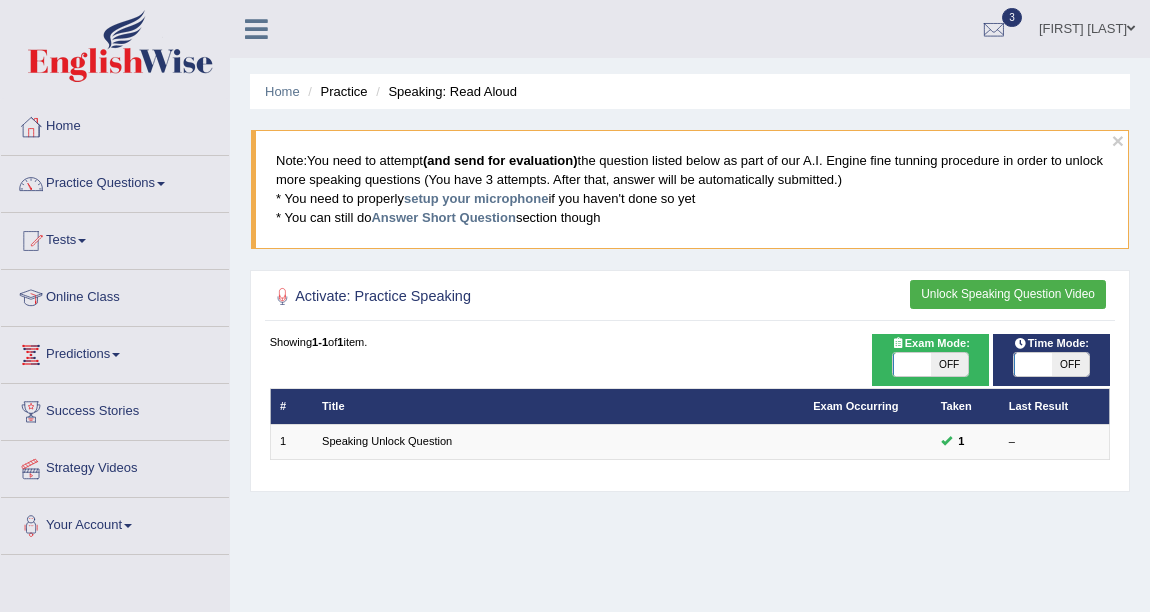 scroll, scrollTop: 0, scrollLeft: 0, axis: both 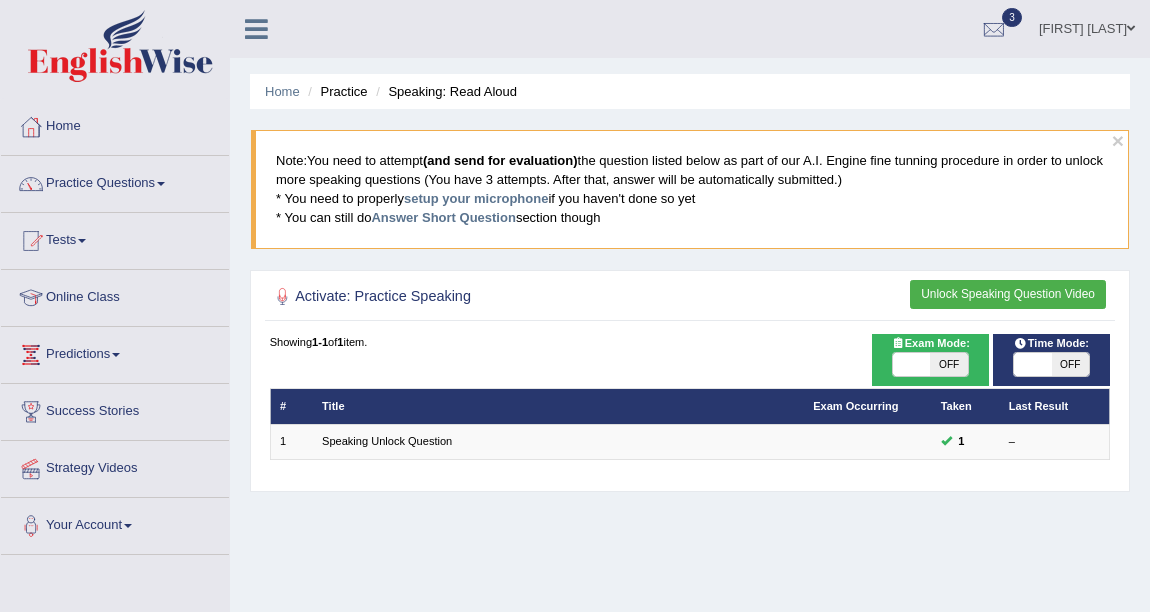click at bounding box center (1032, 365) 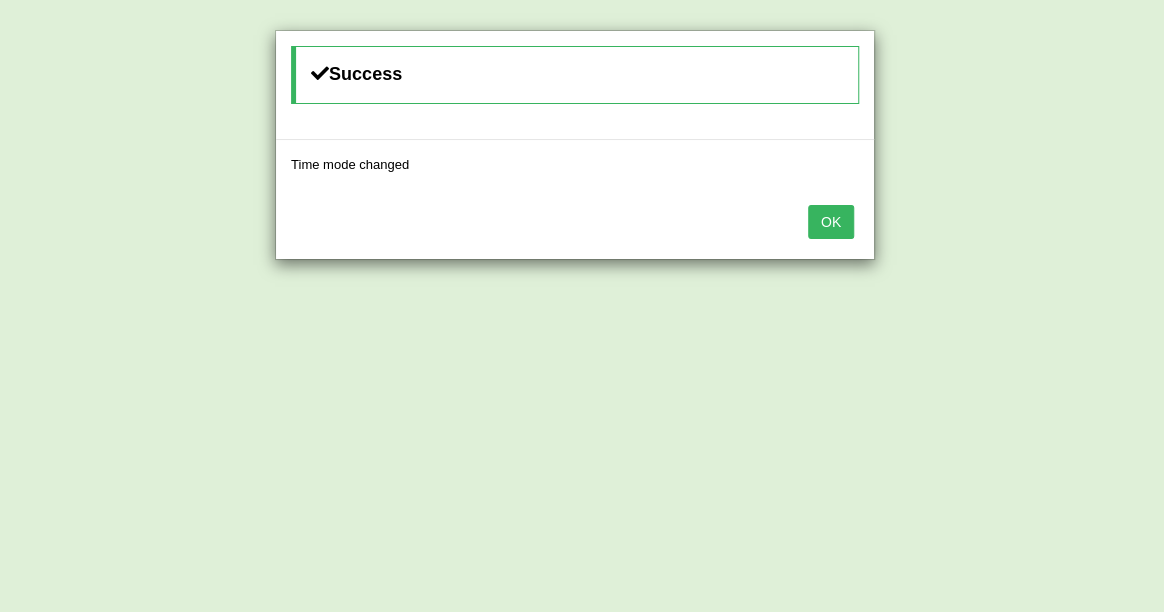 drag, startPoint x: 823, startPoint y: 215, endPoint x: 810, endPoint y: 215, distance: 13 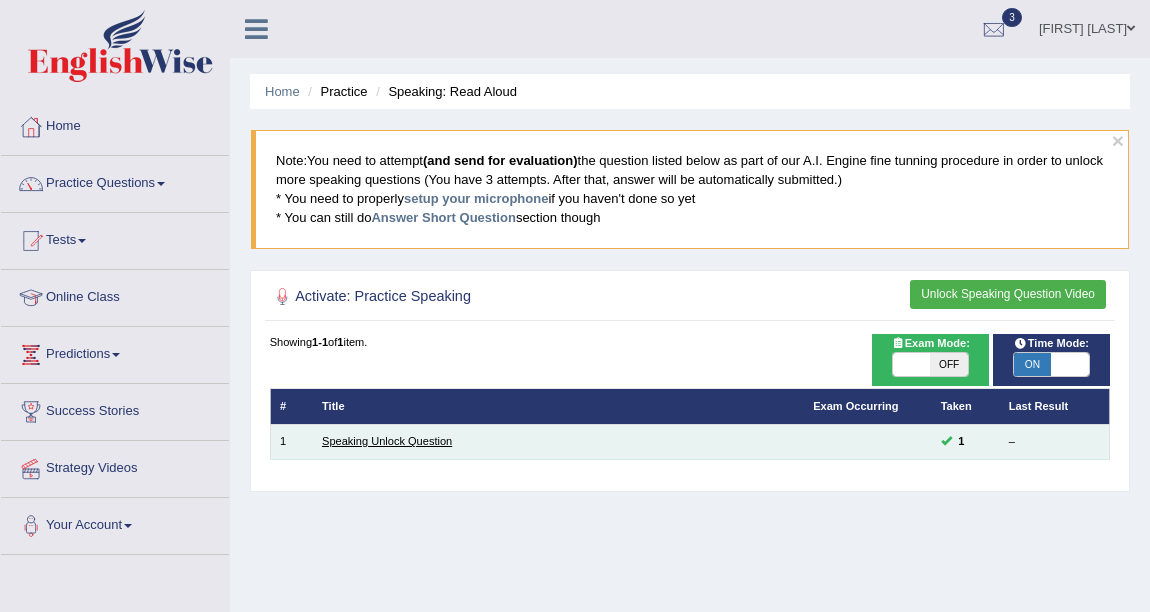 click on "Speaking Unlock Question" at bounding box center (387, 441) 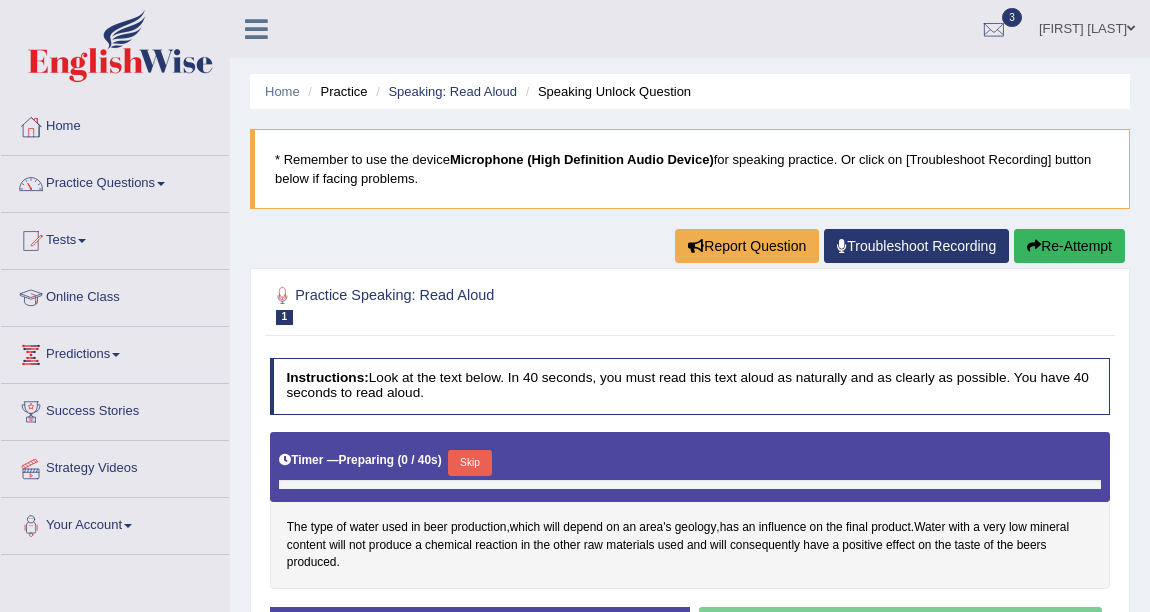 scroll, scrollTop: 0, scrollLeft: 0, axis: both 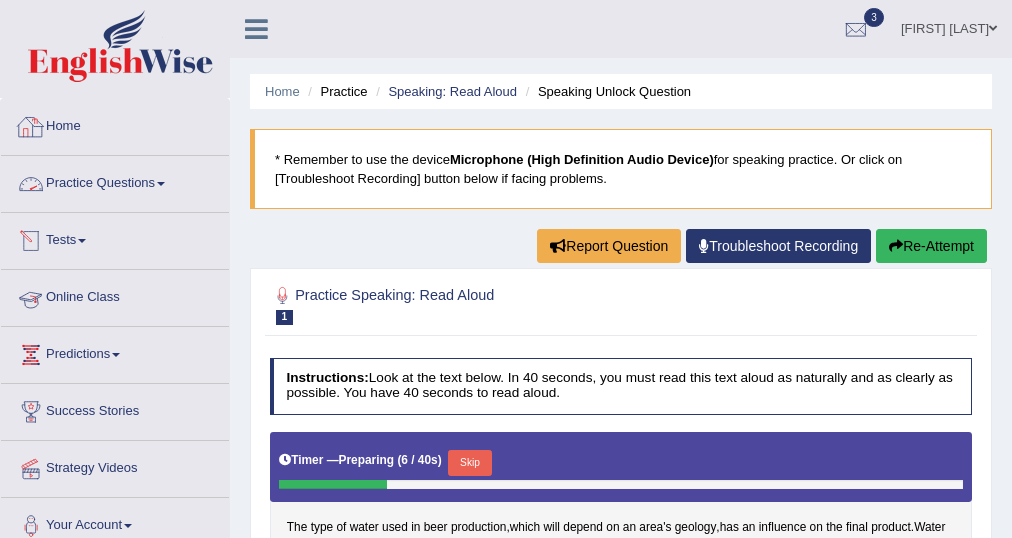 click at bounding box center [256, 27] 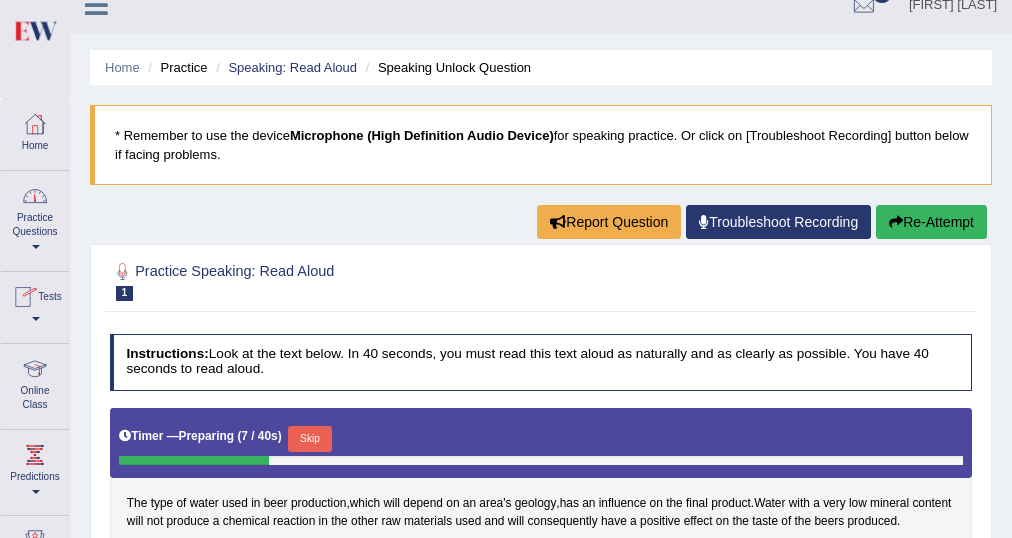 scroll, scrollTop: 240, scrollLeft: 0, axis: vertical 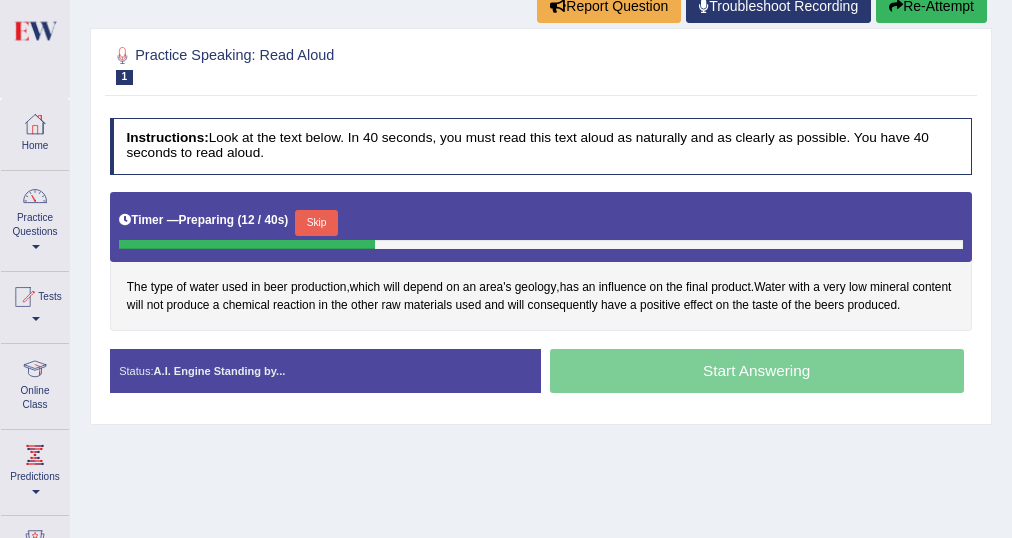 click on "Skip" at bounding box center [316, 223] 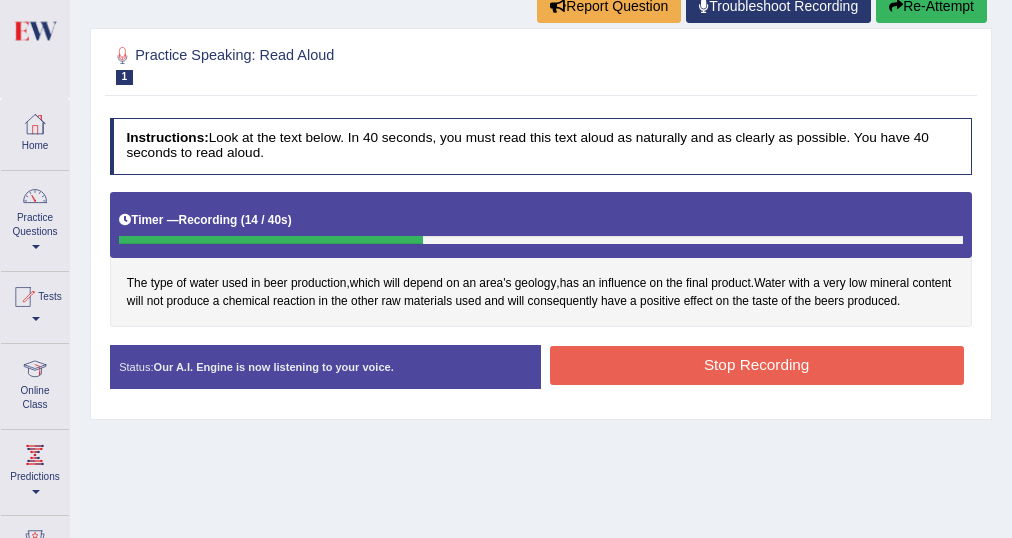 click on "Stop Recording" at bounding box center [757, 365] 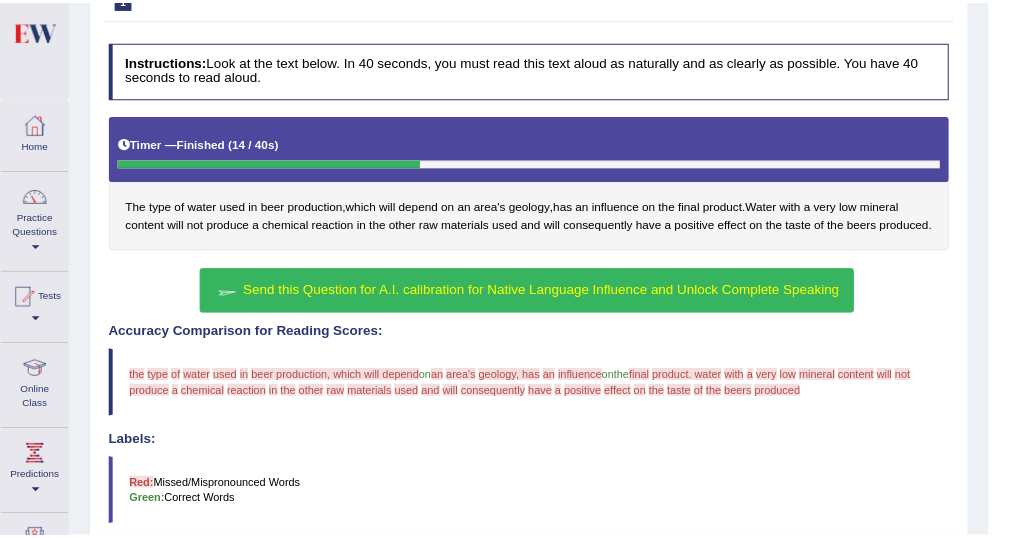 scroll, scrollTop: 400, scrollLeft: 0, axis: vertical 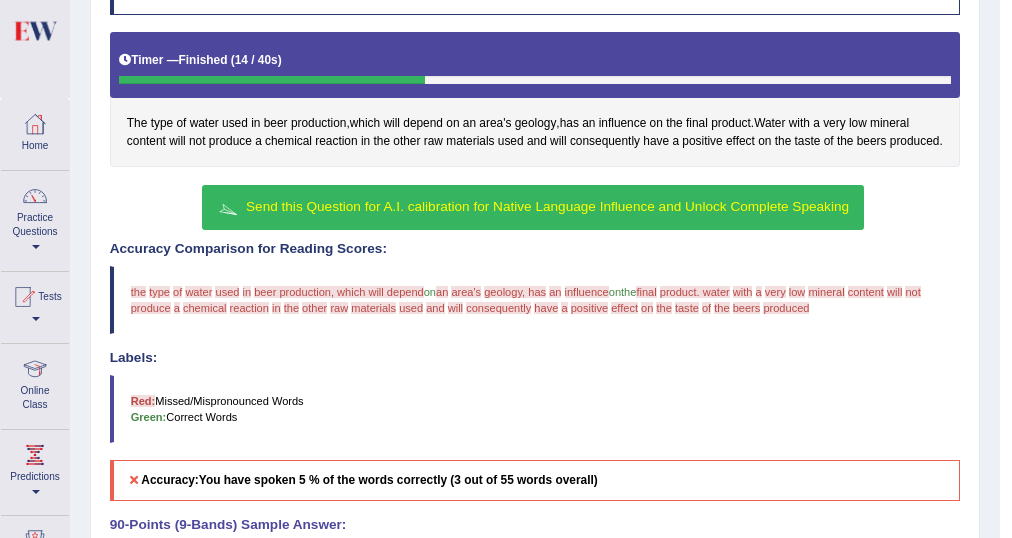 click on "Send this Question for A.I. calibration for Native Language Influence and Unlock Complete Speaking" at bounding box center (547, 206) 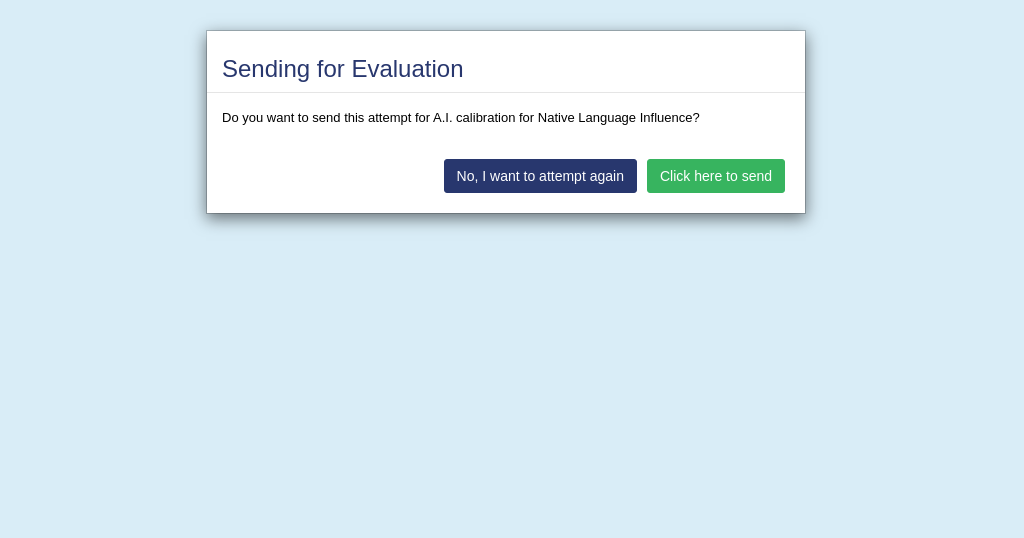click on "Click here to send" at bounding box center (716, 176) 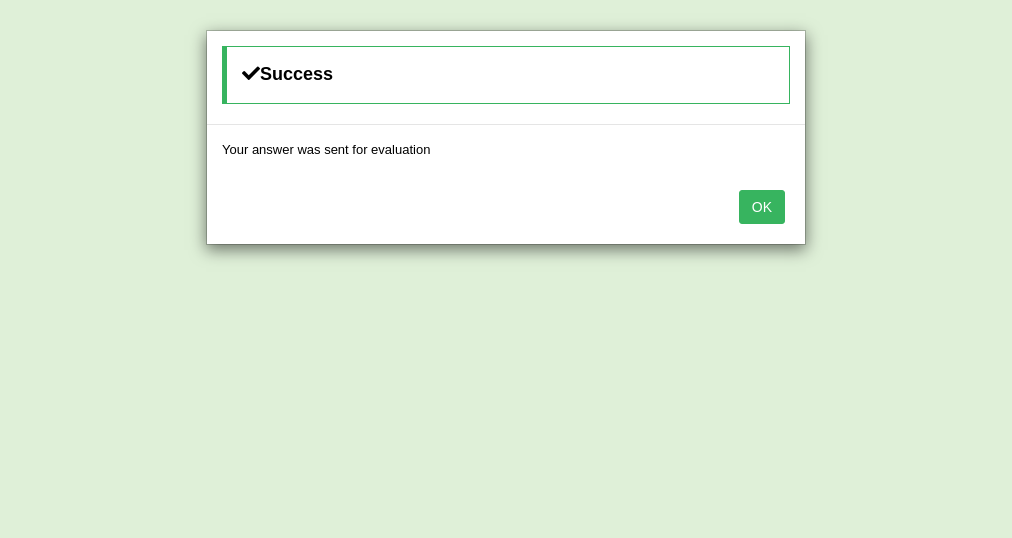 click on "OK" at bounding box center [762, 207] 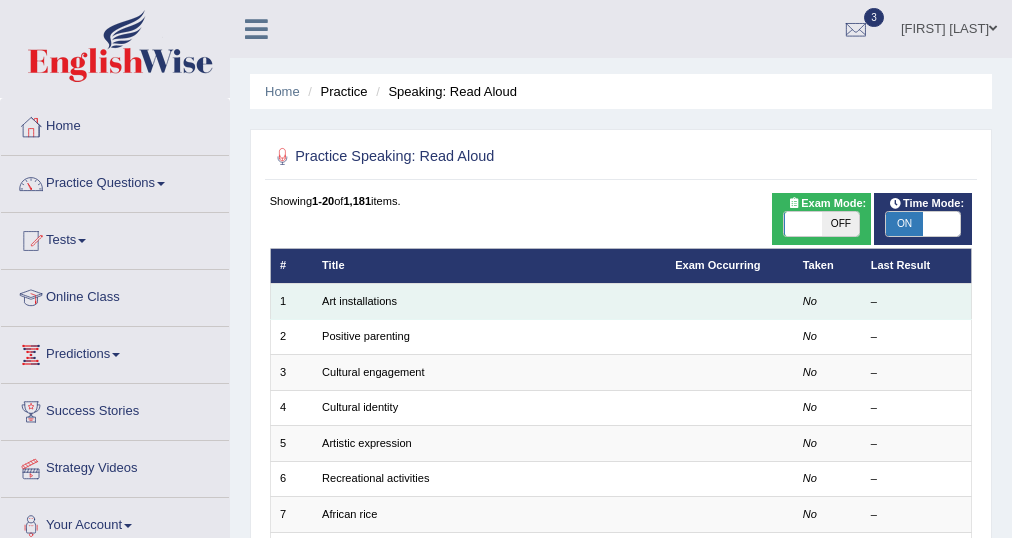 scroll, scrollTop: 0, scrollLeft: 0, axis: both 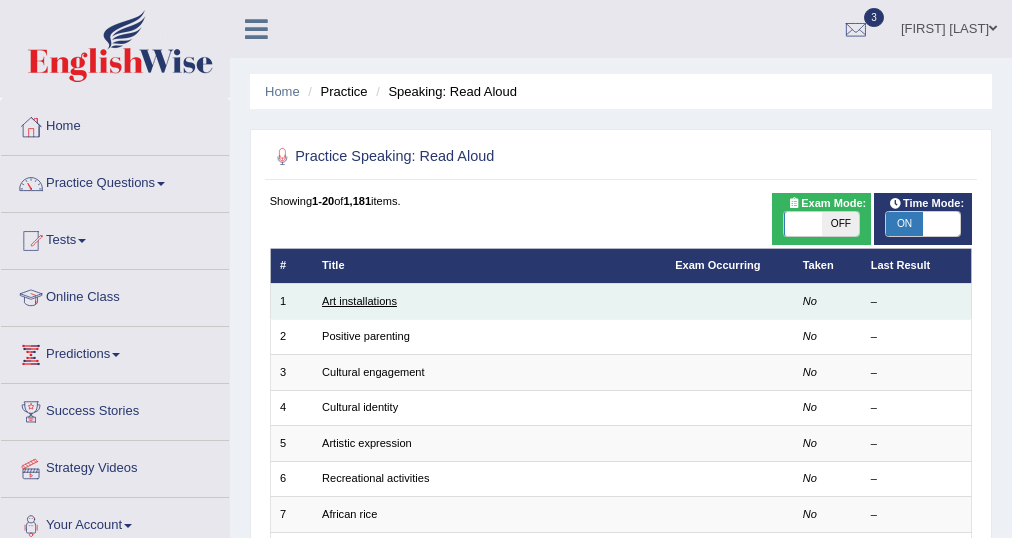 click on "Art installations" at bounding box center (359, 301) 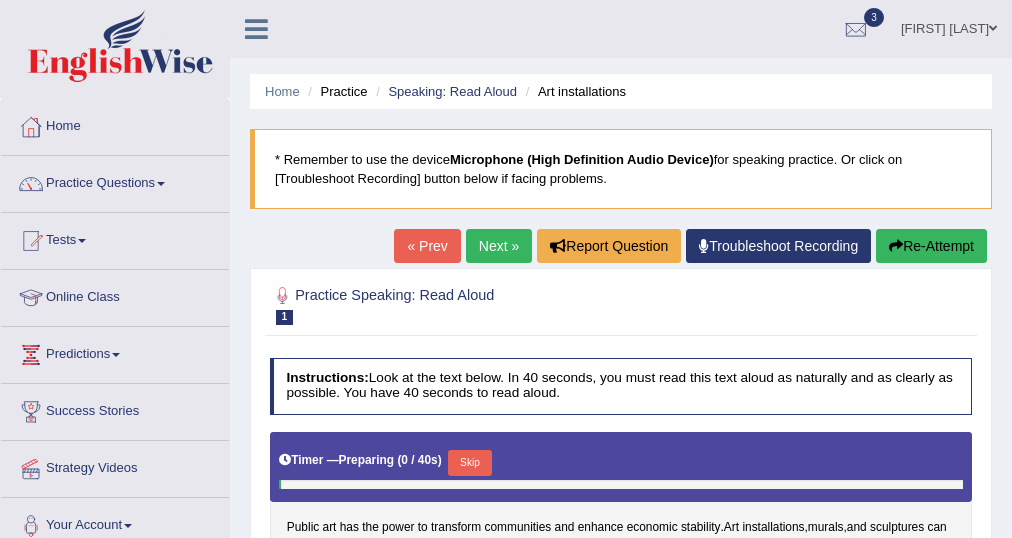 scroll, scrollTop: 0, scrollLeft: 0, axis: both 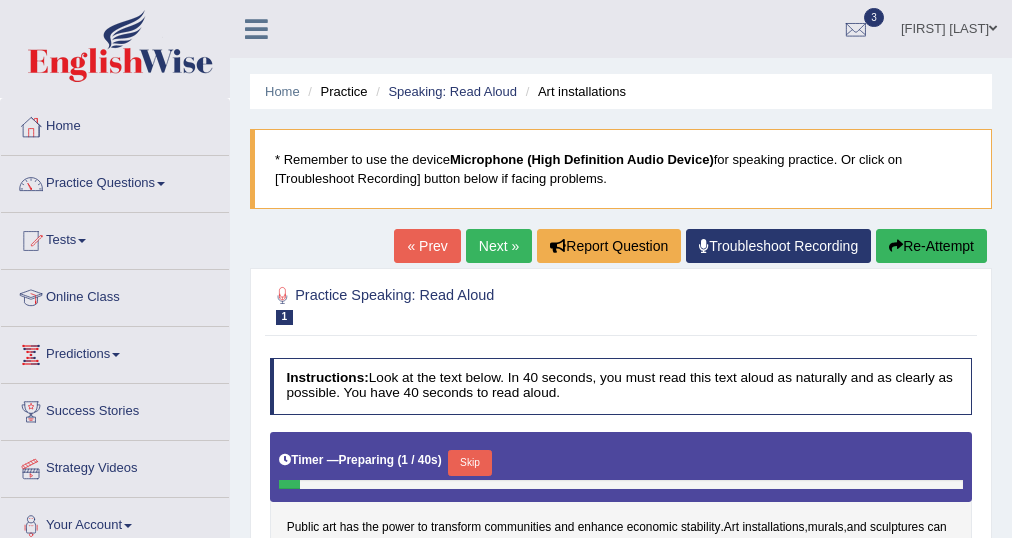 click at bounding box center [256, 29] 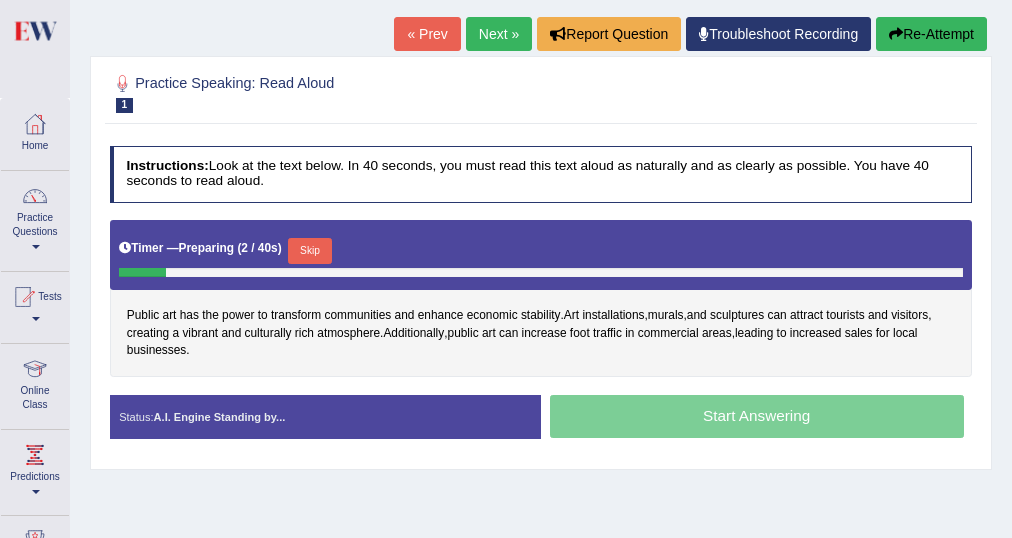 scroll, scrollTop: 240, scrollLeft: 0, axis: vertical 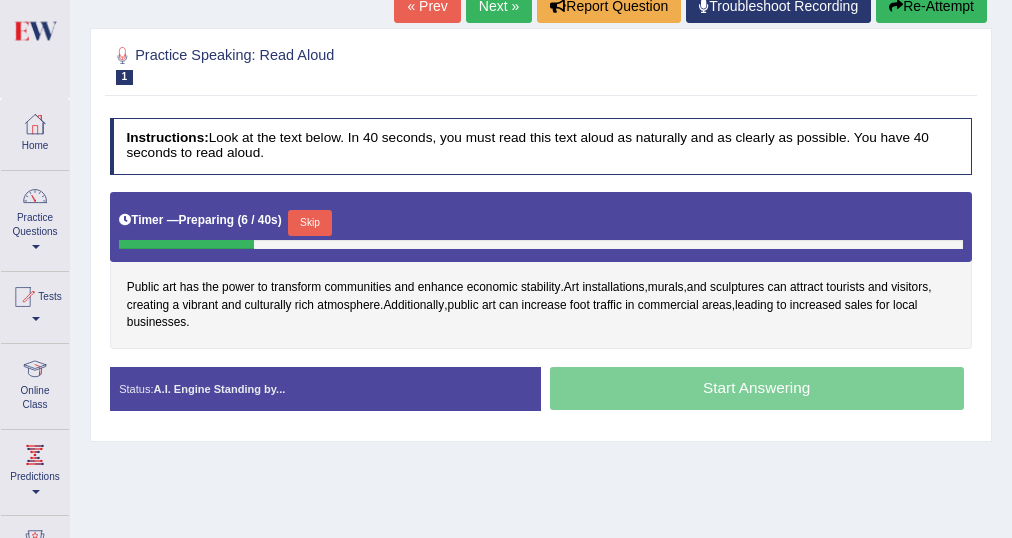 click on "Skip" at bounding box center (309, 223) 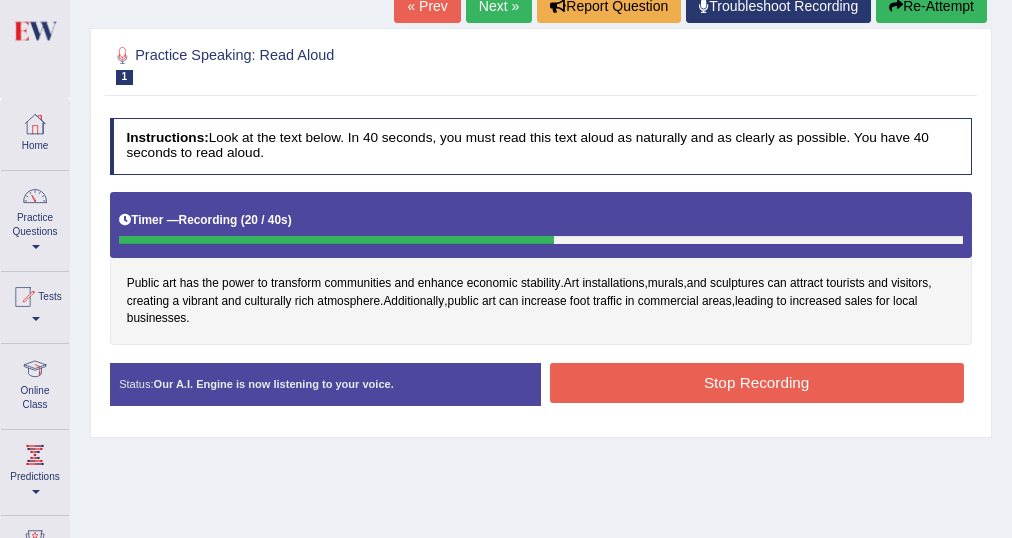 click on "Stop Recording" at bounding box center (757, 382) 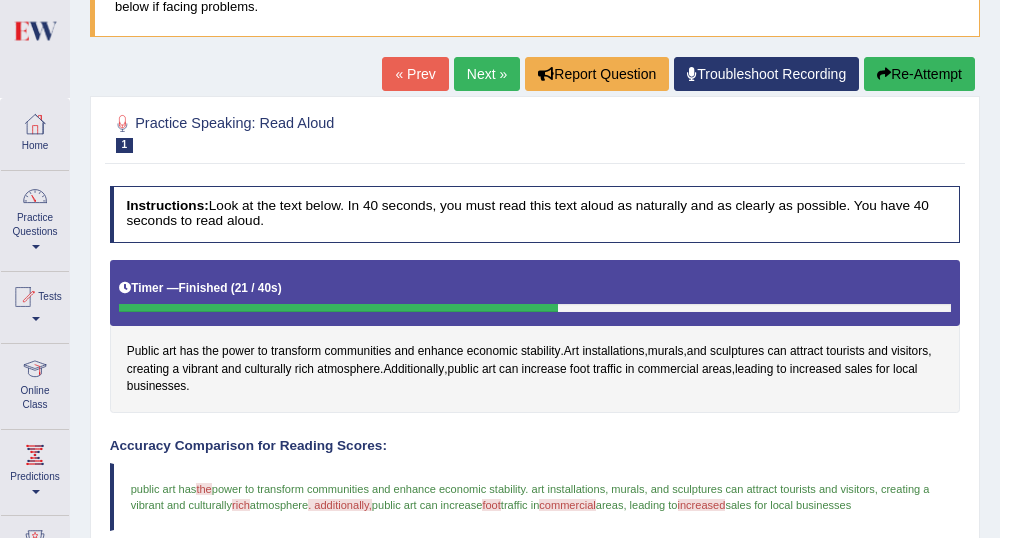 scroll, scrollTop: 80, scrollLeft: 0, axis: vertical 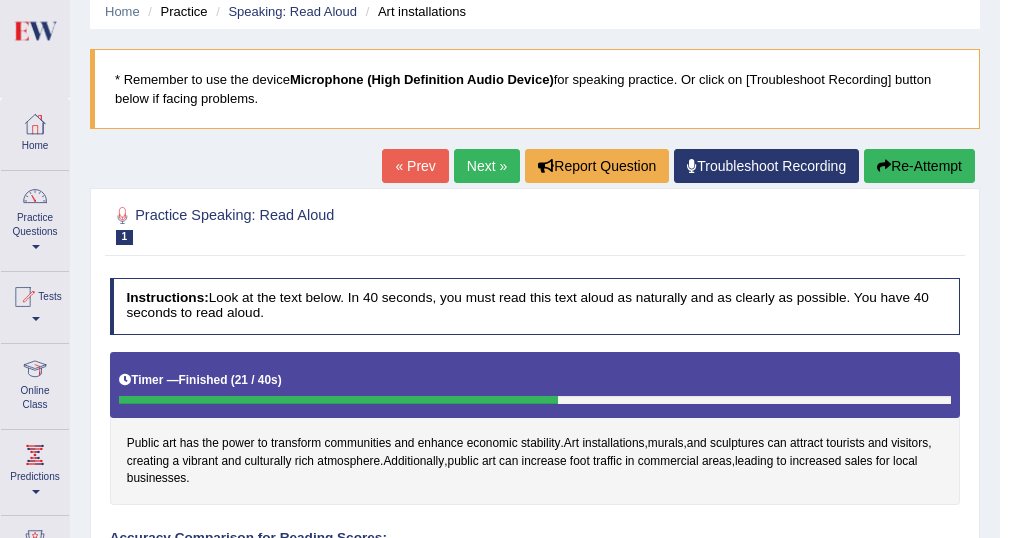 click on "Next »" at bounding box center (487, 166) 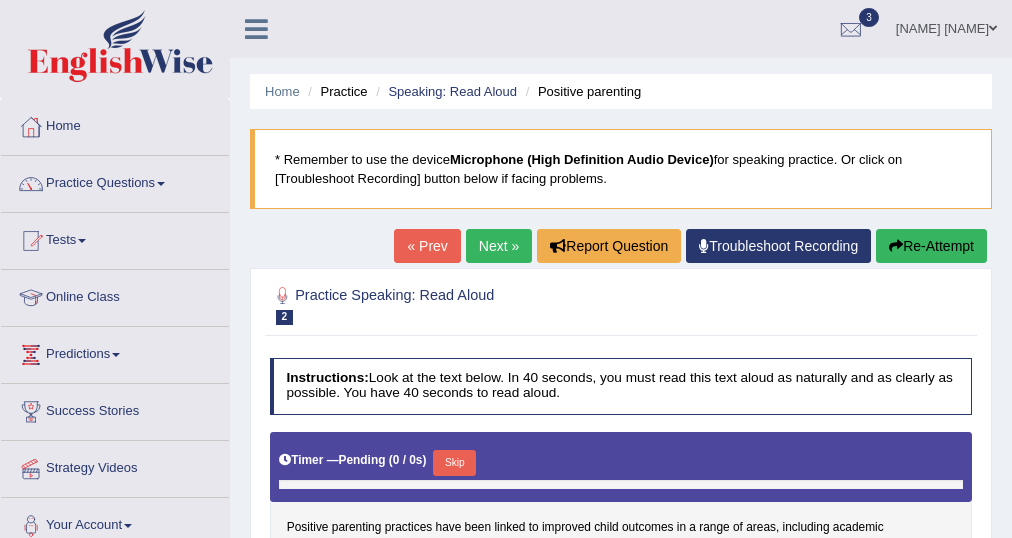 scroll, scrollTop: 0, scrollLeft: 0, axis: both 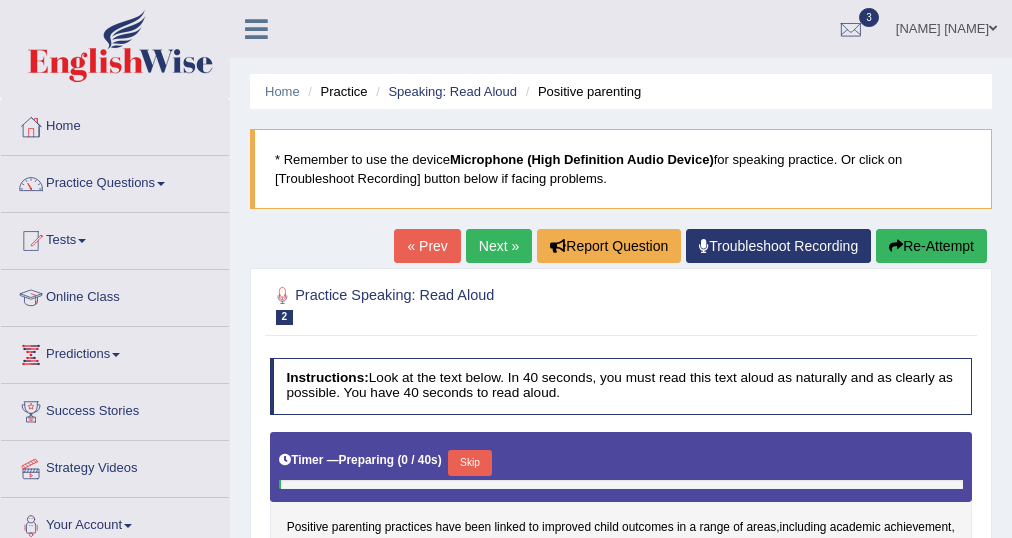 click at bounding box center (256, 29) 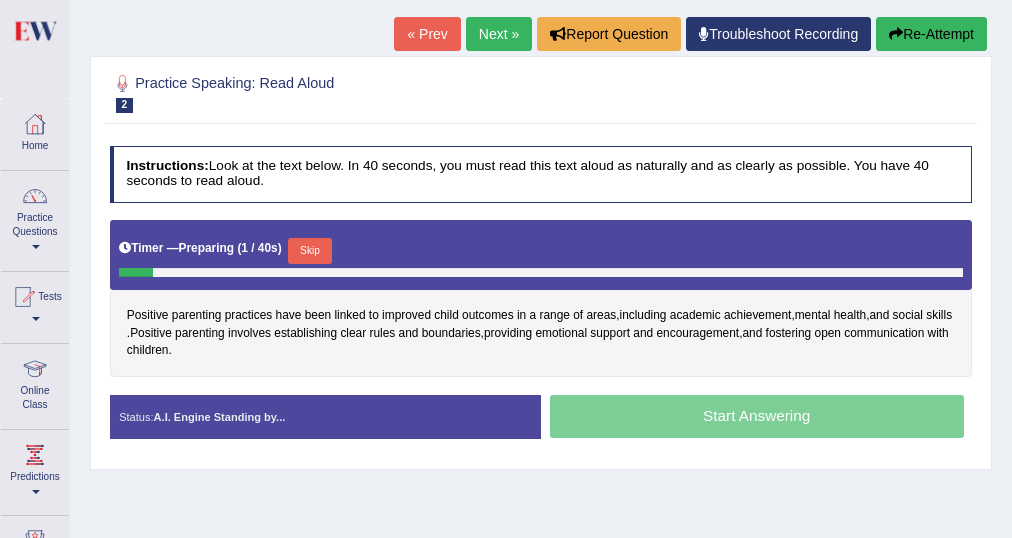 scroll, scrollTop: 240, scrollLeft: 0, axis: vertical 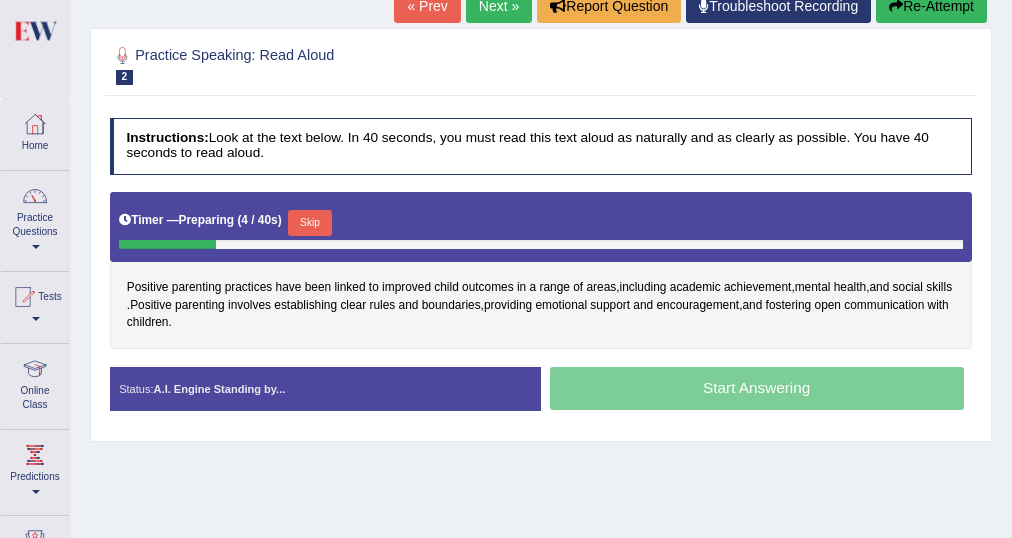 click on "Skip" at bounding box center (309, 223) 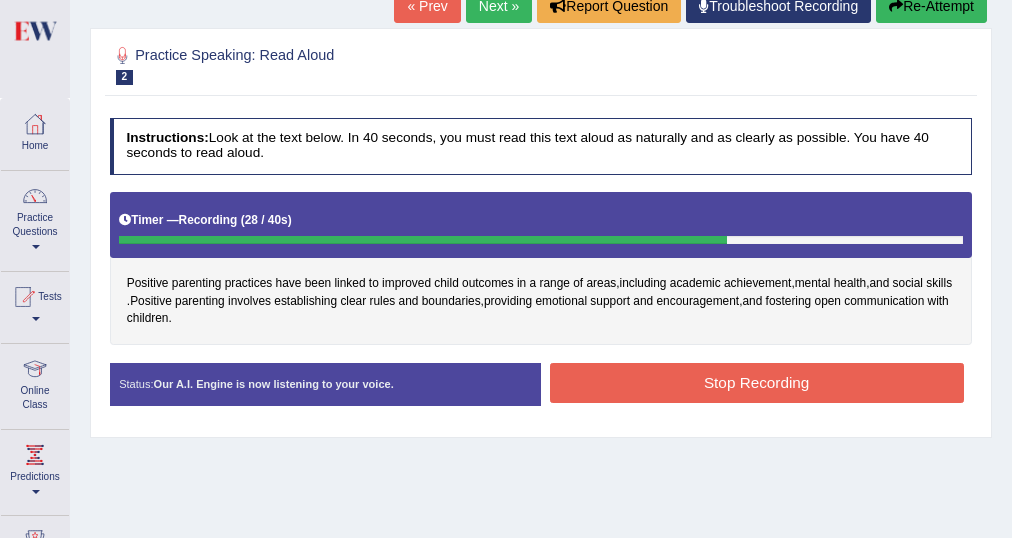 click on "Stop Recording" at bounding box center (757, 382) 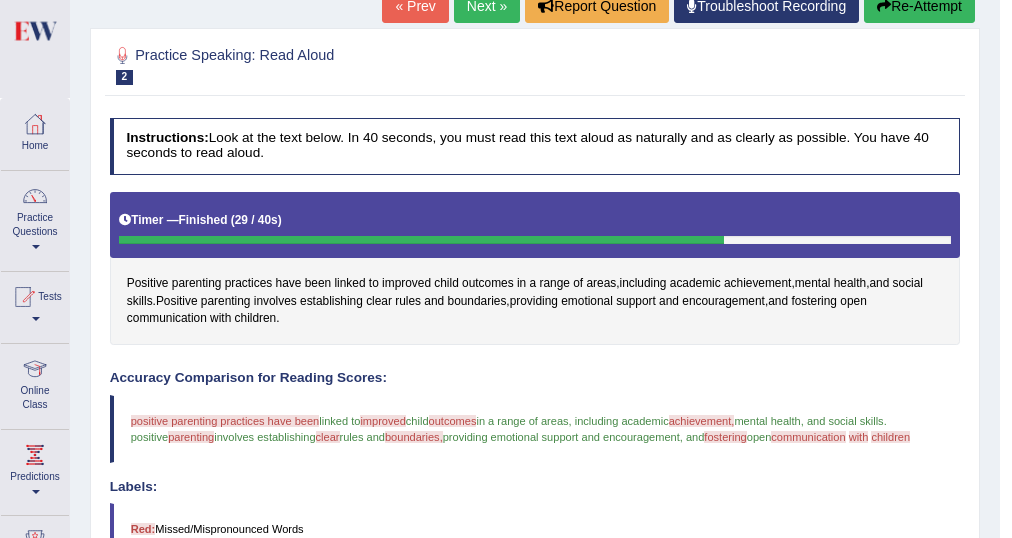 click on "Next »" at bounding box center [487, 6] 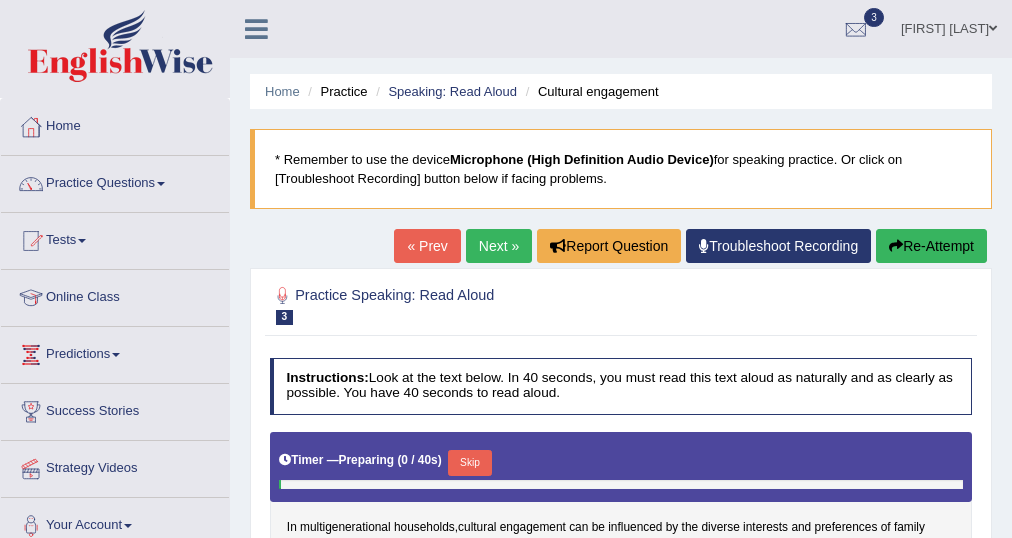 scroll, scrollTop: 0, scrollLeft: 0, axis: both 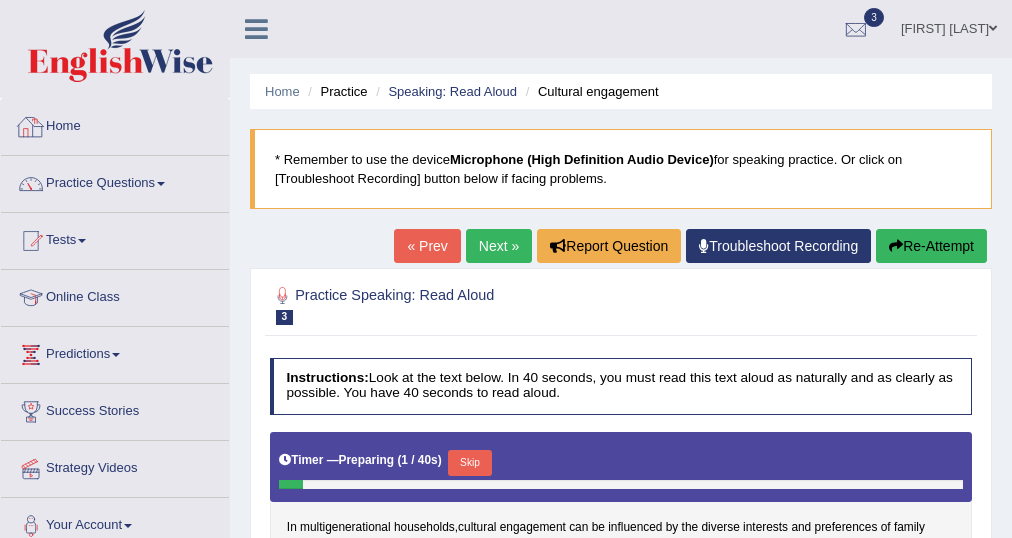 click at bounding box center [256, 29] 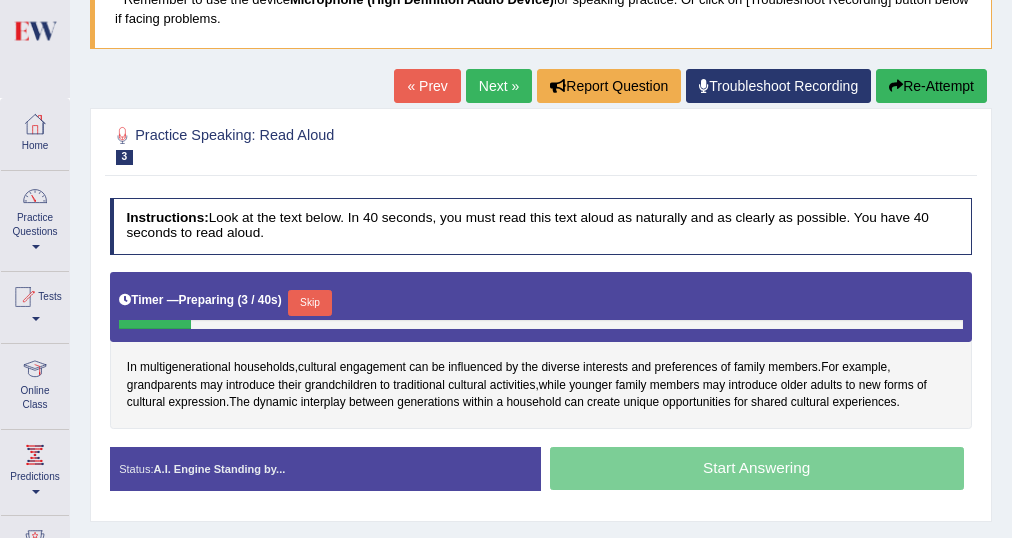 scroll, scrollTop: 240, scrollLeft: 0, axis: vertical 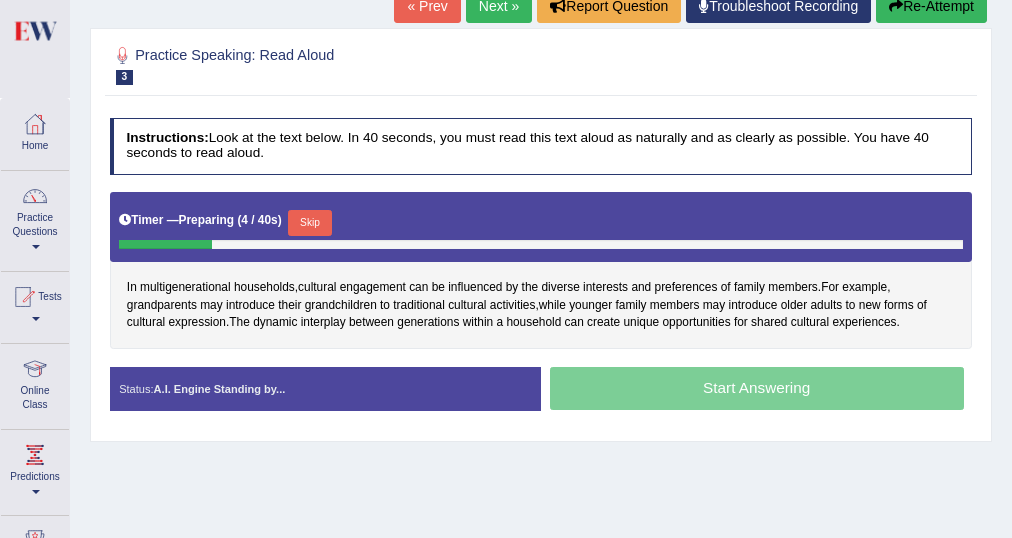 click on "Skip" at bounding box center (309, 223) 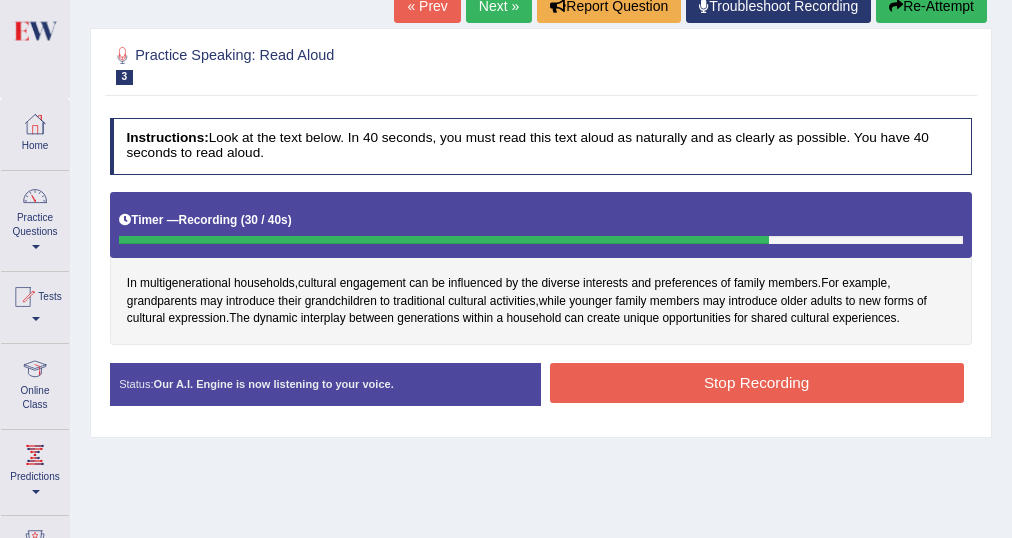 click on "Stop Recording" at bounding box center [757, 382] 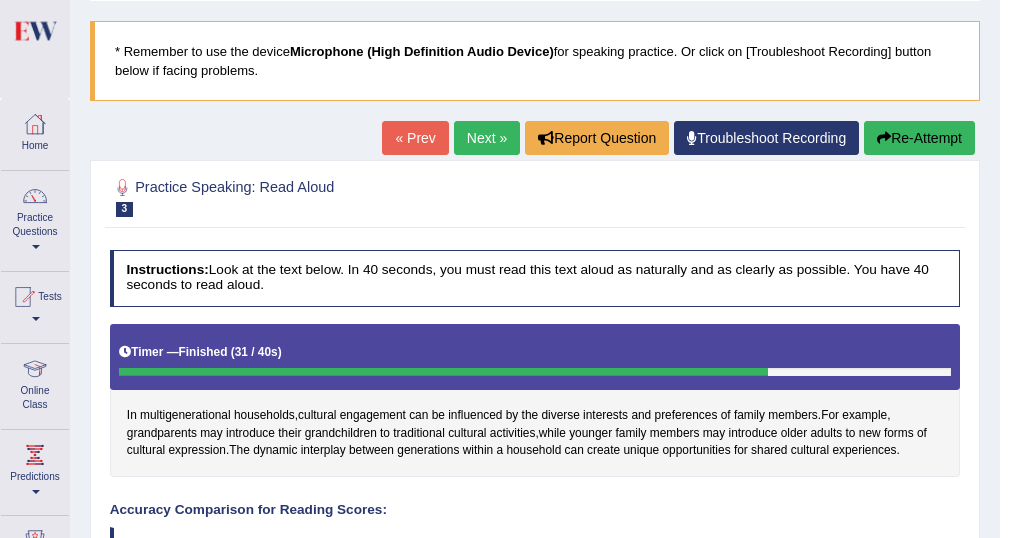 scroll, scrollTop: 80, scrollLeft: 0, axis: vertical 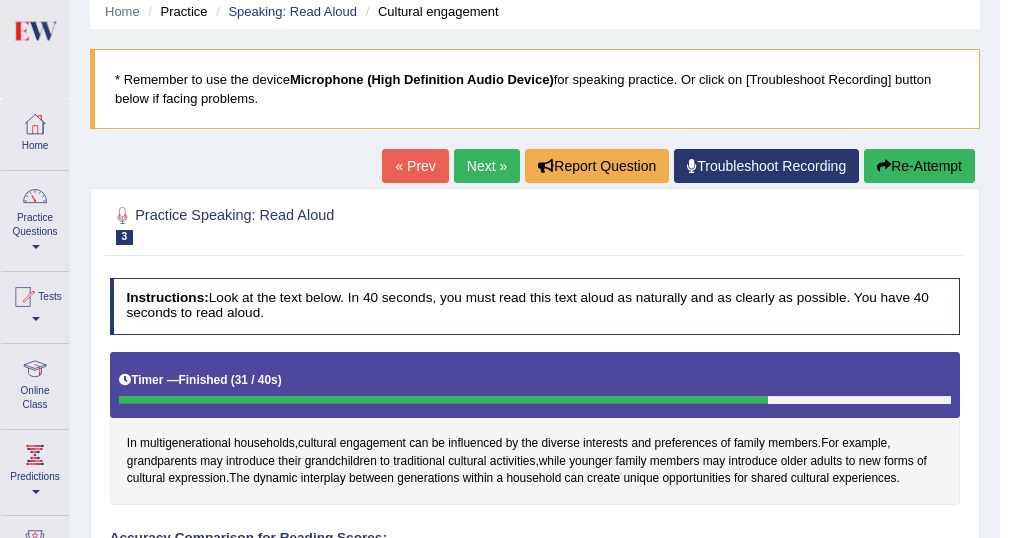 click on "Practice Questions" at bounding box center (35, 218) 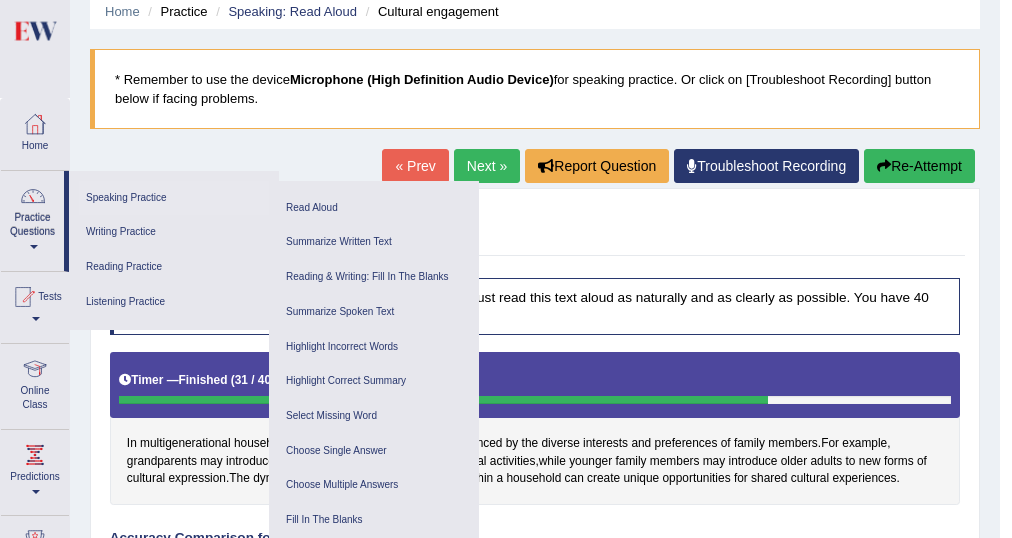 click on "Speaking Practice" at bounding box center (174, 198) 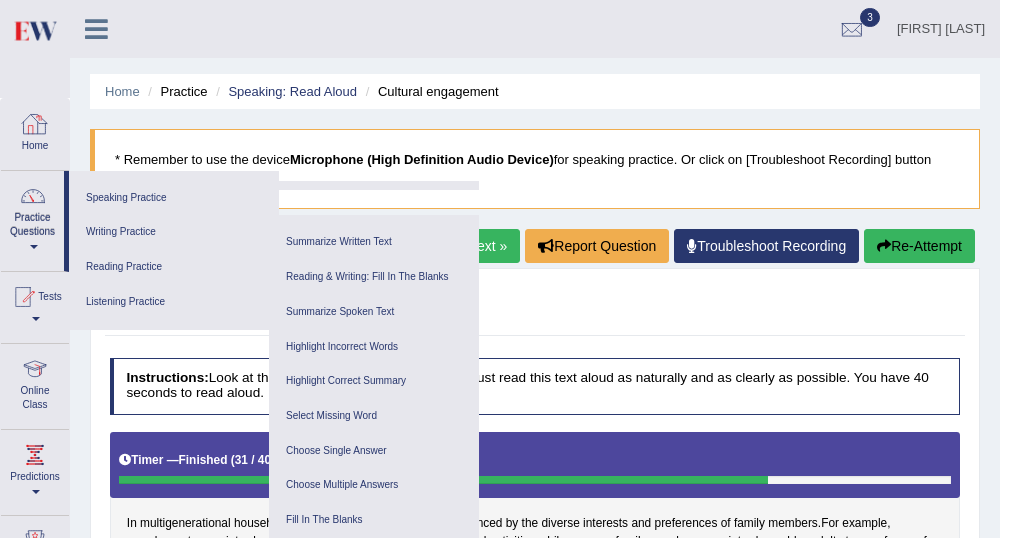 click at bounding box center (35, 124) 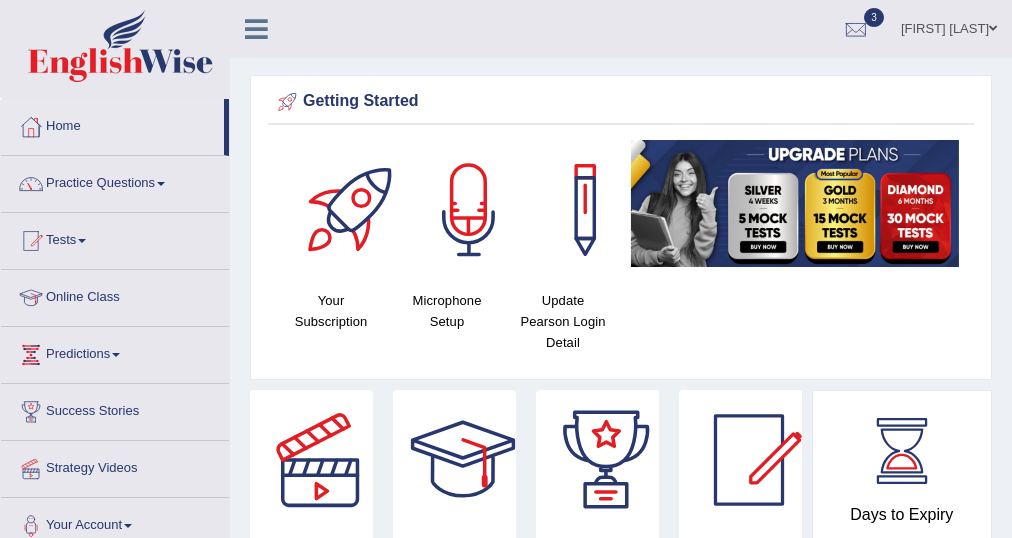 scroll, scrollTop: 0, scrollLeft: 0, axis: both 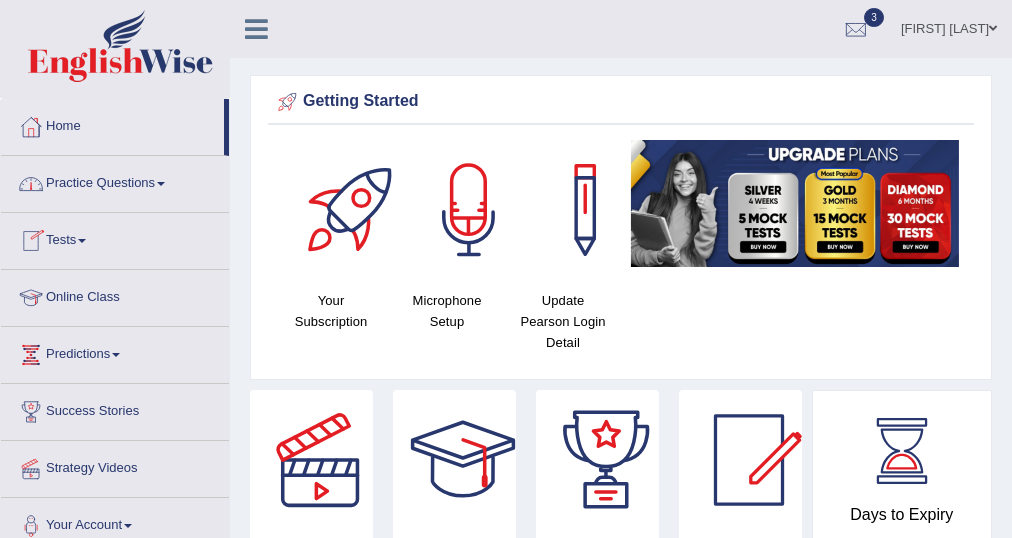 click on "Practice Questions" at bounding box center [115, 181] 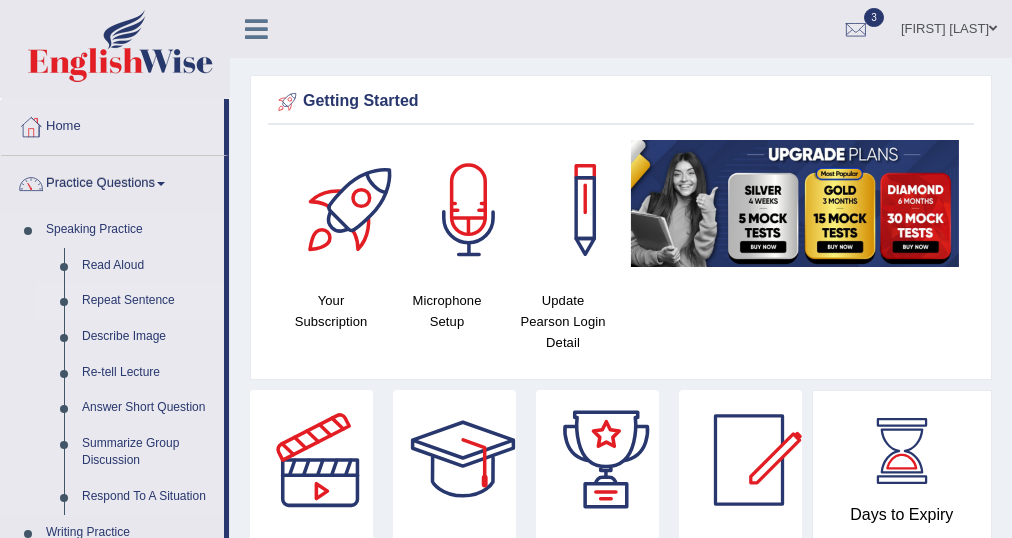 click on "Repeat Sentence" at bounding box center (148, 301) 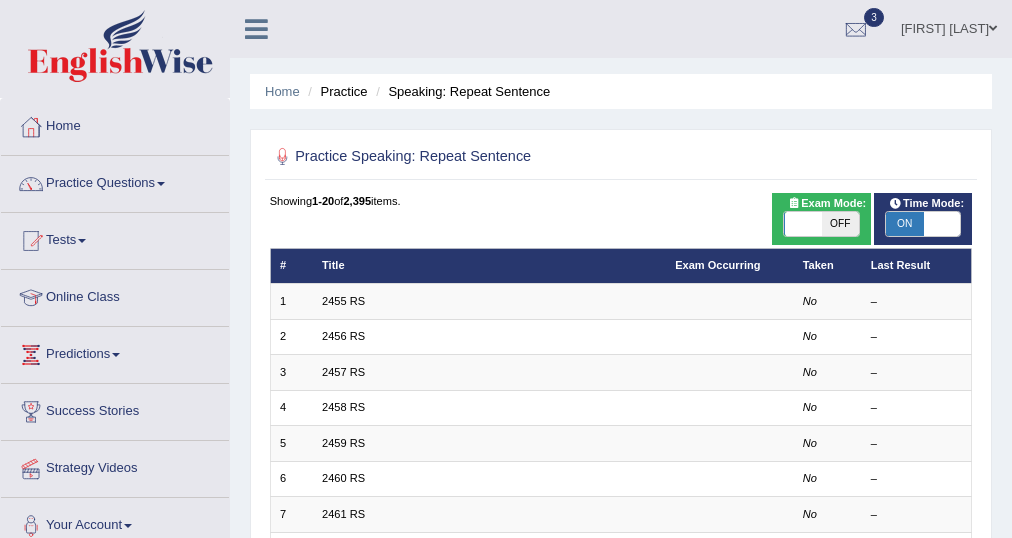 scroll, scrollTop: 0, scrollLeft: 0, axis: both 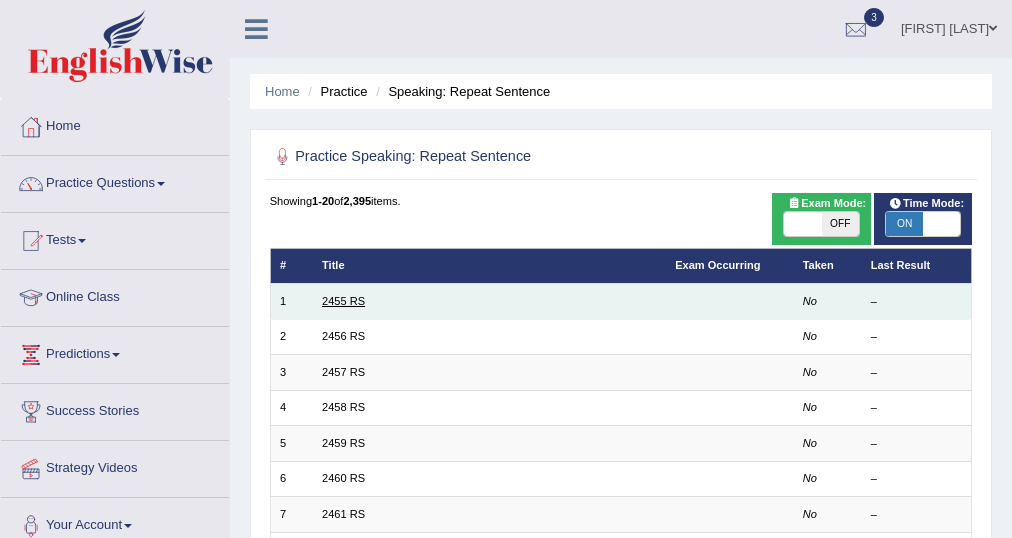 click on "2455 RS" at bounding box center (343, 301) 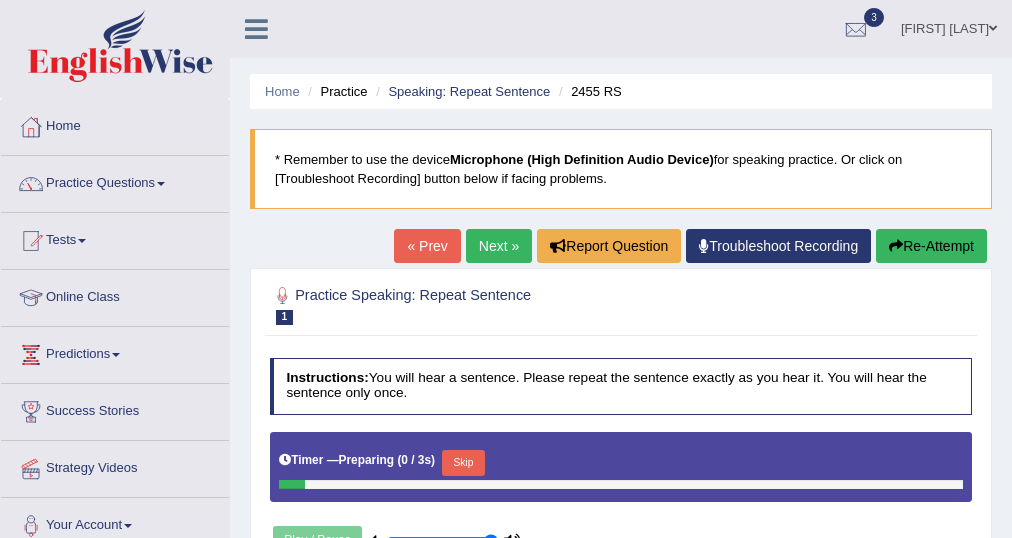 scroll, scrollTop: 0, scrollLeft: 0, axis: both 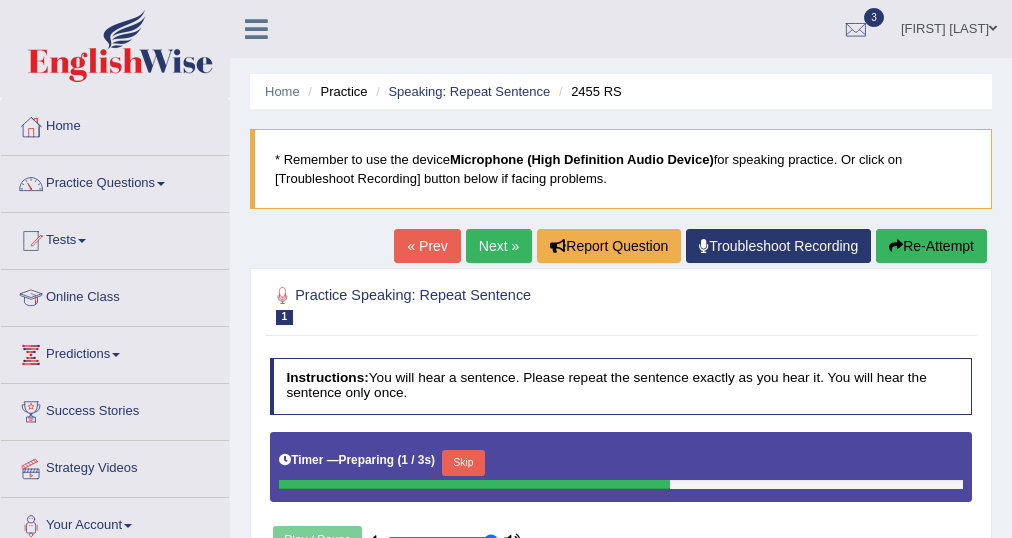 click at bounding box center (256, 29) 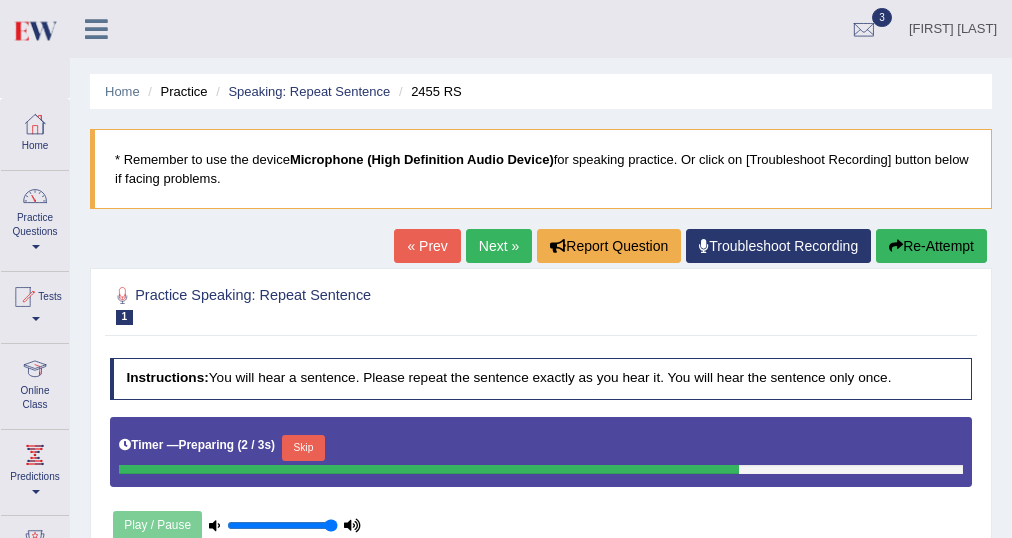 scroll, scrollTop: 160, scrollLeft: 0, axis: vertical 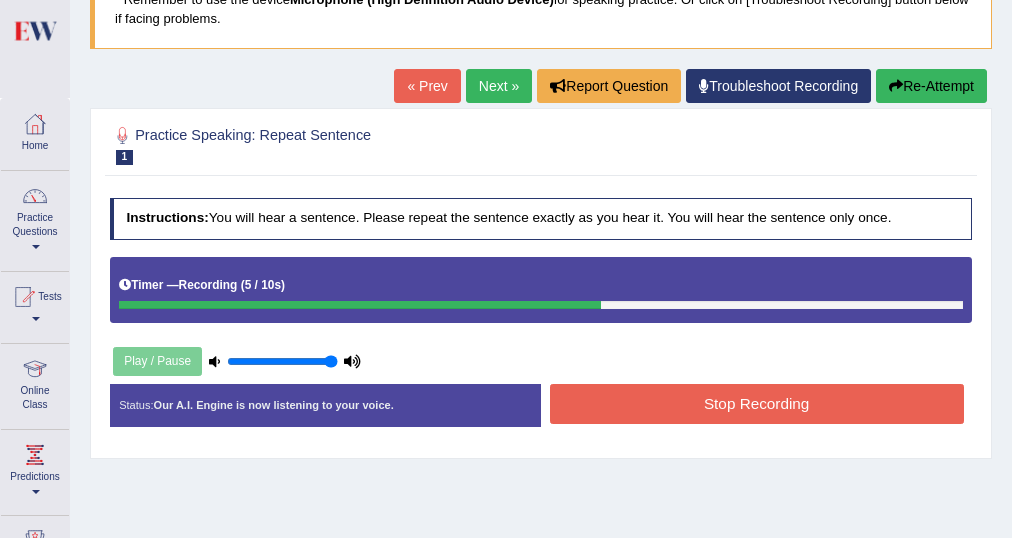 click on "Stop Recording" at bounding box center (757, 403) 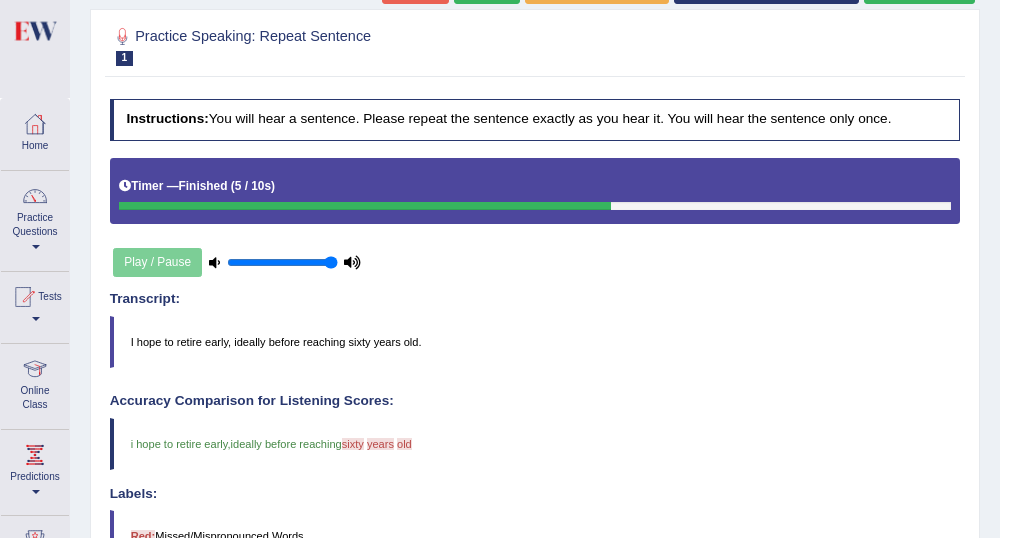 scroll, scrollTop: 160, scrollLeft: 0, axis: vertical 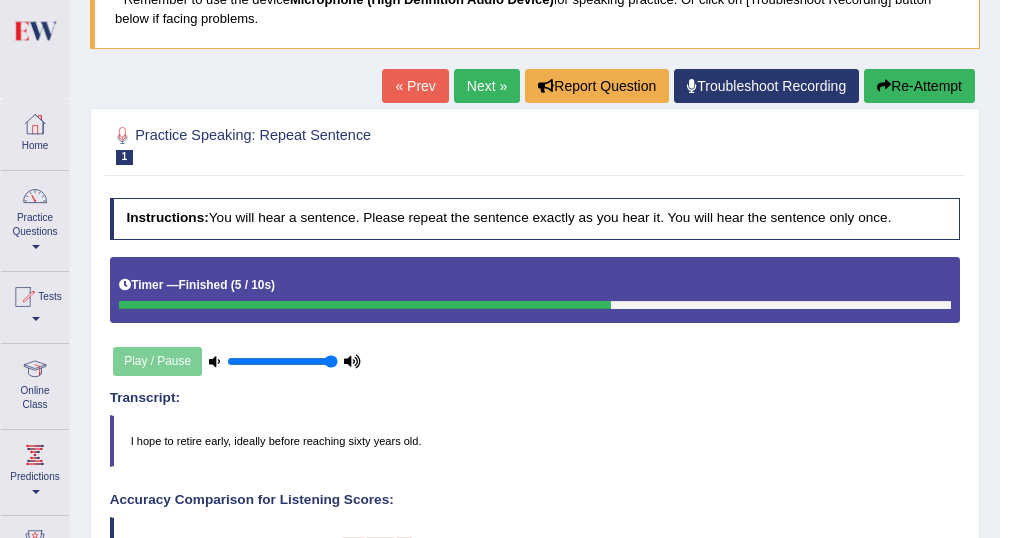 click on "Next »" at bounding box center (487, 86) 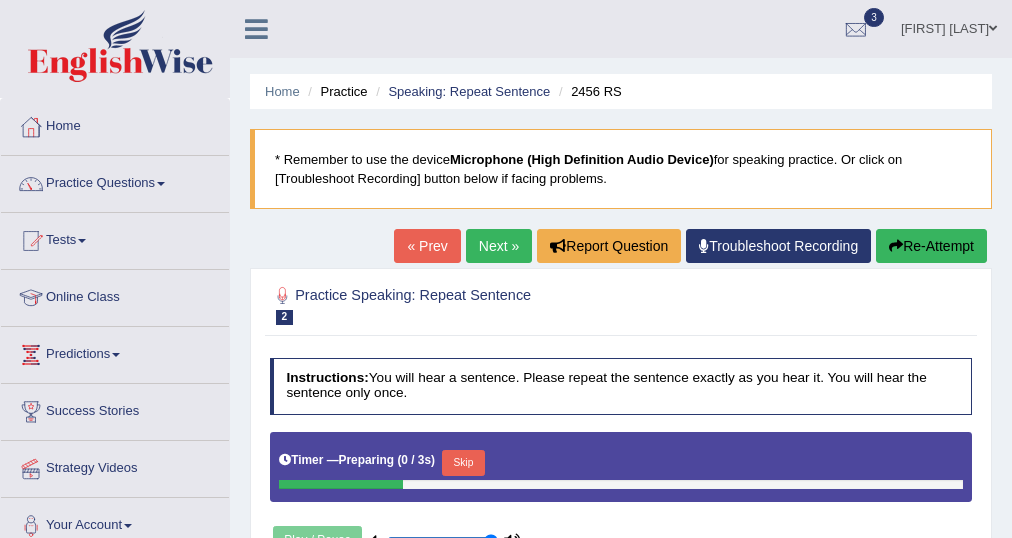 scroll, scrollTop: 0, scrollLeft: 0, axis: both 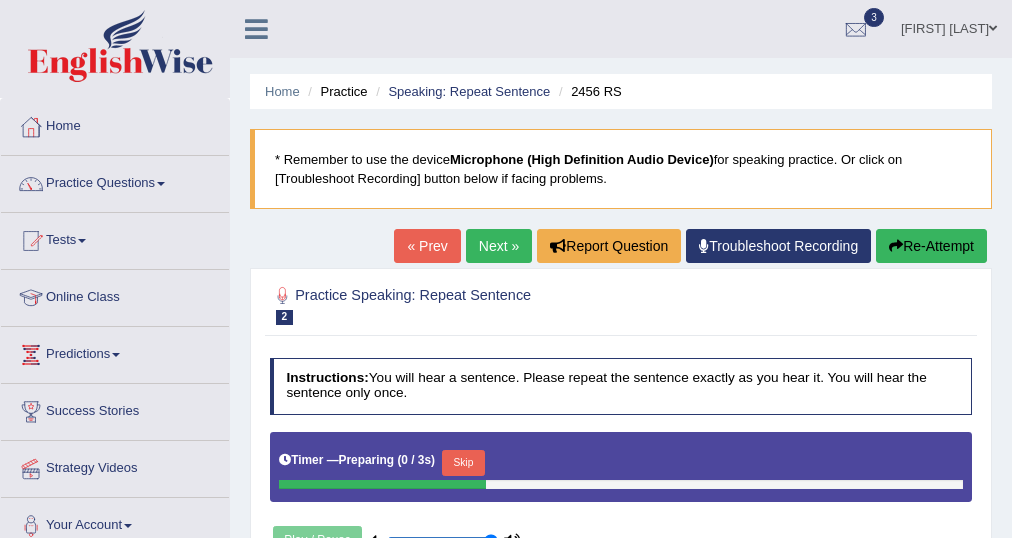 click at bounding box center [256, 29] 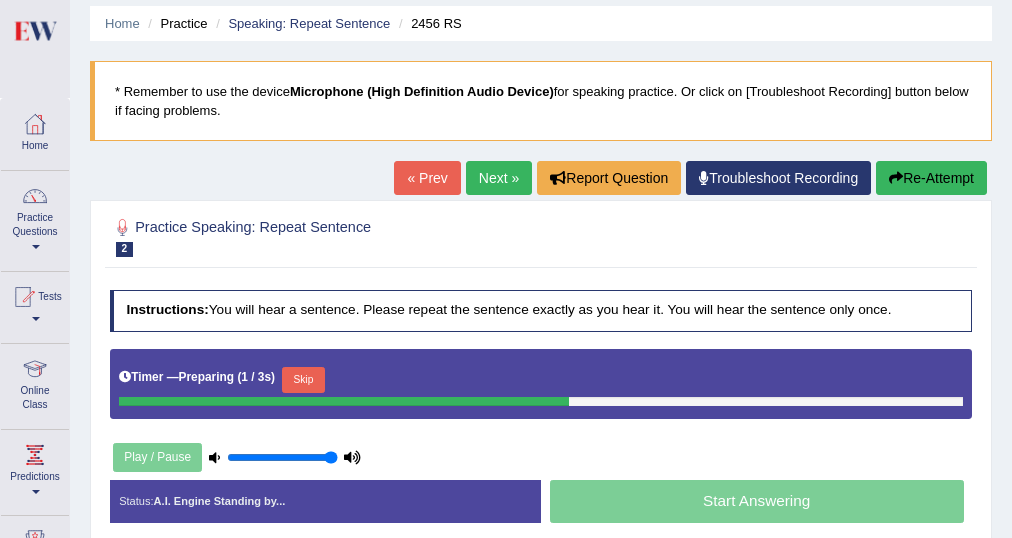 scroll, scrollTop: 160, scrollLeft: 0, axis: vertical 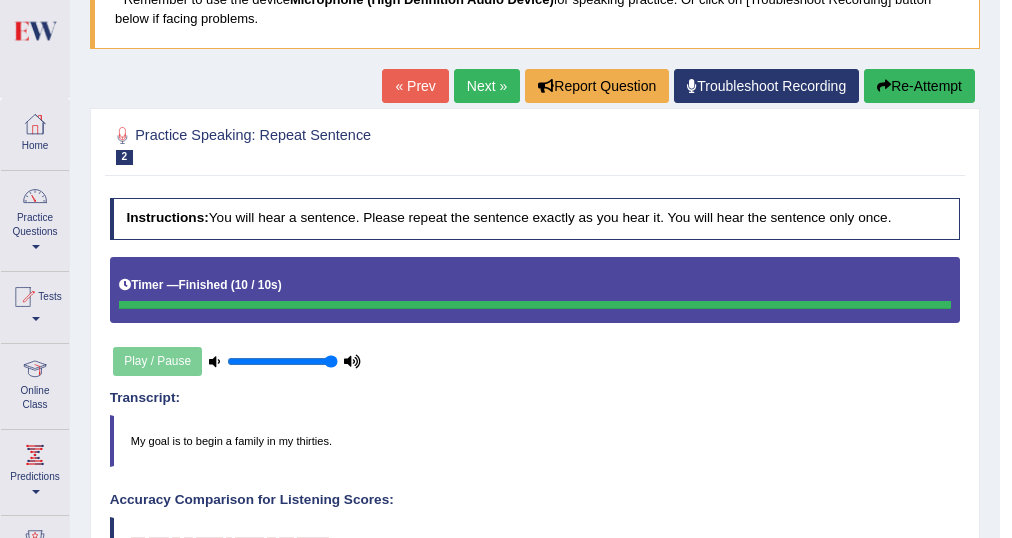 click on "Next »" at bounding box center [487, 86] 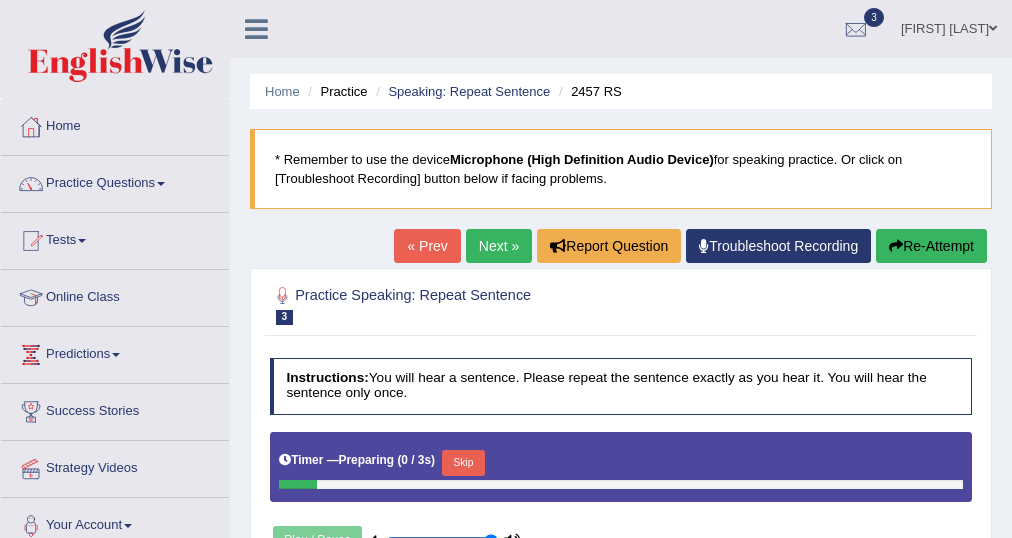 scroll, scrollTop: 0, scrollLeft: 0, axis: both 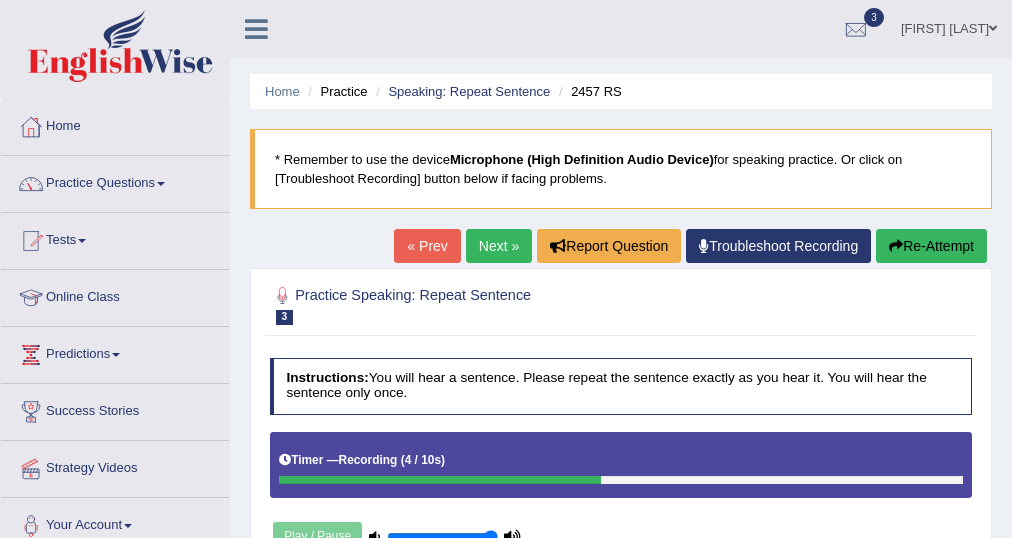 click at bounding box center (256, 29) 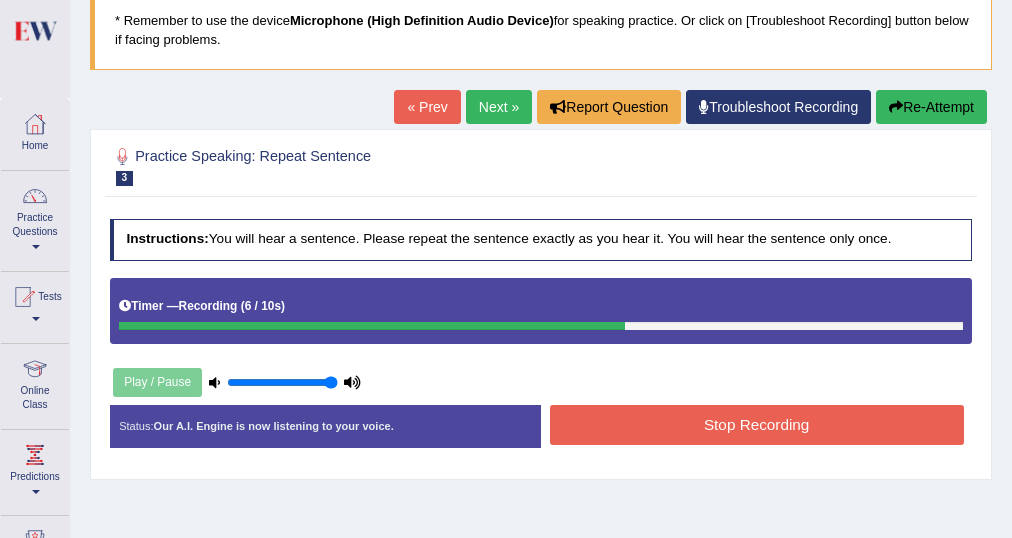 scroll, scrollTop: 160, scrollLeft: 0, axis: vertical 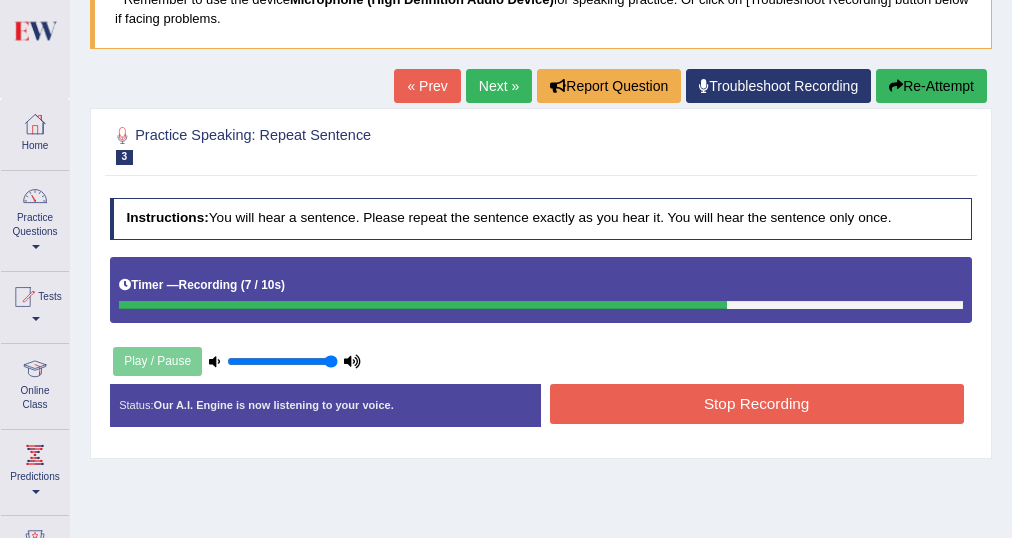 click on "Next »" at bounding box center (499, 86) 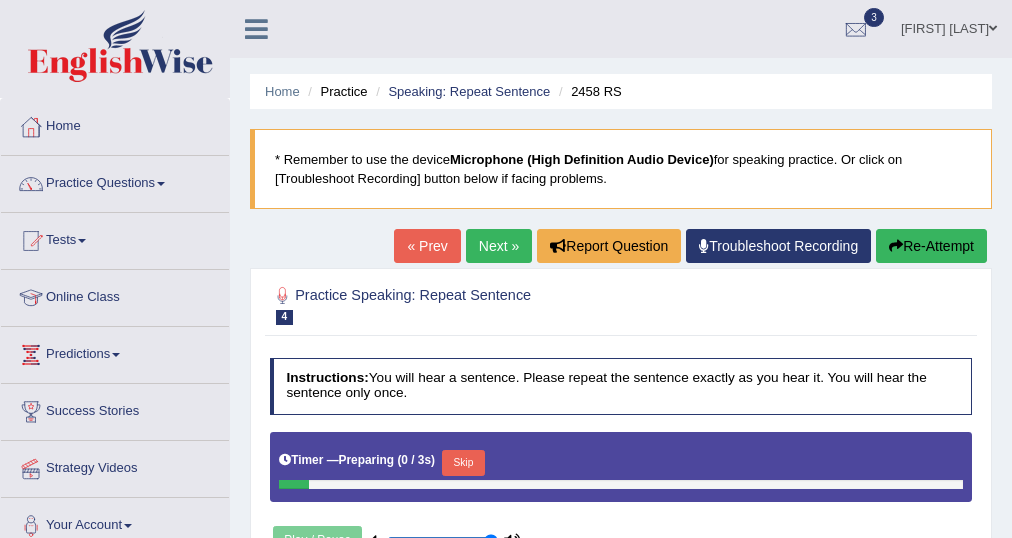 scroll, scrollTop: 0, scrollLeft: 0, axis: both 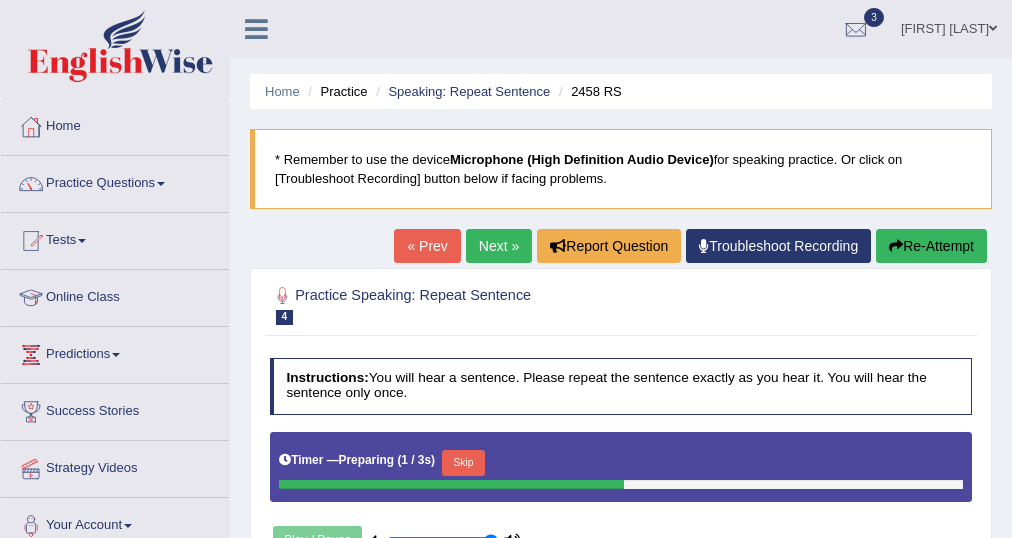 click at bounding box center (256, 27) 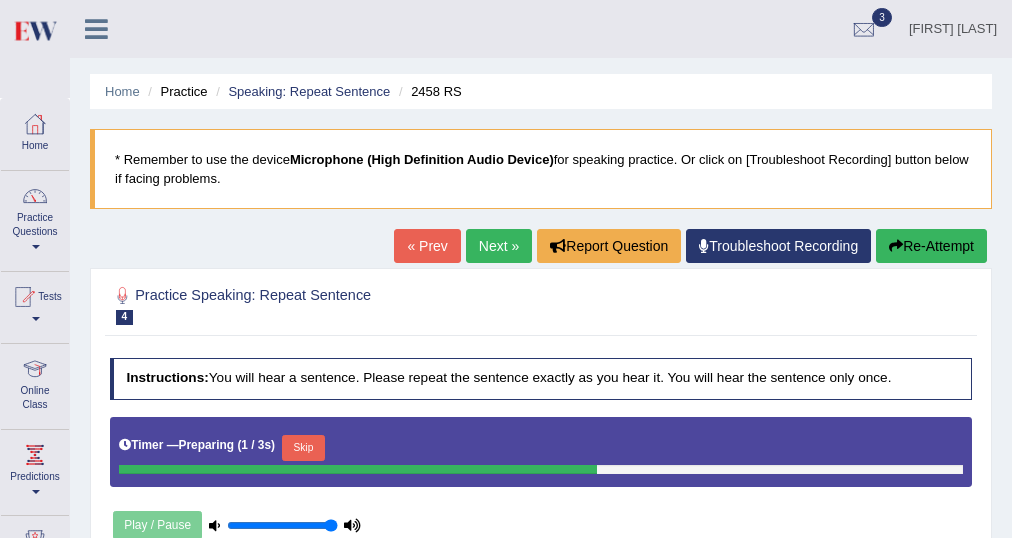 click on "Drashti Ved
Toggle navigation
Username: drashti_parramatta
Access Type: Online
Subscription: Diamond Package
Log out
3
PEW11 Jun 23, 2025 PEW3 PEW2" at bounding box center [541, 29] 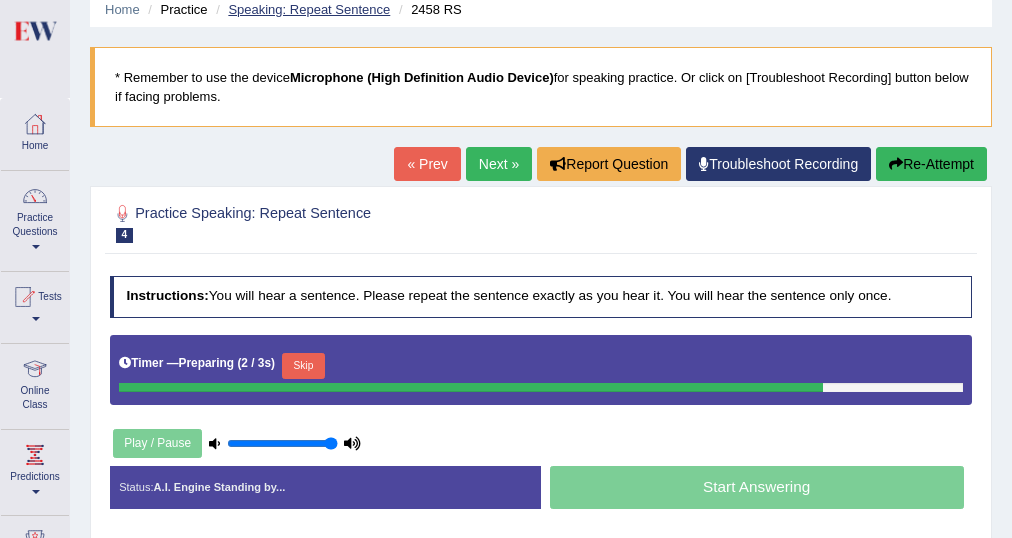 scroll, scrollTop: 160, scrollLeft: 0, axis: vertical 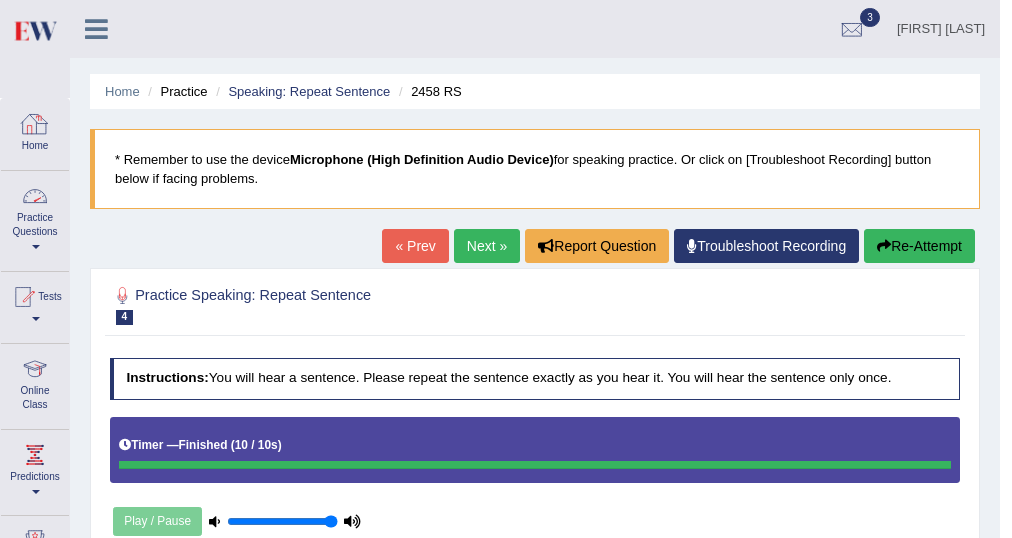 click on "Home" at bounding box center [35, 131] 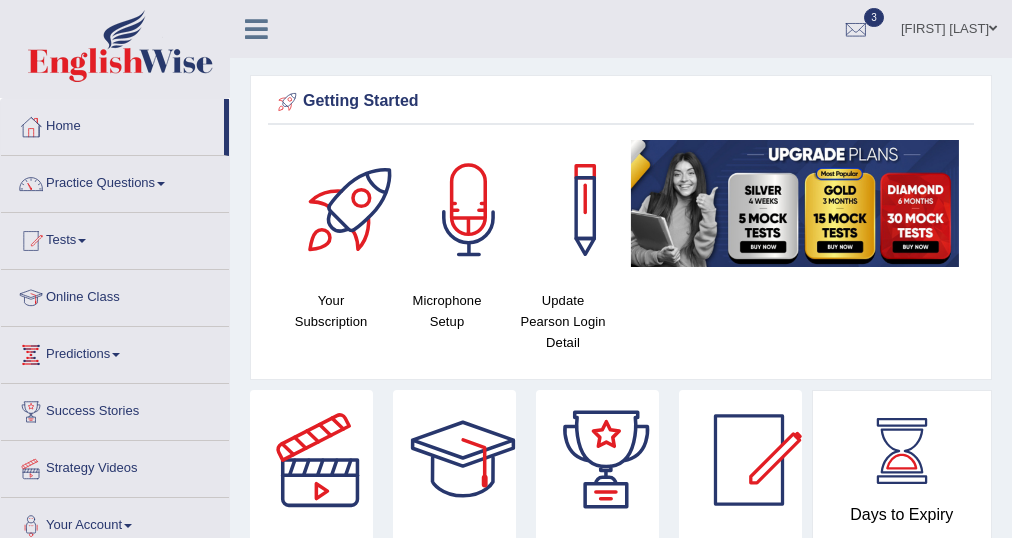 scroll, scrollTop: 0, scrollLeft: 0, axis: both 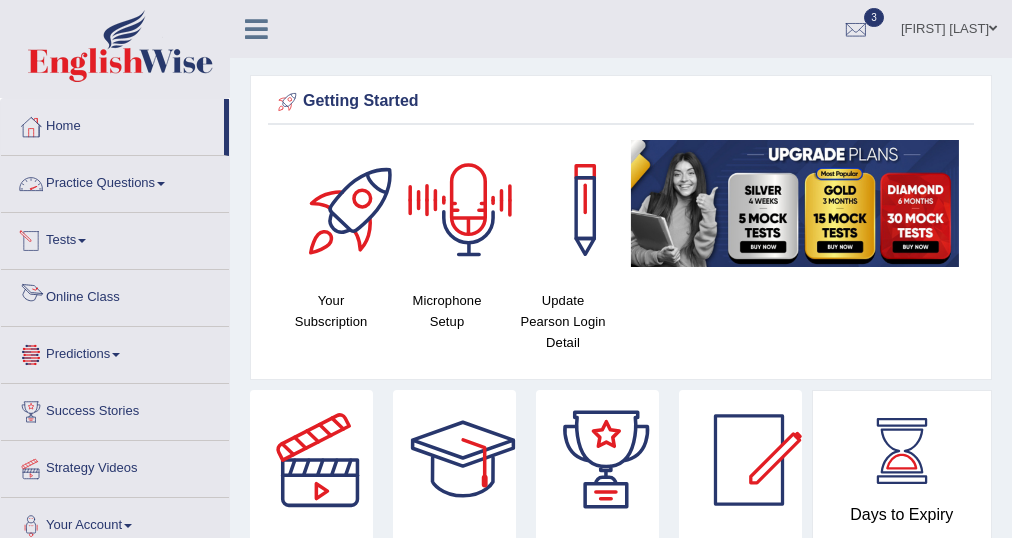 click on "Practice Questions" at bounding box center (115, 181) 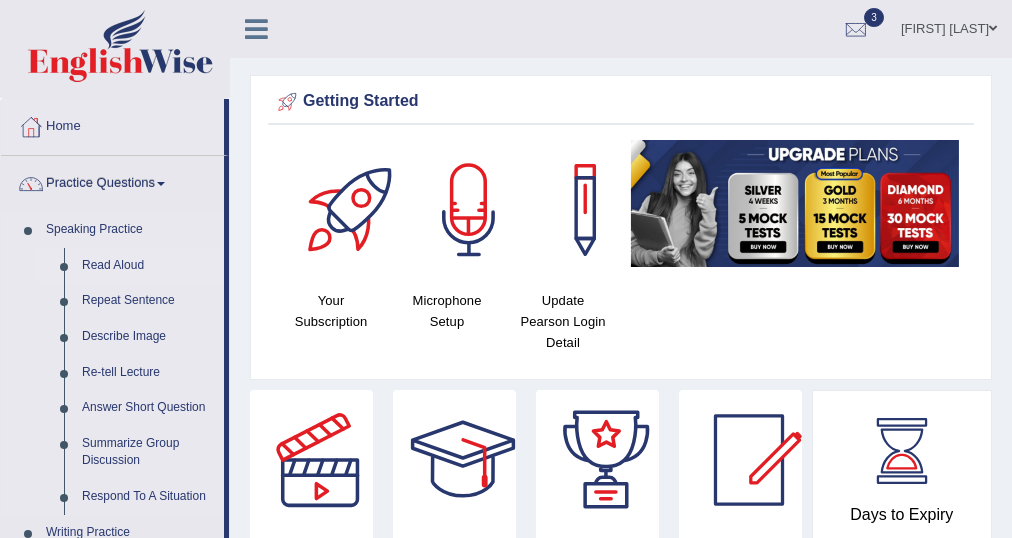 click on "Read Aloud" at bounding box center (148, 266) 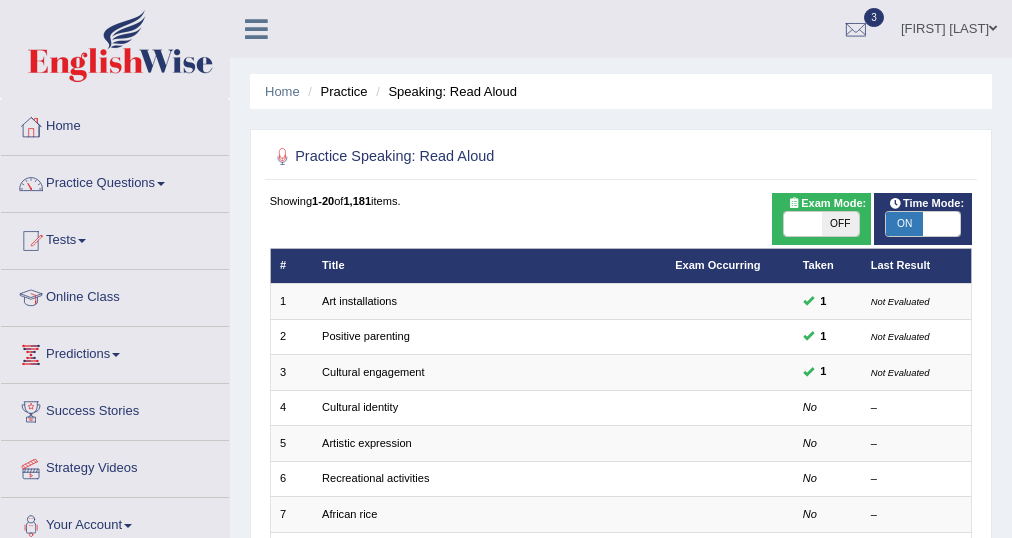 scroll, scrollTop: 0, scrollLeft: 0, axis: both 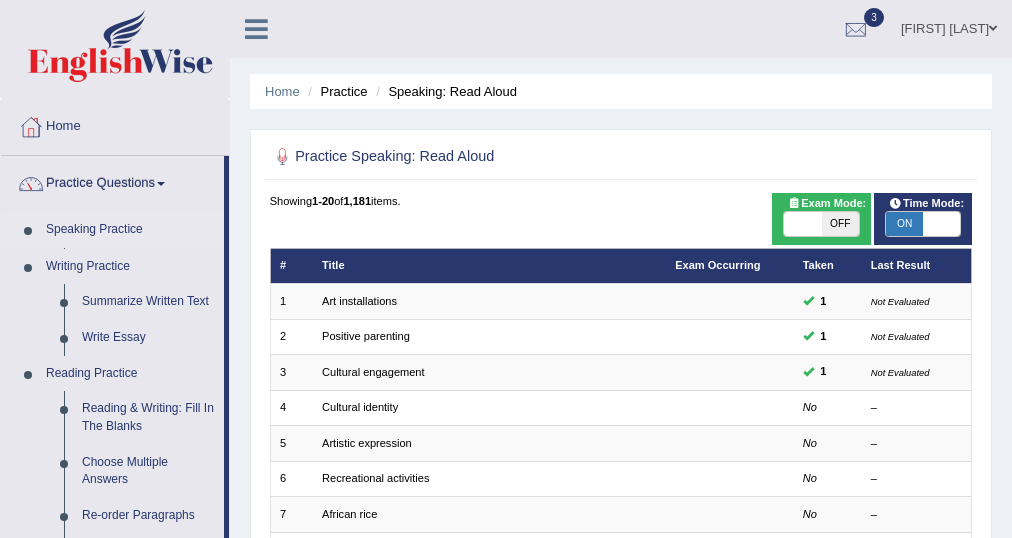 click on "Speaking Practice Read Aloud
Repeat Sentence
Describe Image
Re-tell Lecture
Answer Short Question
Summarize Group Discussion
Respond To A Situation
Writing Practice  Summarize Written Text
Write Essay
Reading Practice  Reading & Writing: Fill In The Blanks
Choose Multiple Answers
Re-order Paragraphs
Fill In The Blanks
Choose Single Answer
Listening Practice  Summarize Spoken Text
Highlight Incorrect Words
Highlight Correct Summary
Select Missing Word
Choose Single Answer
Choose Multiple Answers
Fill In The Blanks
Write From Dictation
Pronunciation" at bounding box center (112, 613) 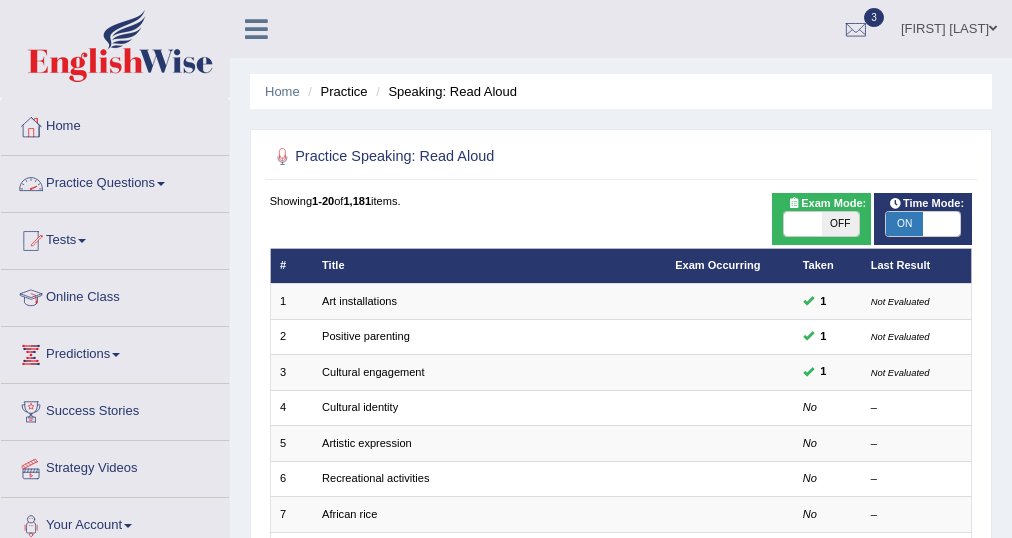 click on "Practice Questions" at bounding box center [115, 181] 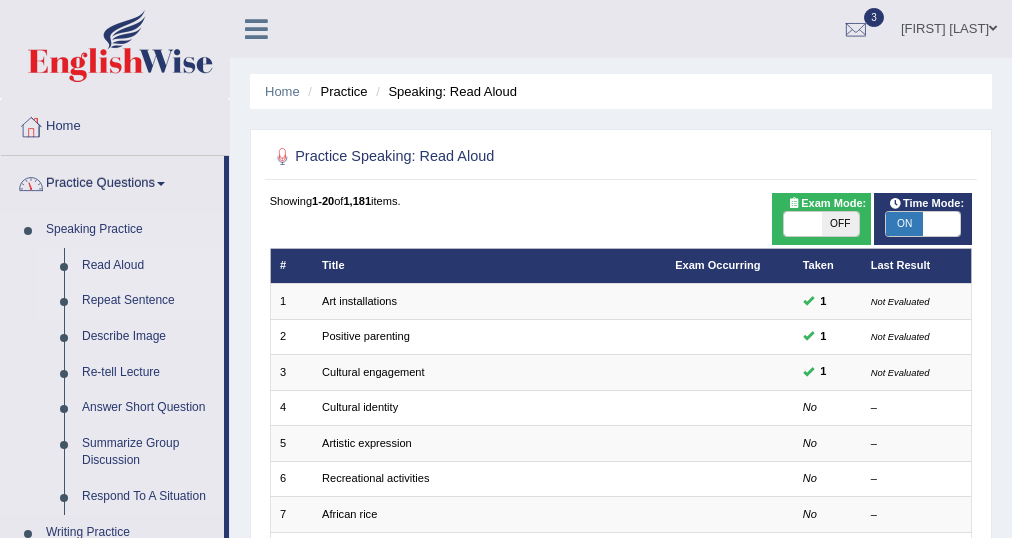 click on "Repeat Sentence" at bounding box center [148, 301] 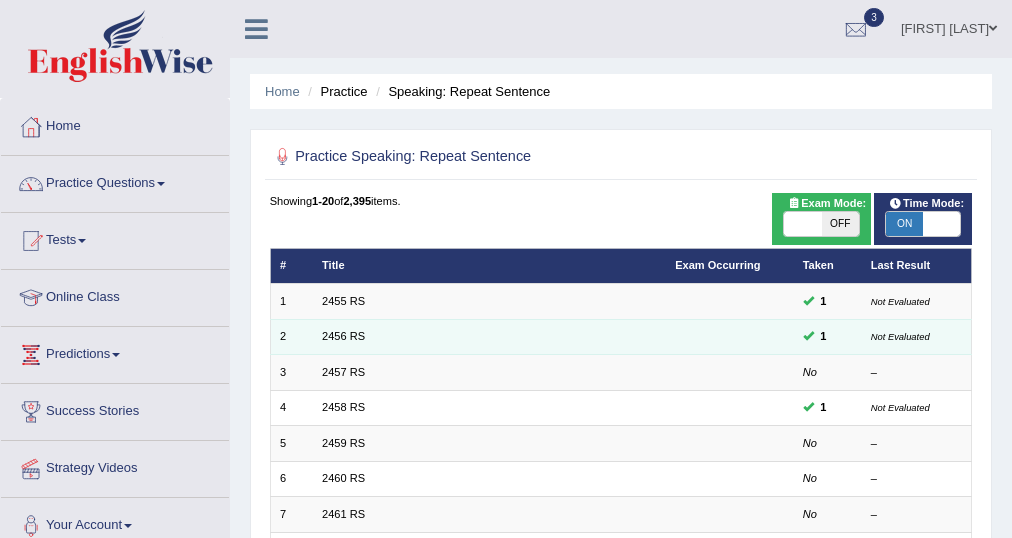 scroll, scrollTop: 0, scrollLeft: 0, axis: both 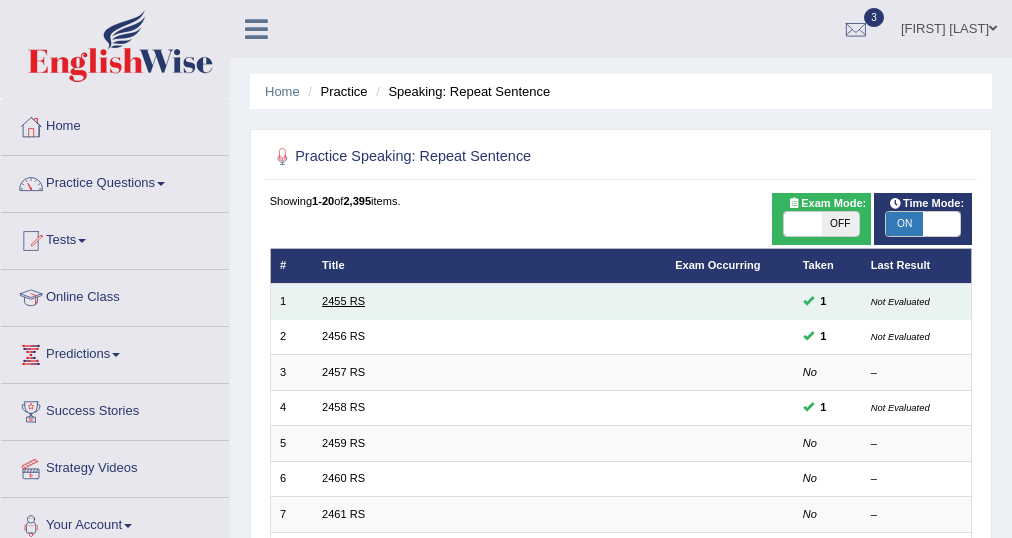 click on "2455 RS" at bounding box center (343, 301) 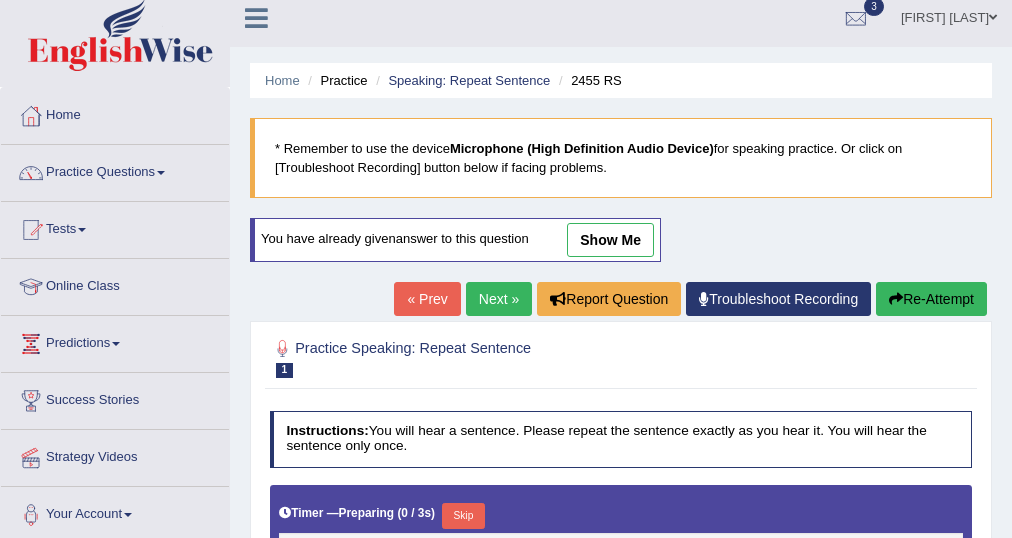 scroll, scrollTop: 149, scrollLeft: 0, axis: vertical 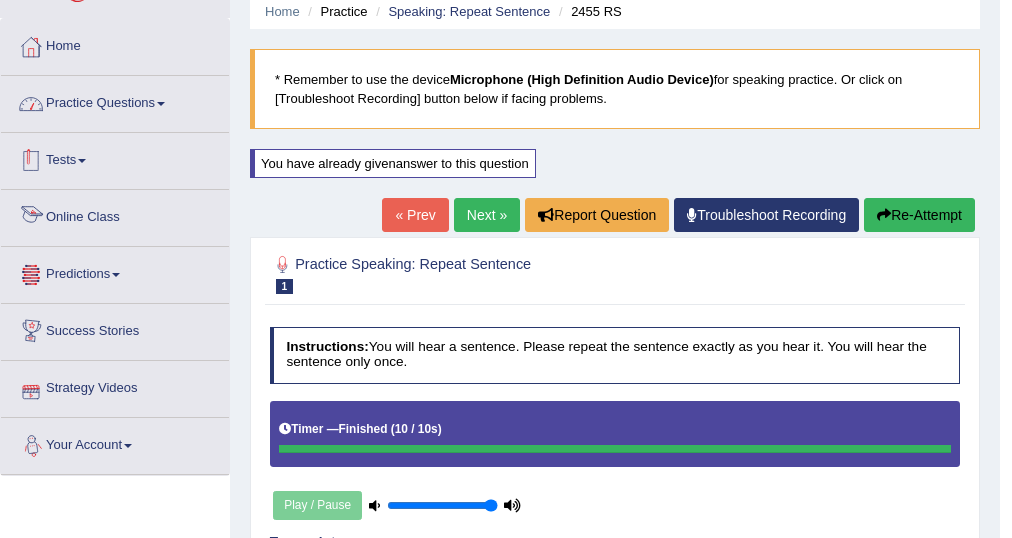 click on "Practice Questions" at bounding box center (115, 101) 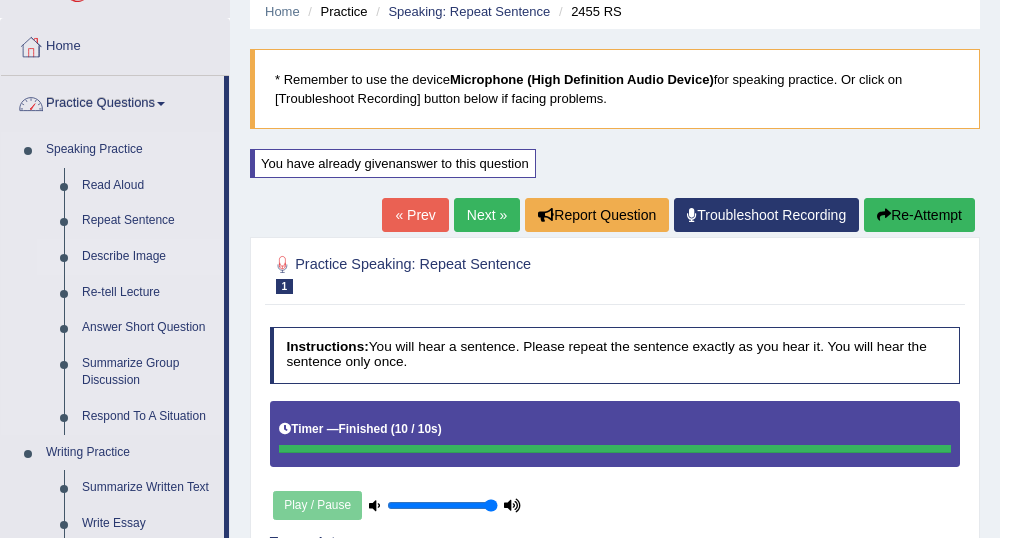 click on "Describe Image" at bounding box center [148, 257] 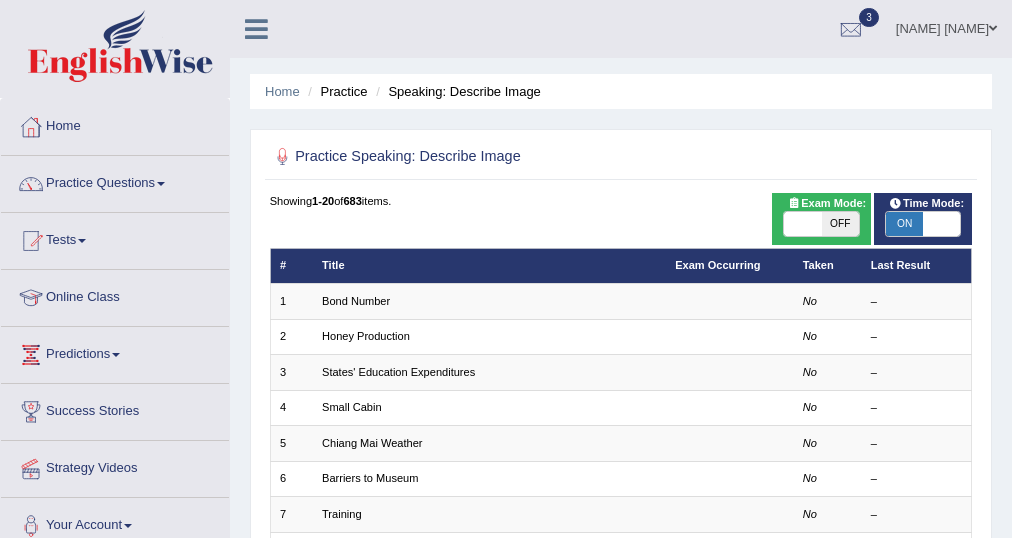 scroll, scrollTop: 80, scrollLeft: 0, axis: vertical 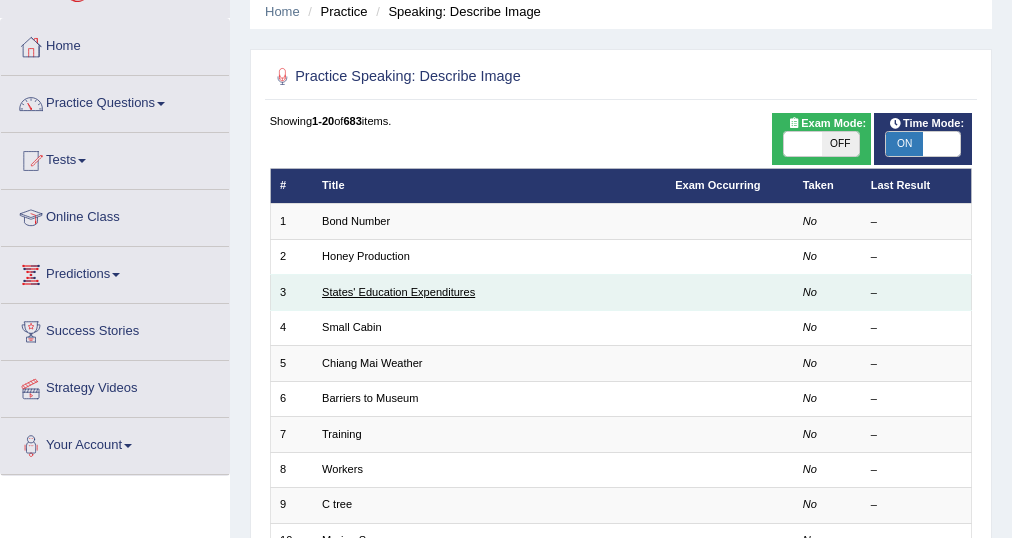 click on "States' Education Expenditures" at bounding box center [398, 292] 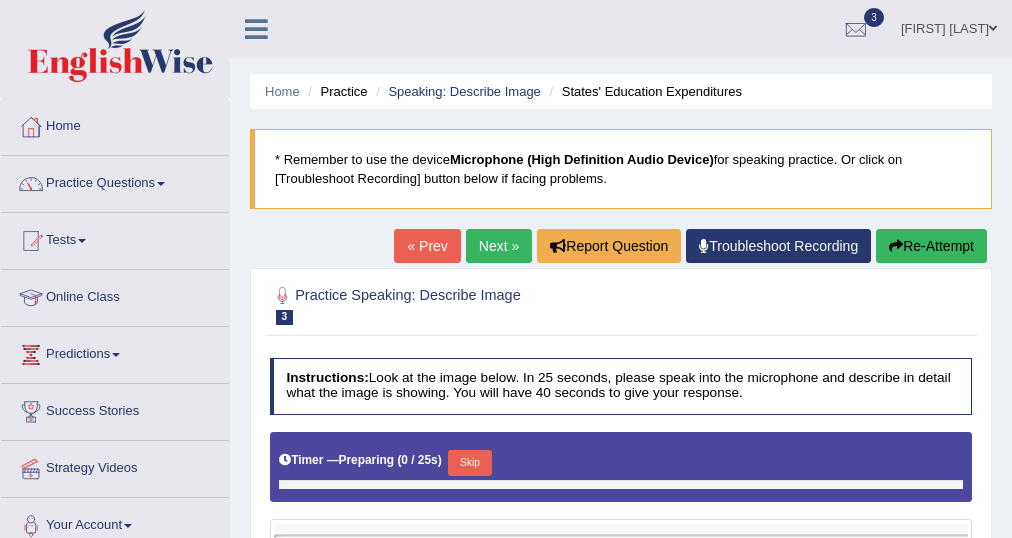 scroll, scrollTop: 0, scrollLeft: 0, axis: both 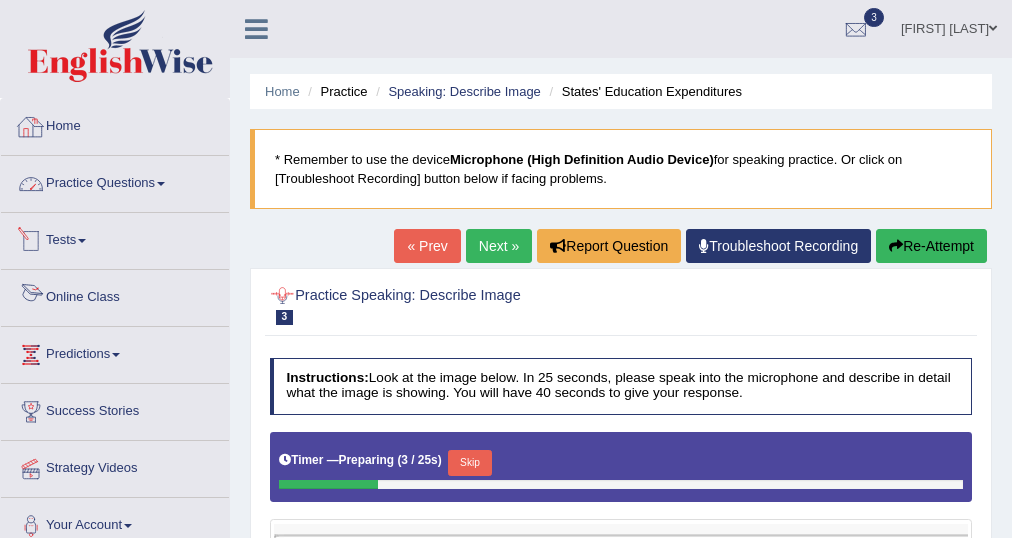 click at bounding box center (256, 27) 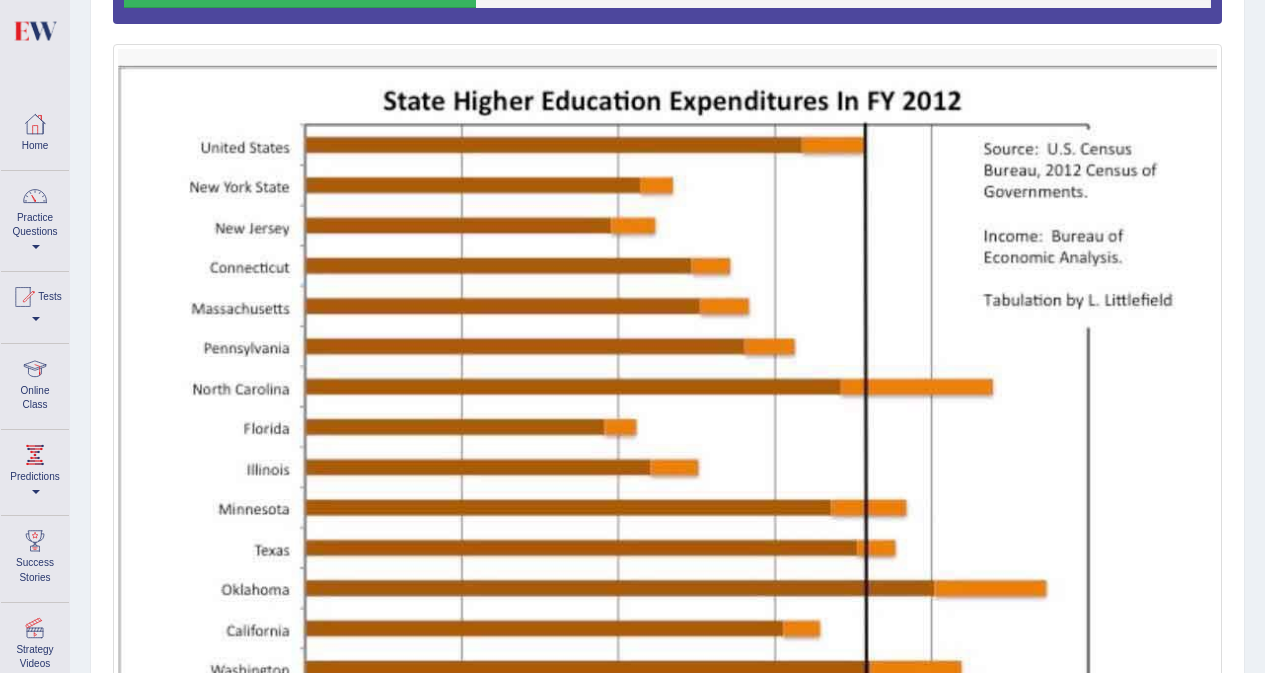 scroll, scrollTop: 600, scrollLeft: 0, axis: vertical 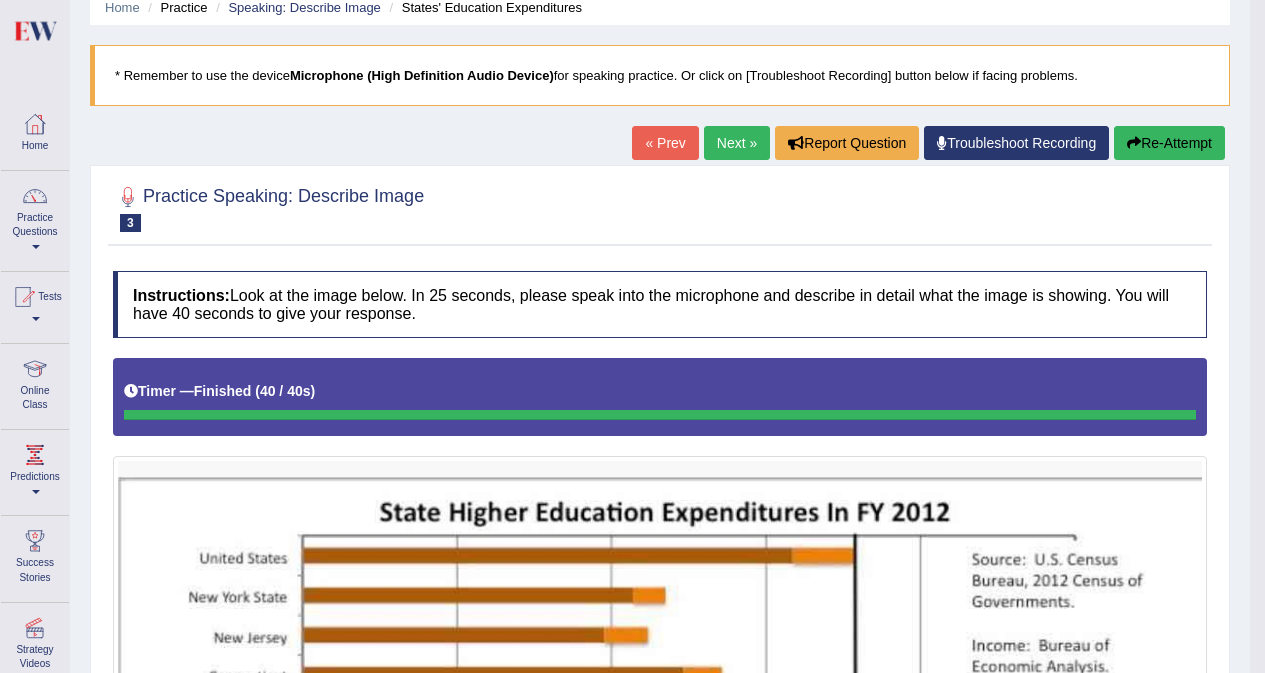 click on "Next »" at bounding box center [737, 143] 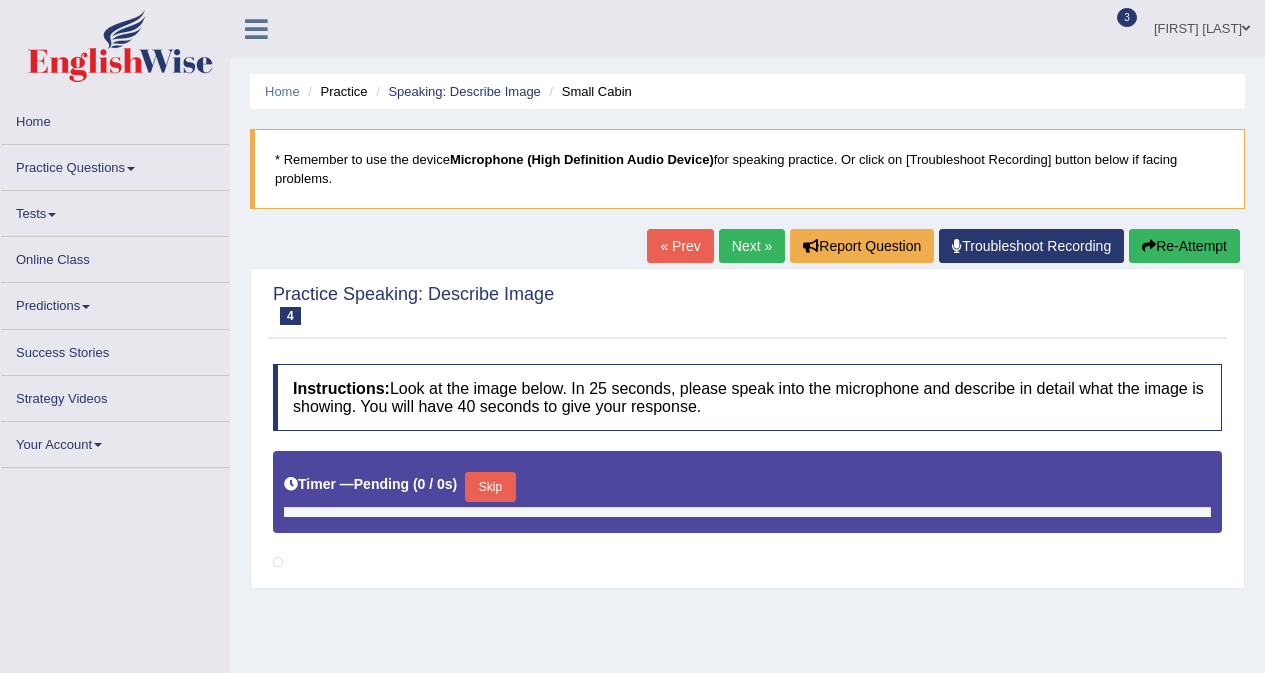 scroll, scrollTop: 0, scrollLeft: 0, axis: both 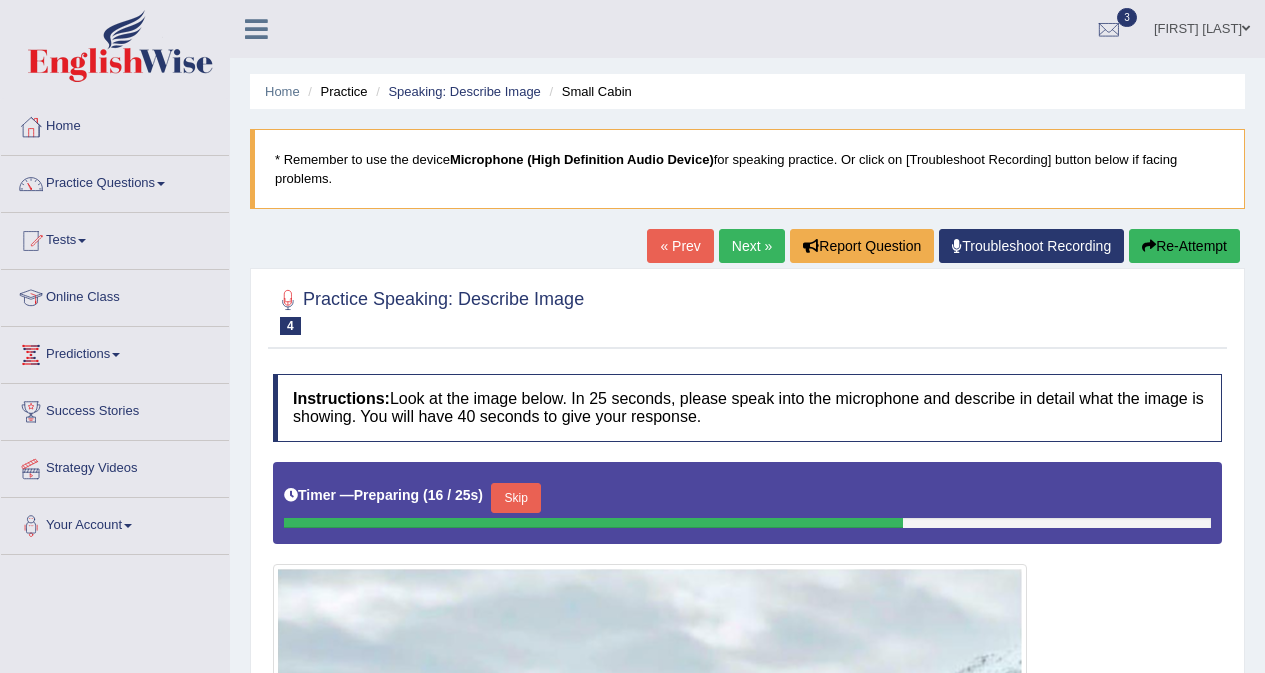 click on "Next »" at bounding box center [752, 246] 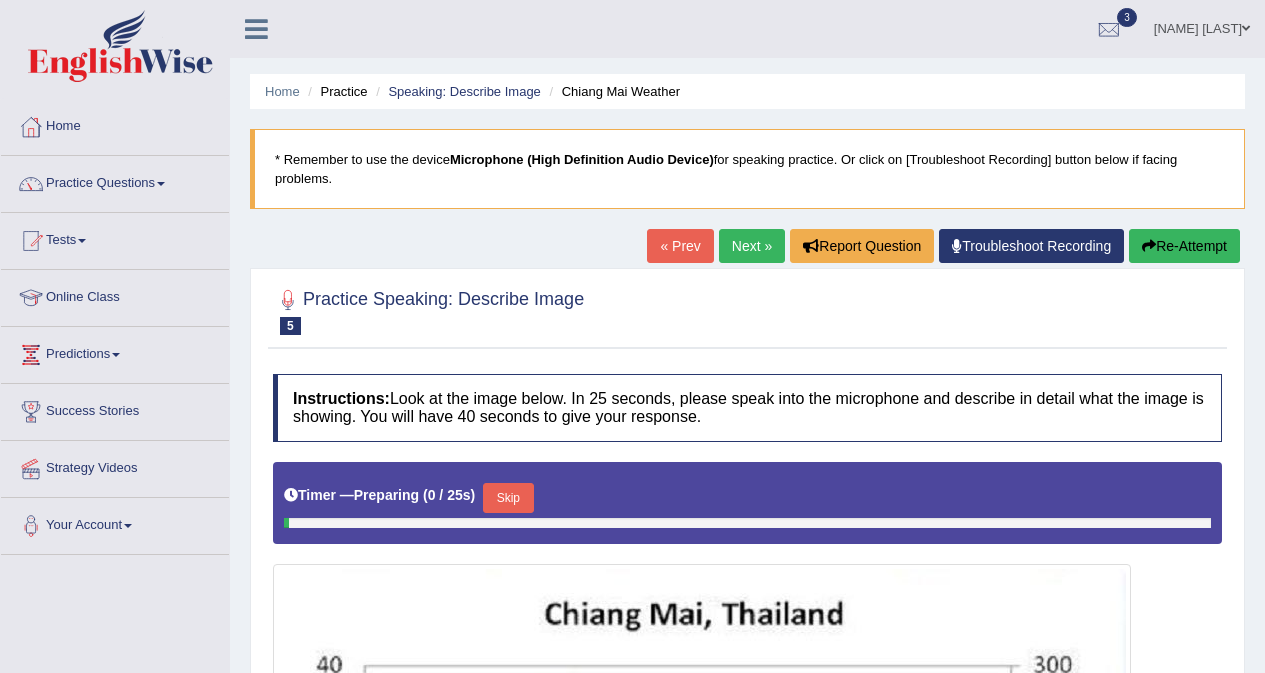 scroll, scrollTop: 0, scrollLeft: 0, axis: both 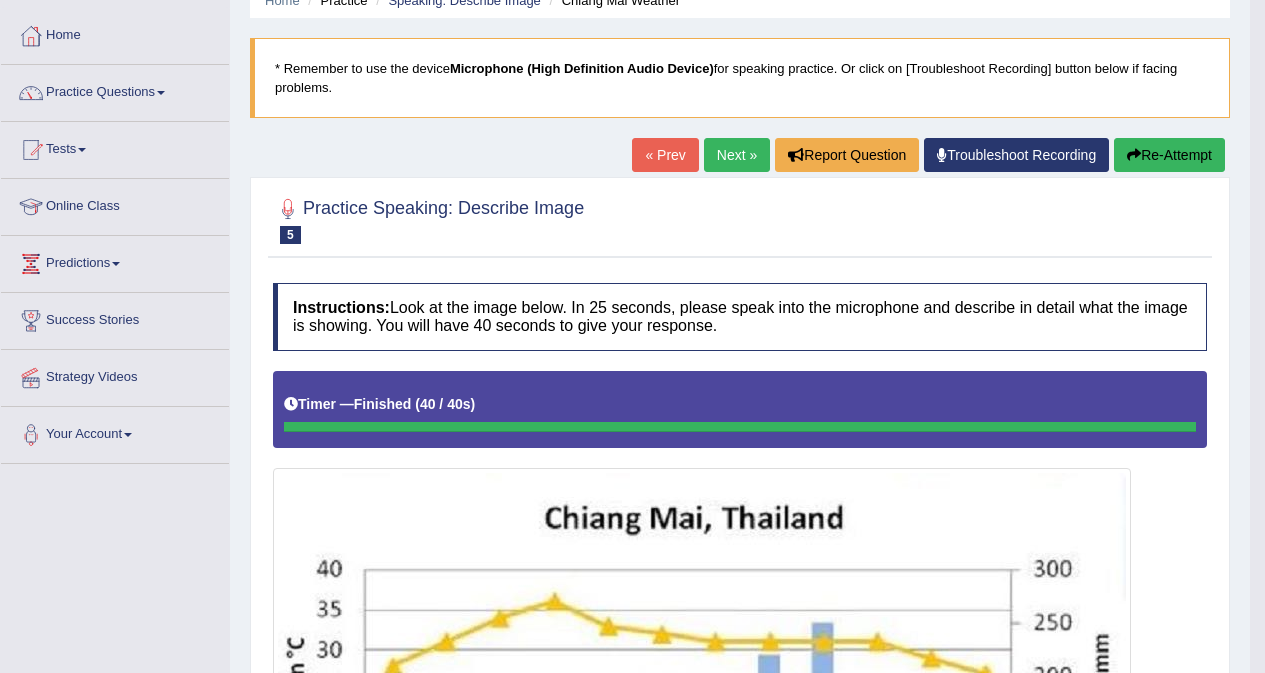 click on "Next »" at bounding box center (737, 155) 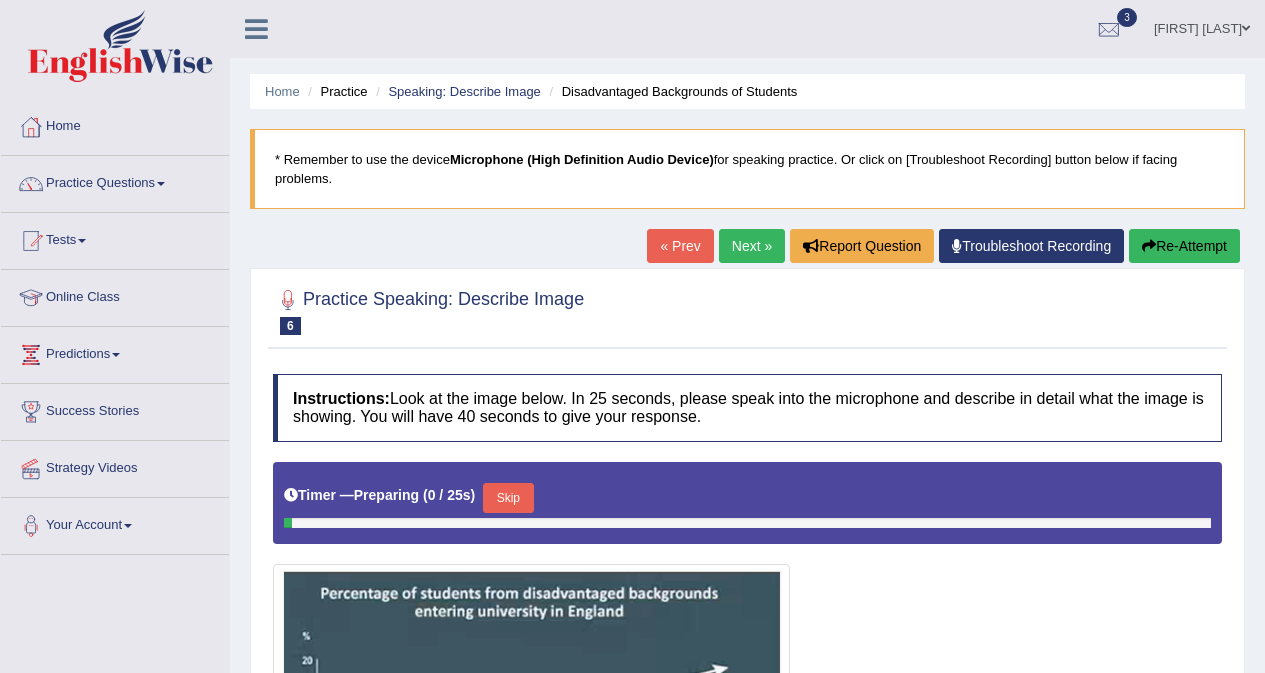 scroll, scrollTop: 0, scrollLeft: 0, axis: both 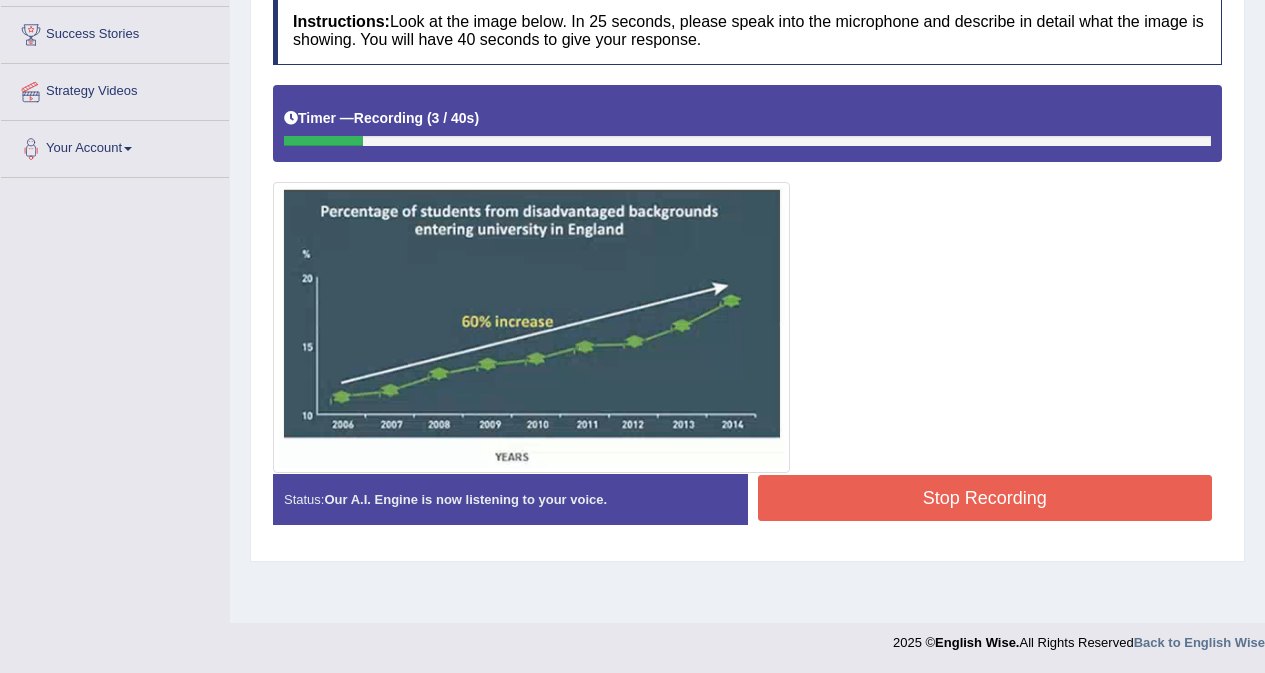 click on "Stop Recording" at bounding box center (985, 498) 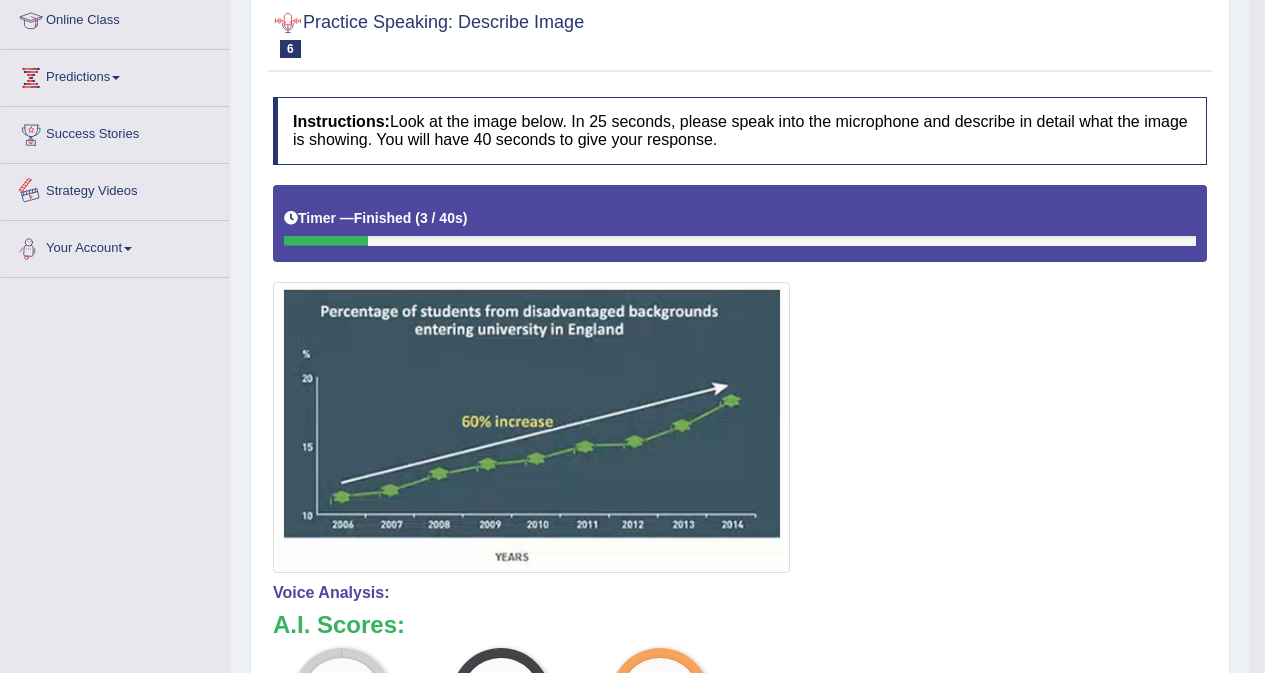 scroll, scrollTop: 177, scrollLeft: 0, axis: vertical 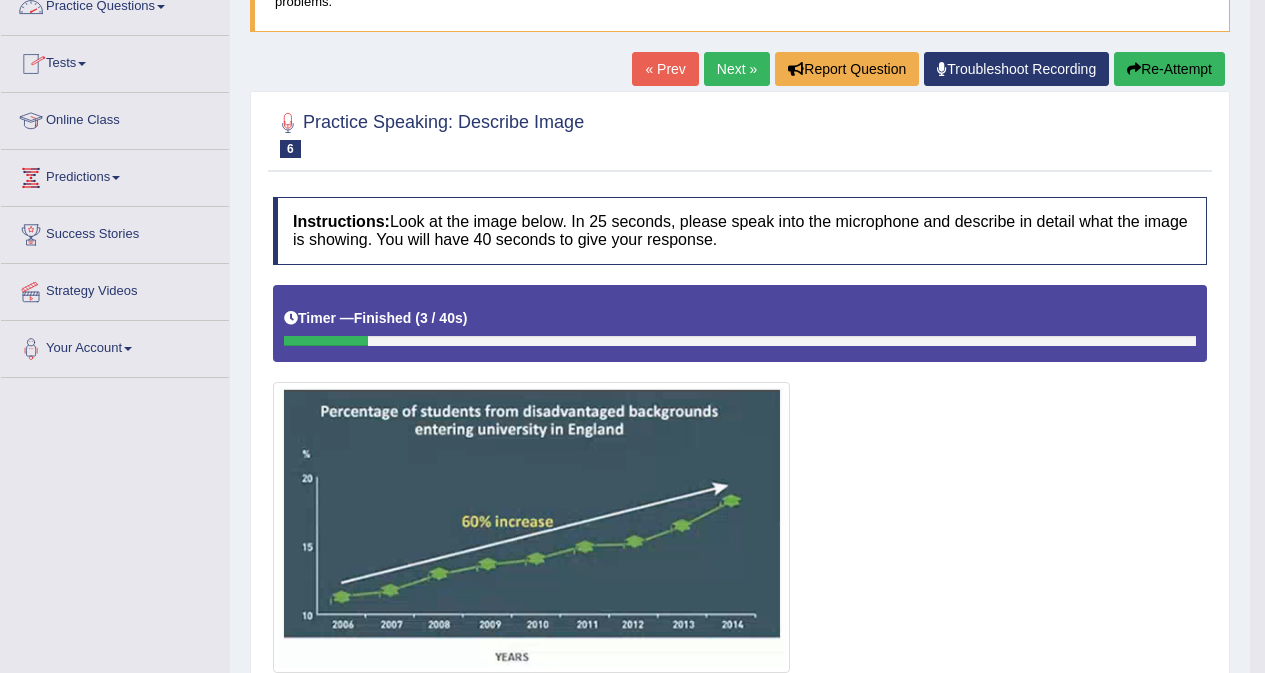 click on "Practice Questions" at bounding box center (115, 4) 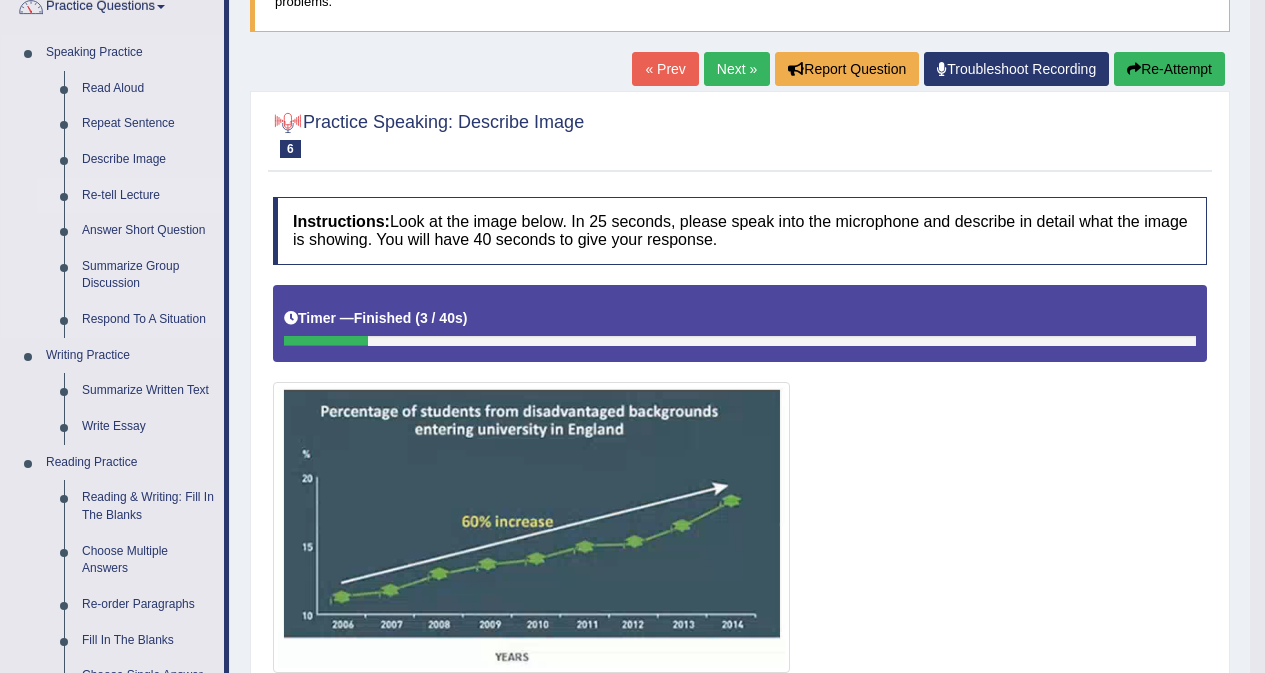 click on "Re-tell Lecture" at bounding box center [148, 196] 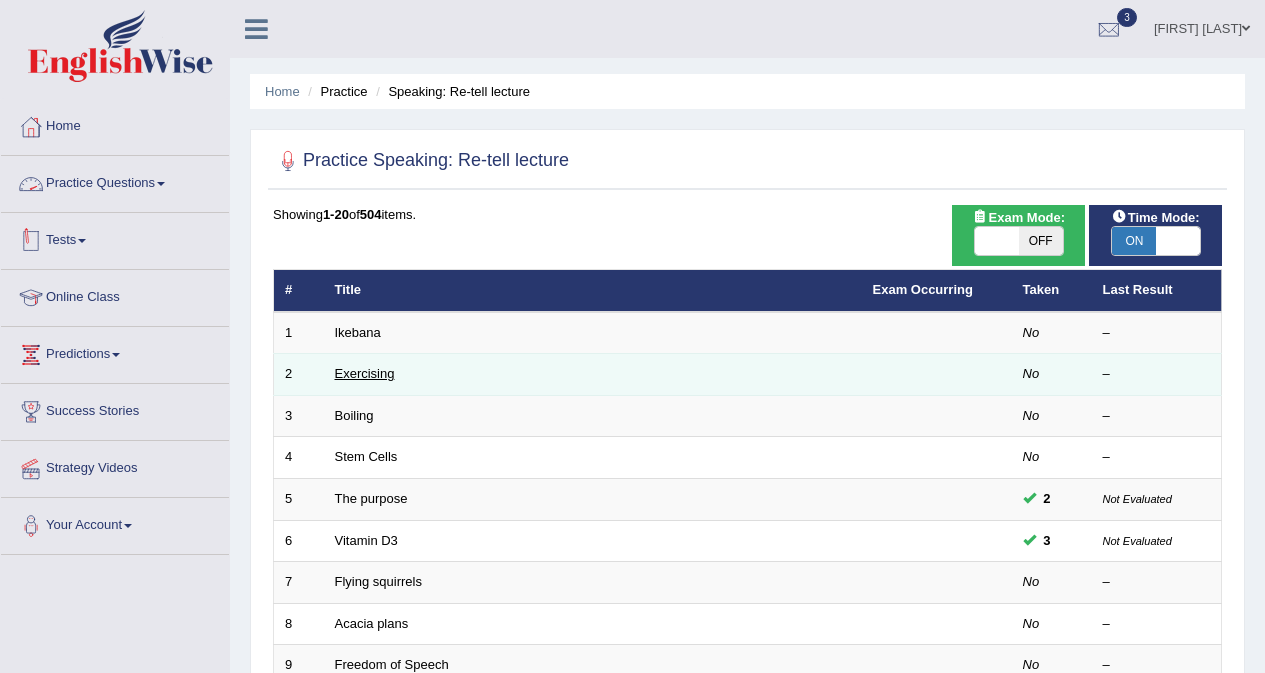 scroll, scrollTop: 0, scrollLeft: 0, axis: both 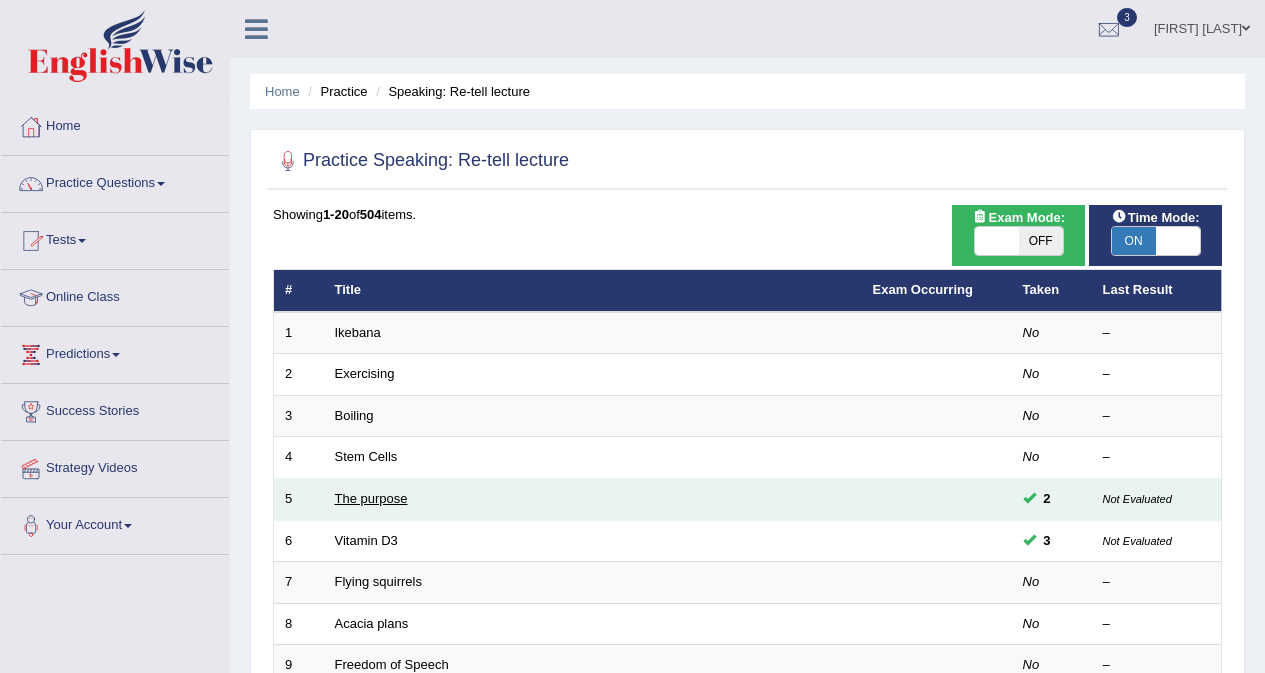 click on "The purpose" at bounding box center [371, 498] 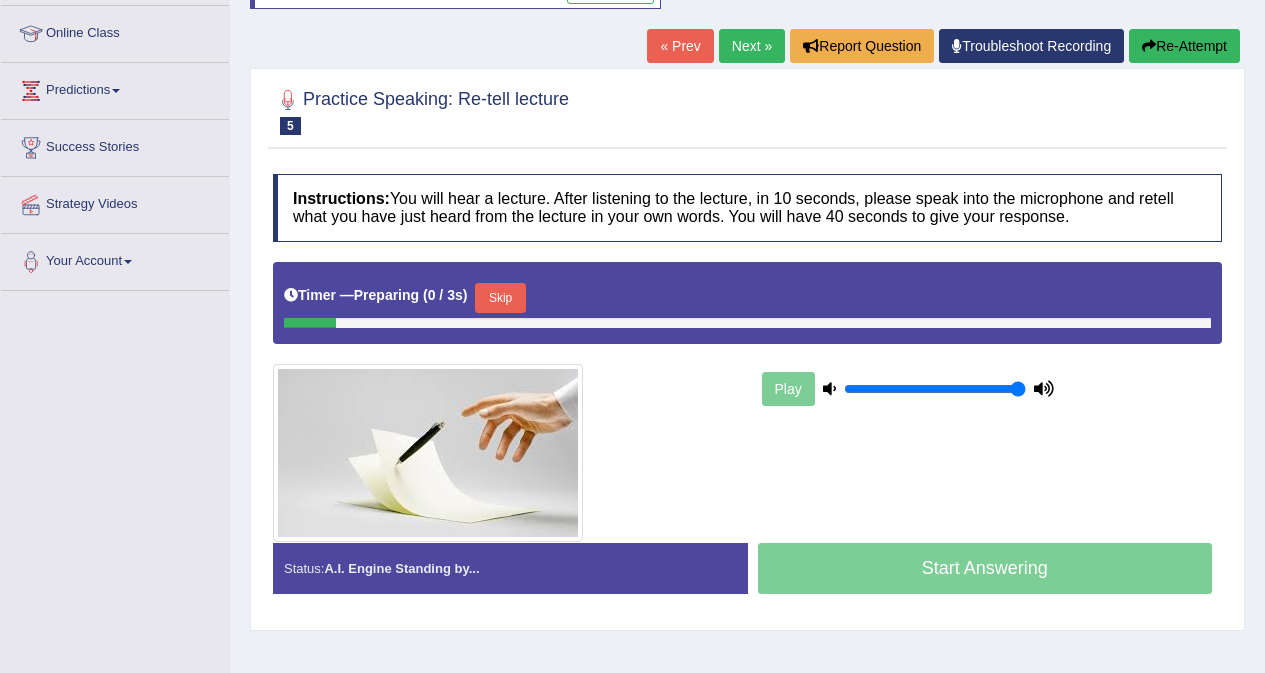 scroll, scrollTop: 0, scrollLeft: 0, axis: both 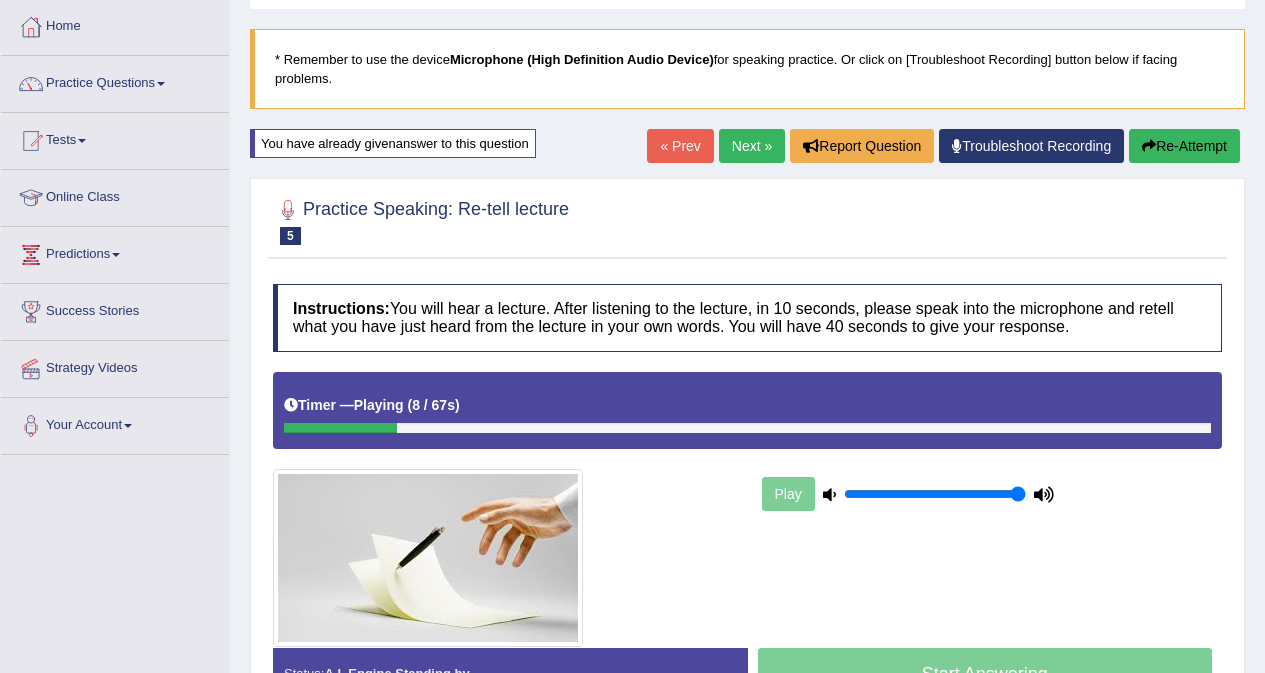 click on "Play" at bounding box center [747, 509] 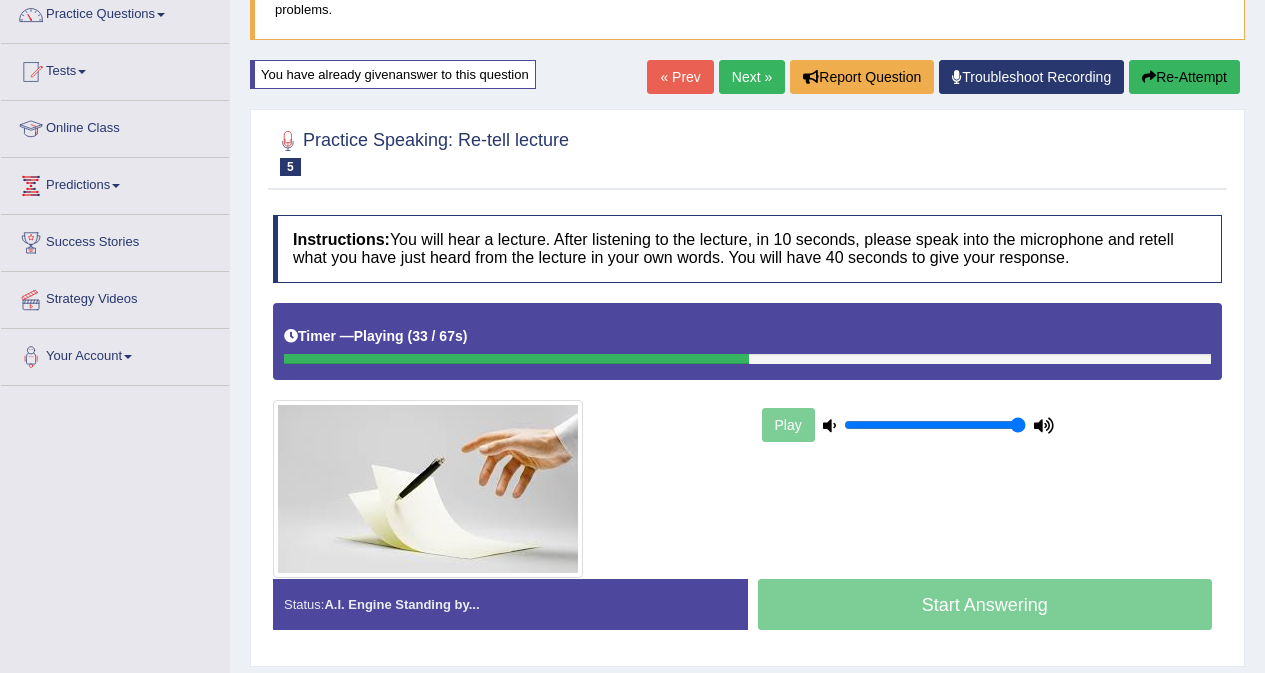 scroll, scrollTop: 200, scrollLeft: 0, axis: vertical 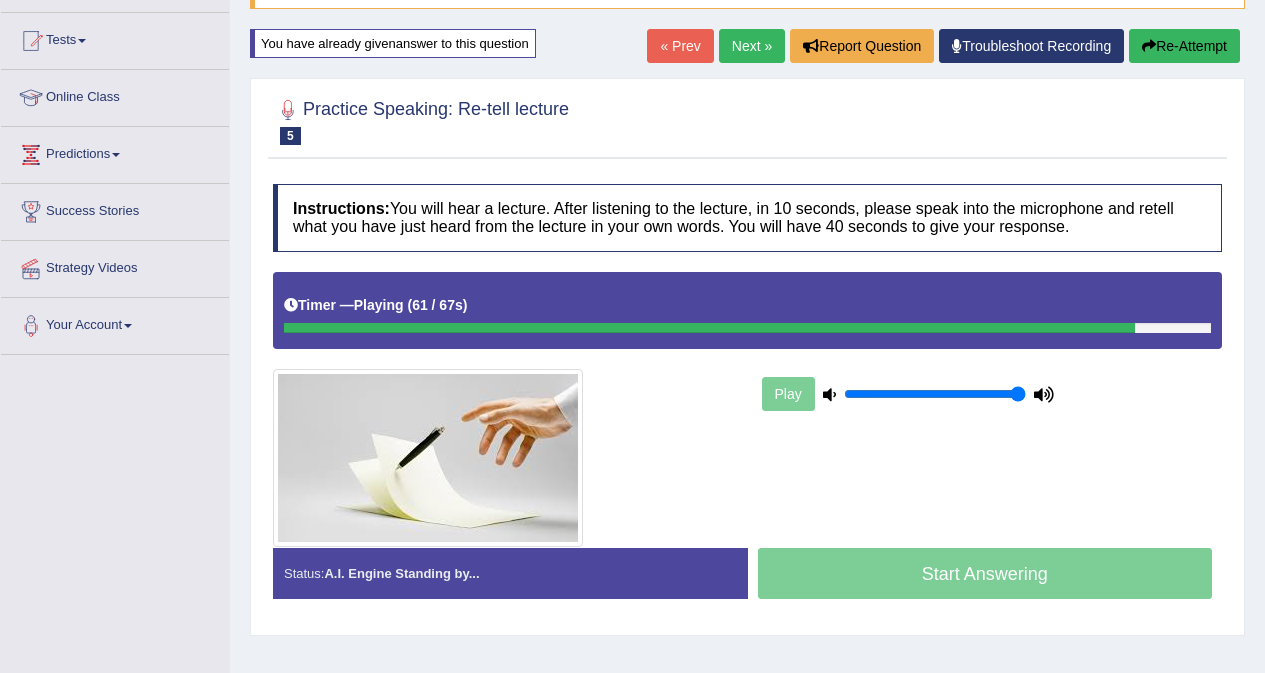click at bounding box center [1149, 46] 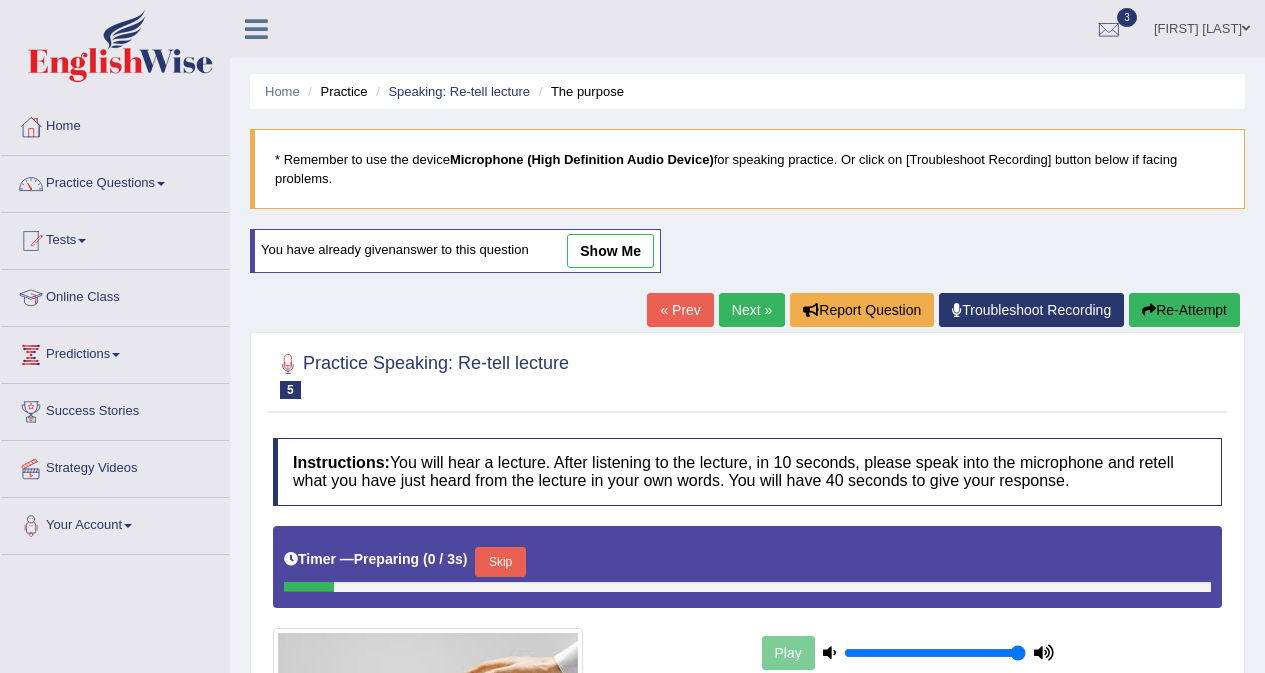 scroll, scrollTop: 200, scrollLeft: 0, axis: vertical 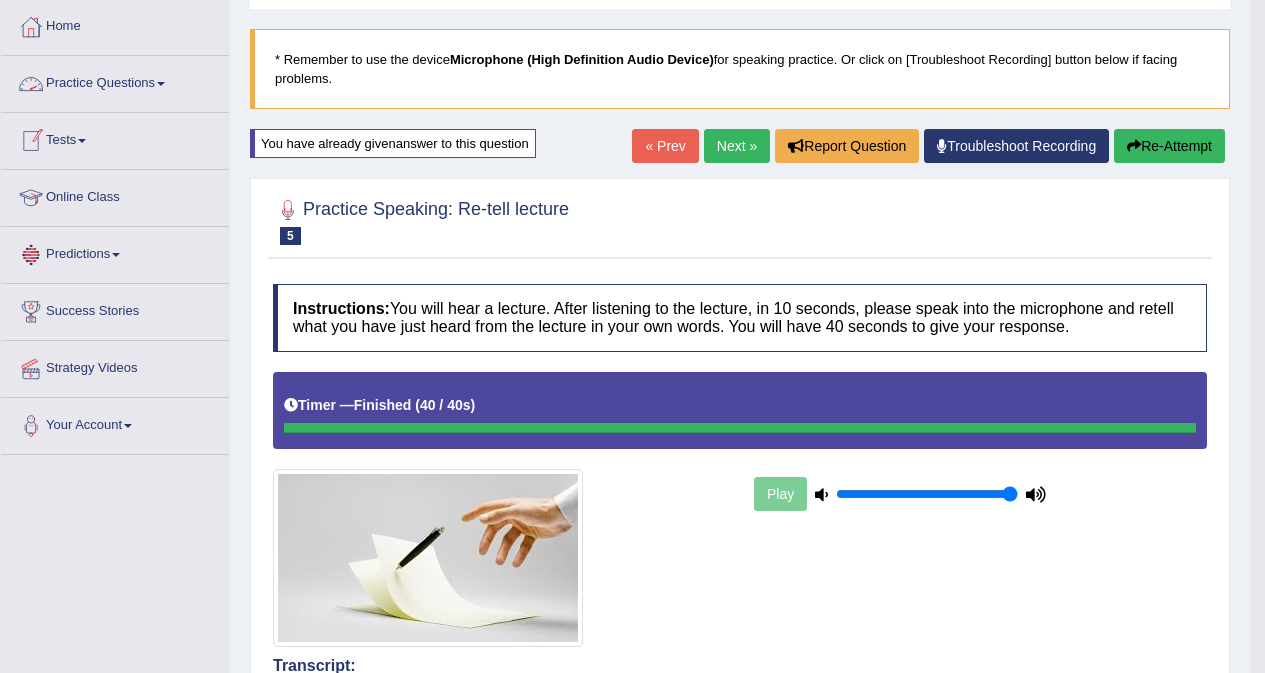 click on "Practice Questions" at bounding box center [115, 81] 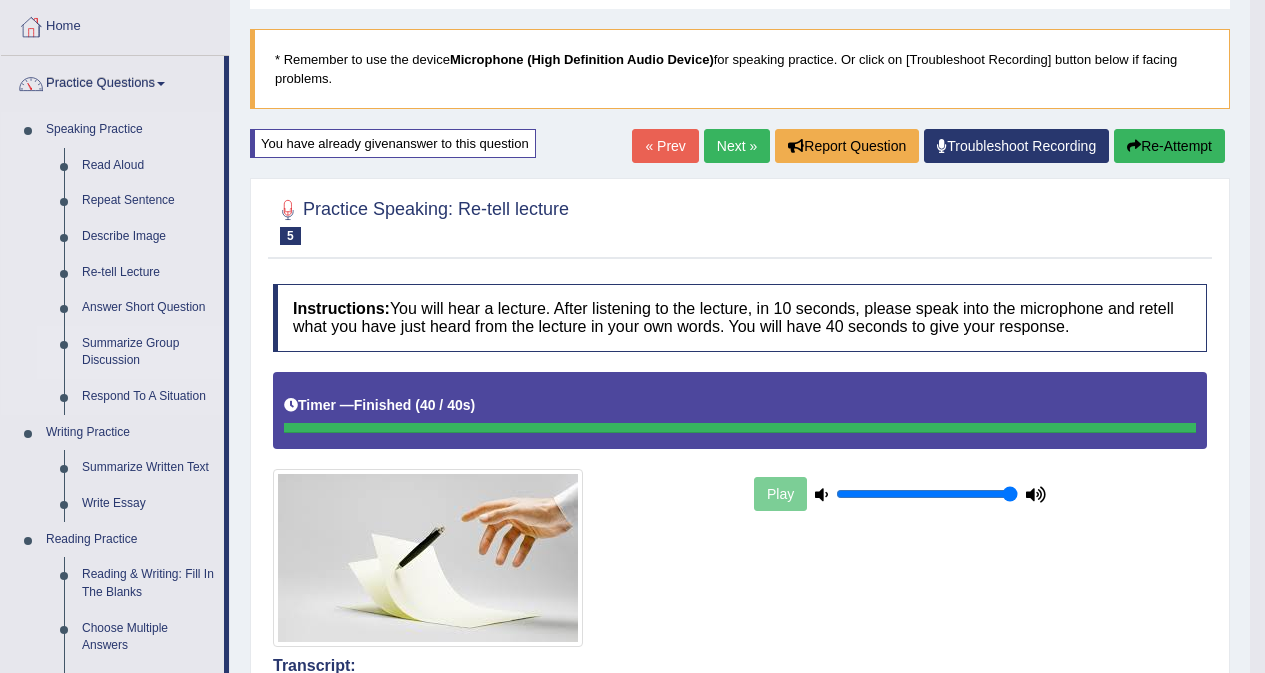 click on "Summarize Group Discussion" at bounding box center [148, 352] 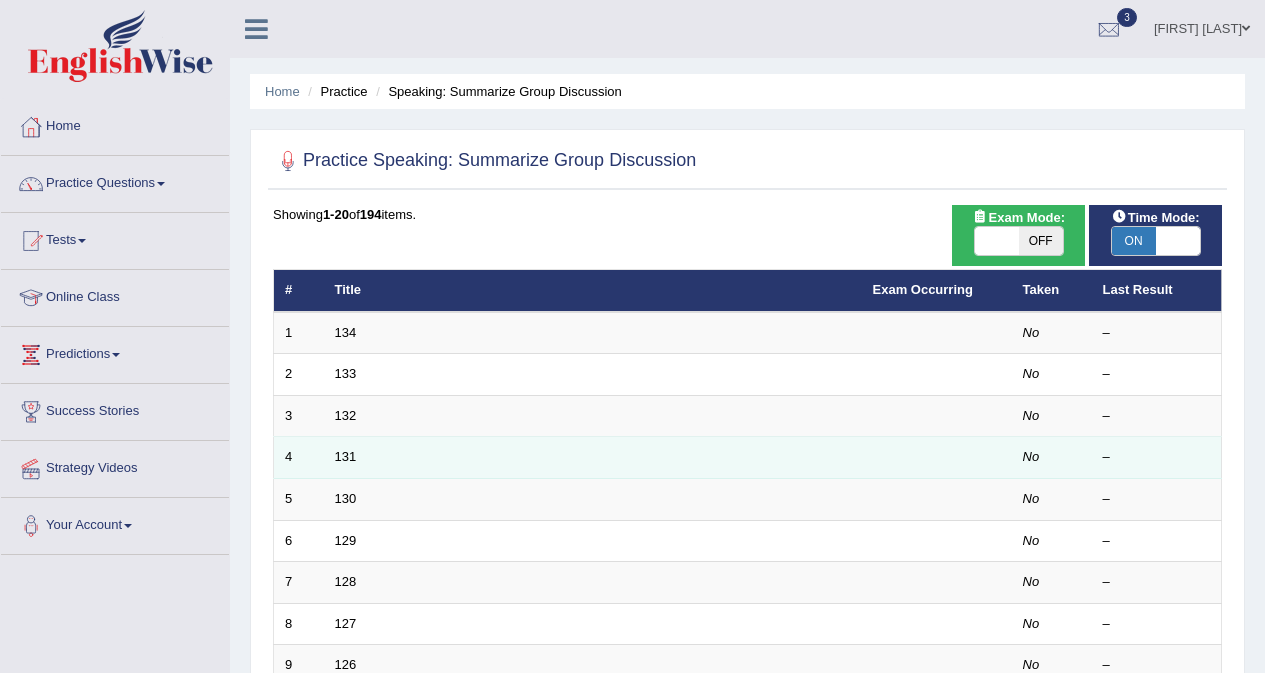 scroll, scrollTop: 0, scrollLeft: 0, axis: both 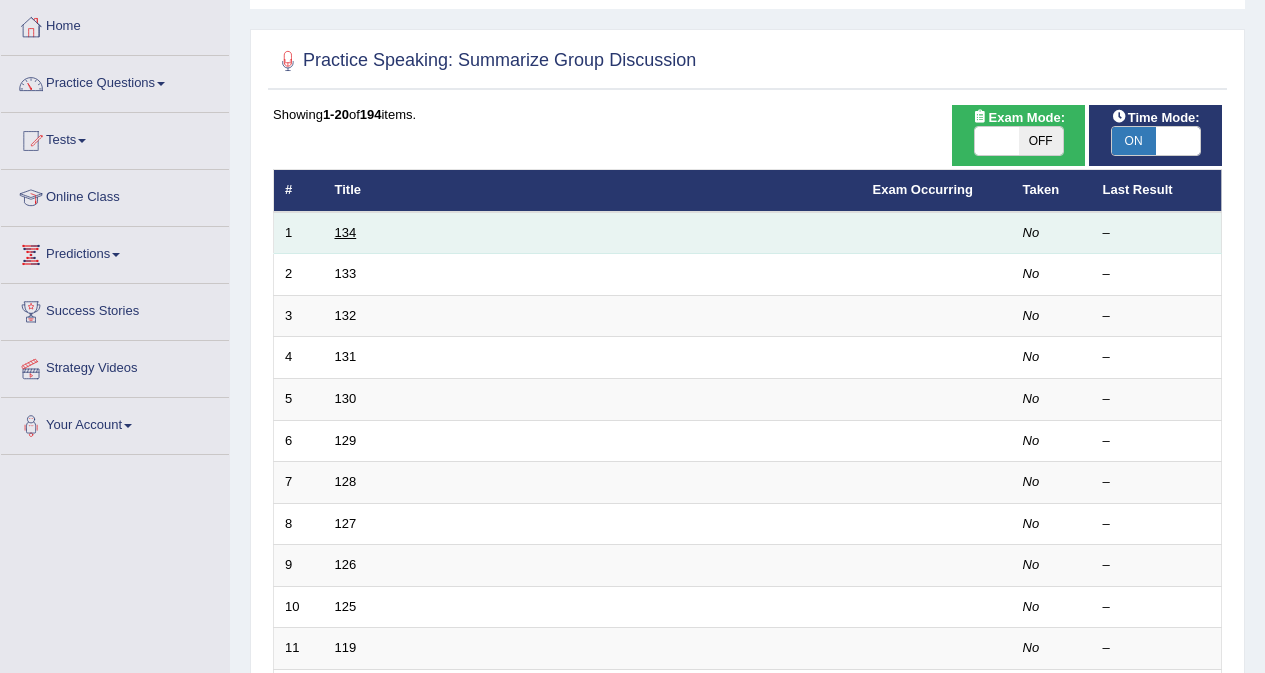 click on "134" at bounding box center (346, 232) 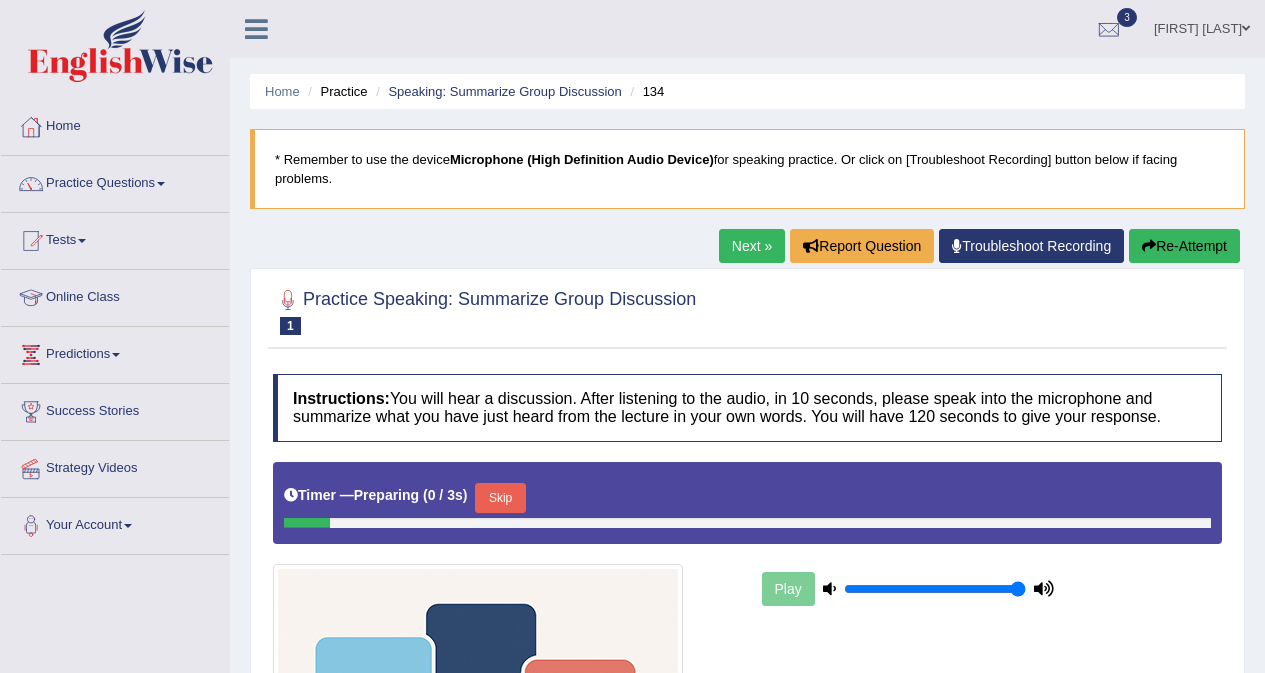 scroll, scrollTop: 0, scrollLeft: 0, axis: both 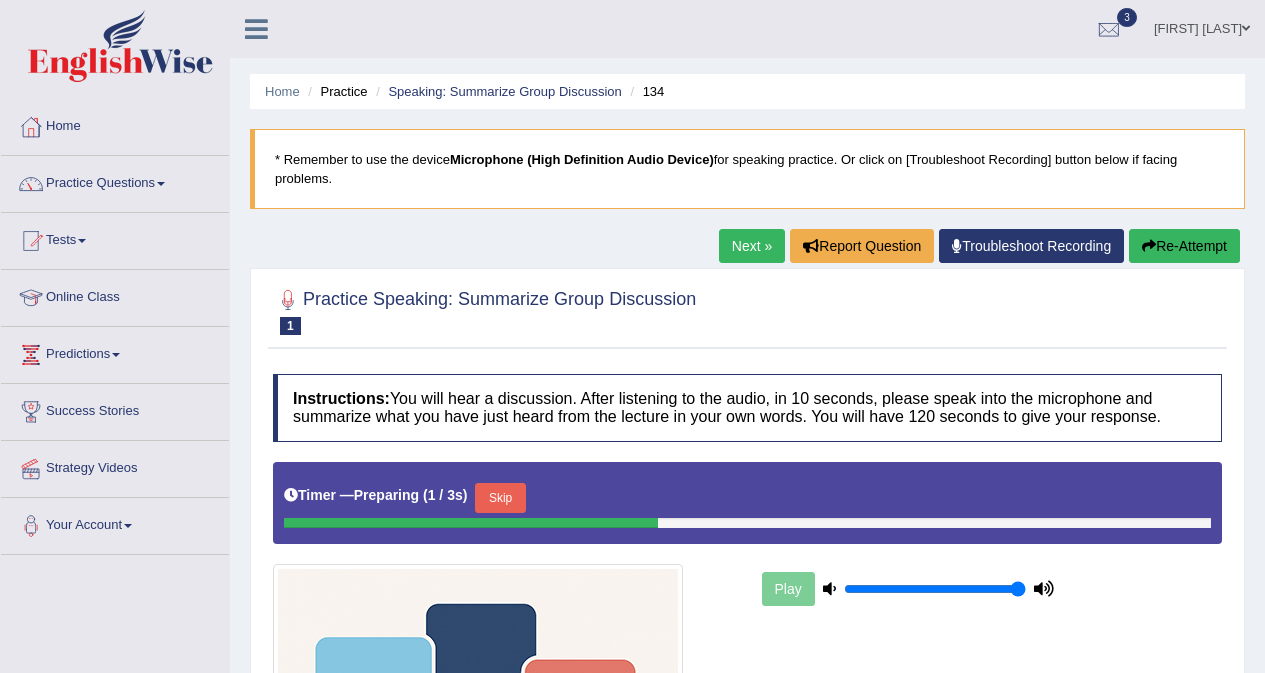 click on "Skip" at bounding box center [500, 498] 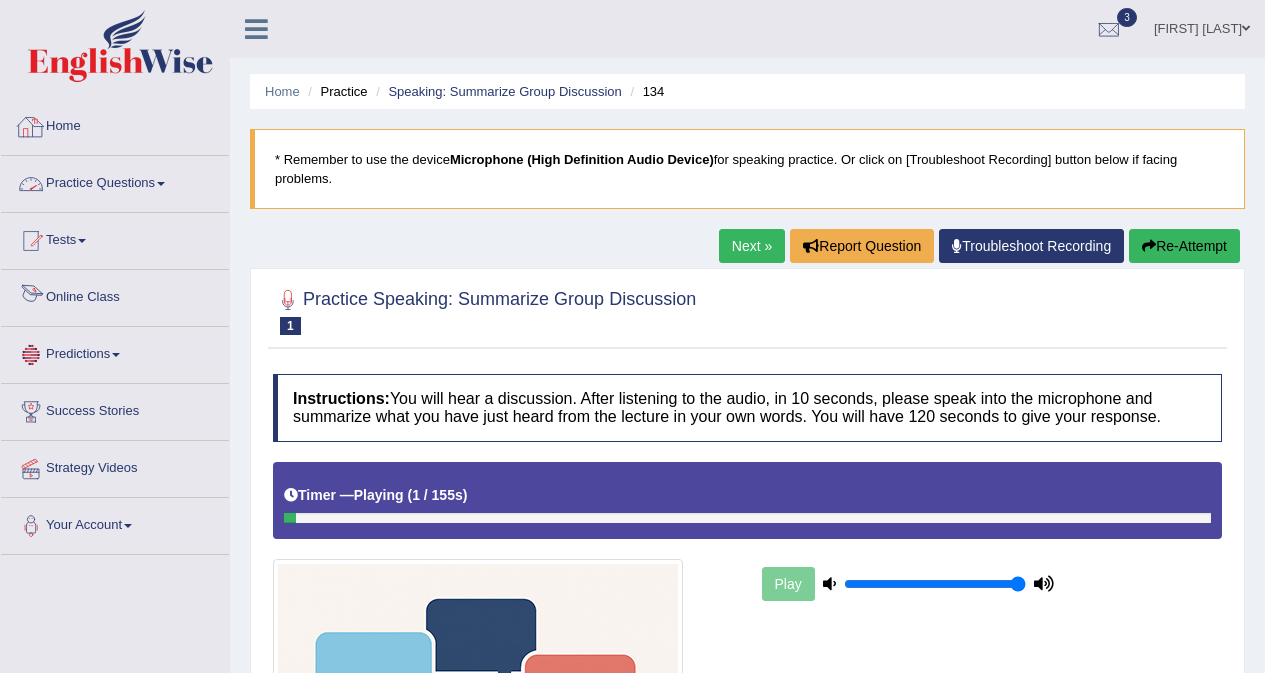 click on "Practice Questions" at bounding box center (115, 181) 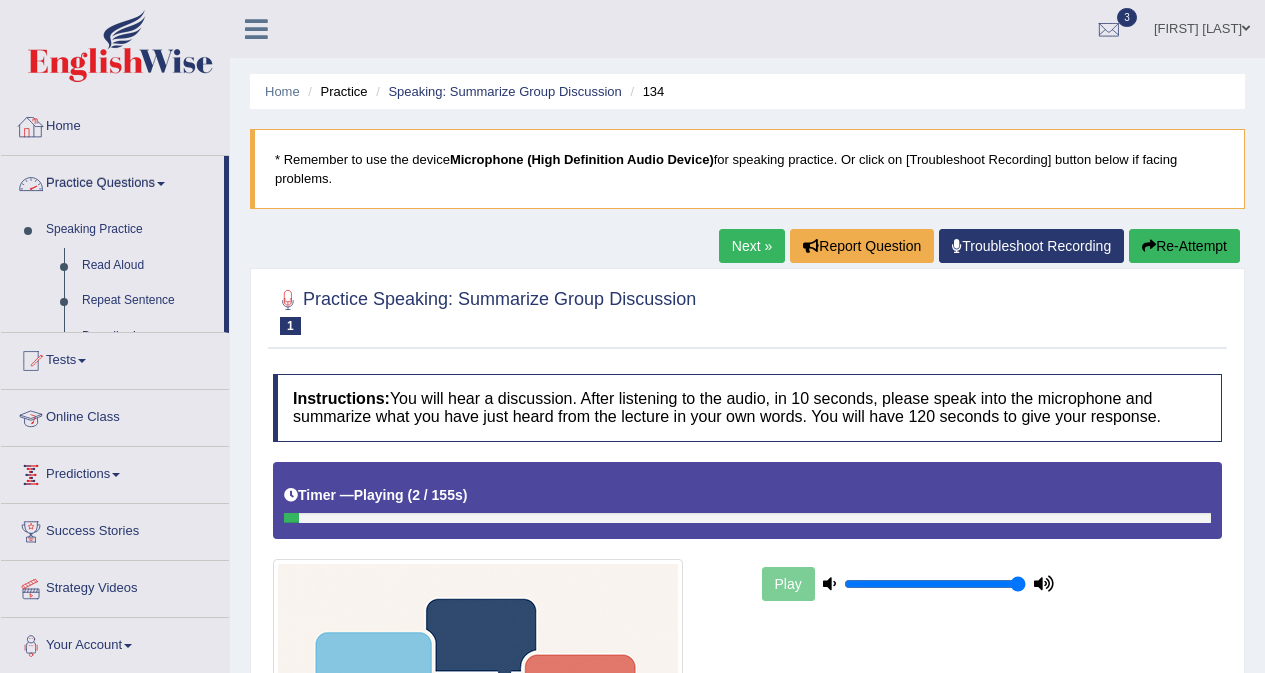click on "Home" at bounding box center [115, 124] 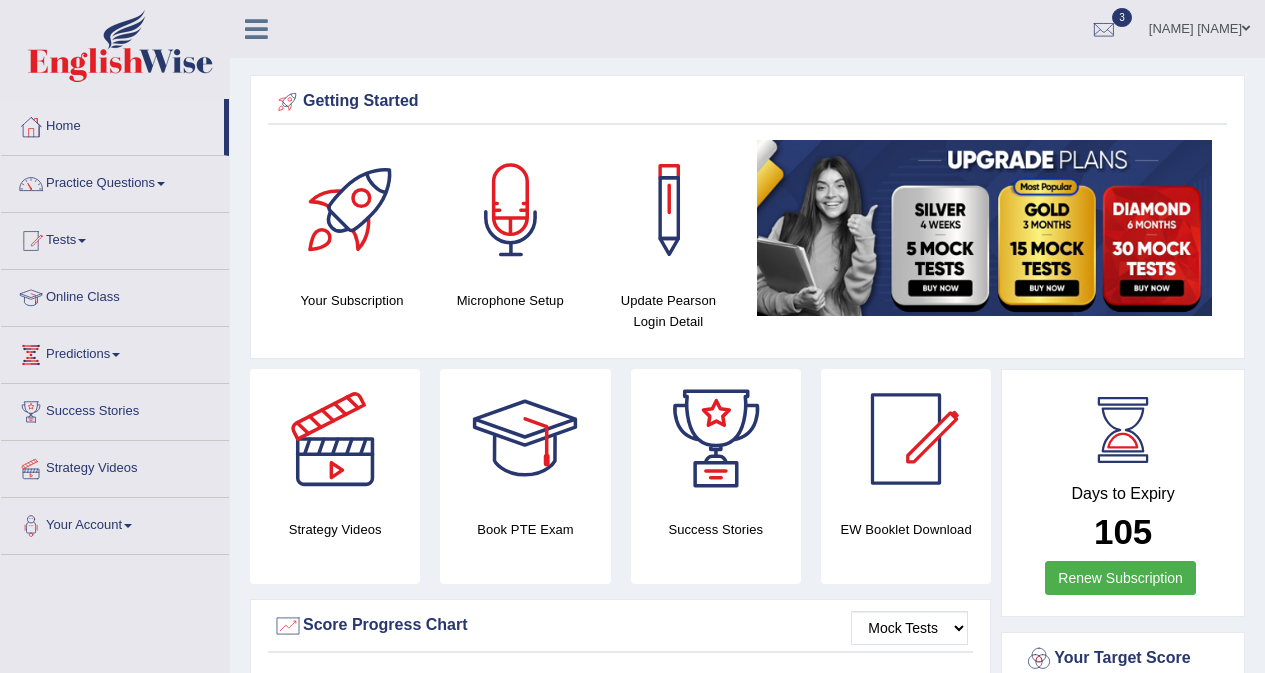 scroll, scrollTop: 0, scrollLeft: 0, axis: both 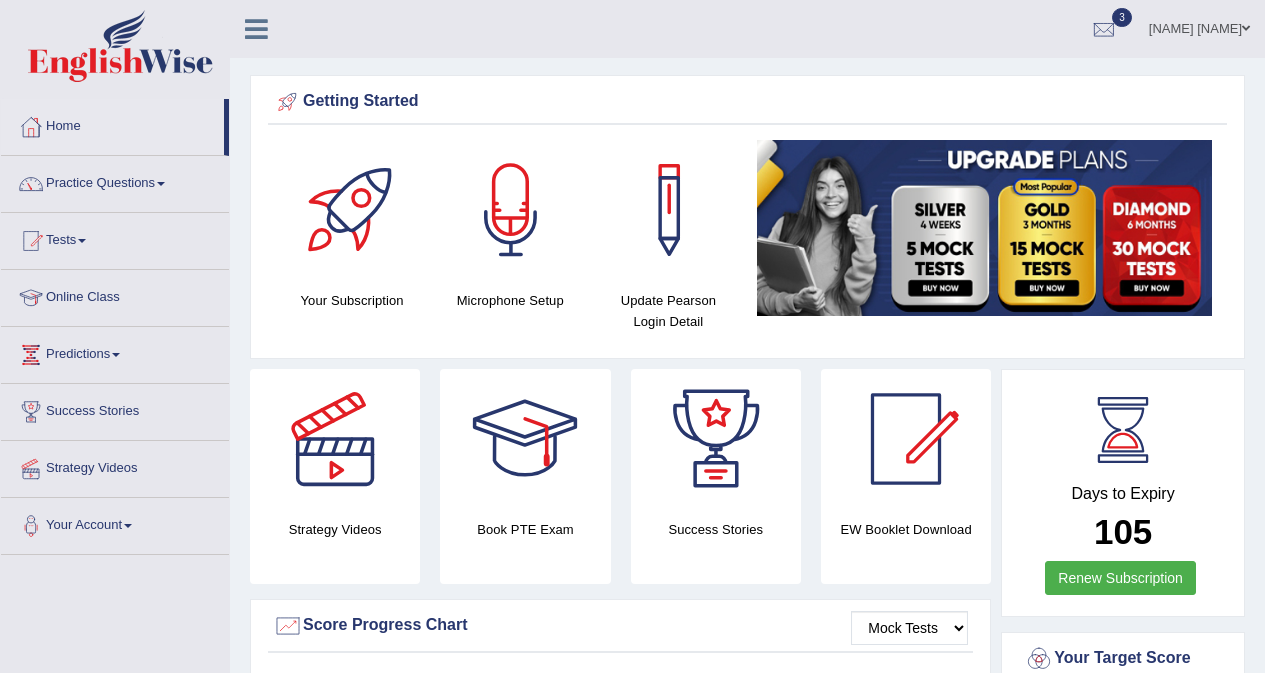click on "Practice Questions" at bounding box center (115, 181) 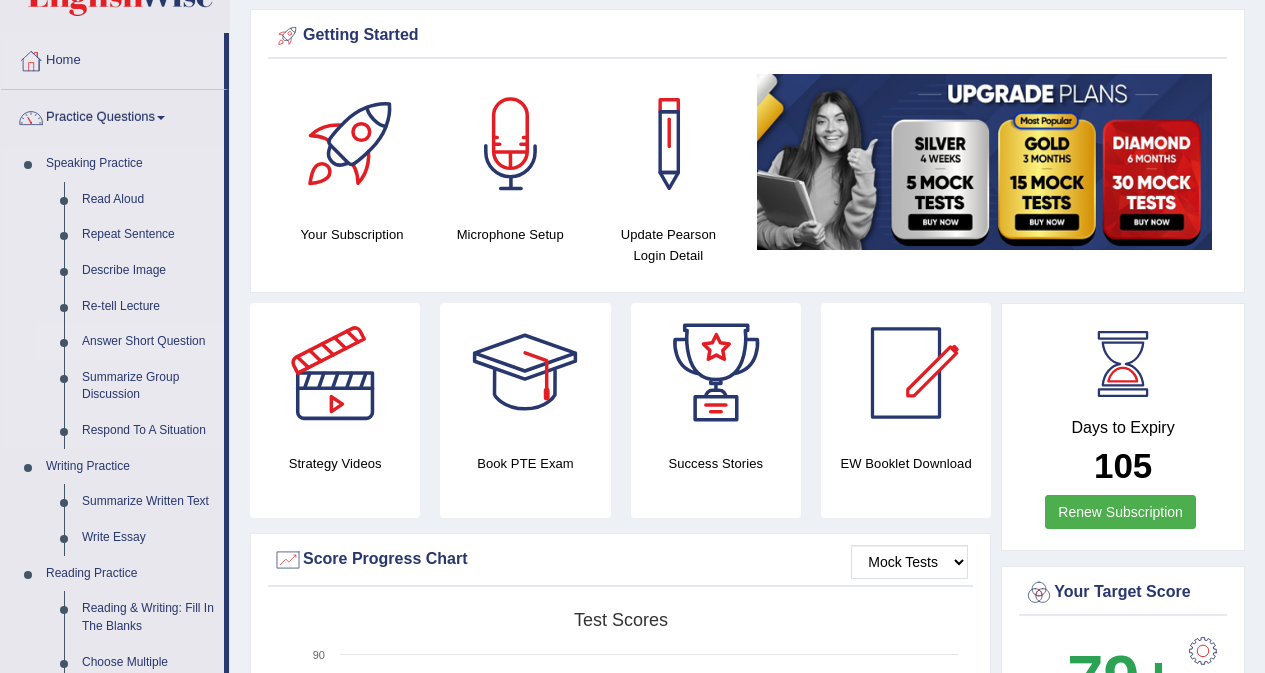 scroll, scrollTop: 100, scrollLeft: 0, axis: vertical 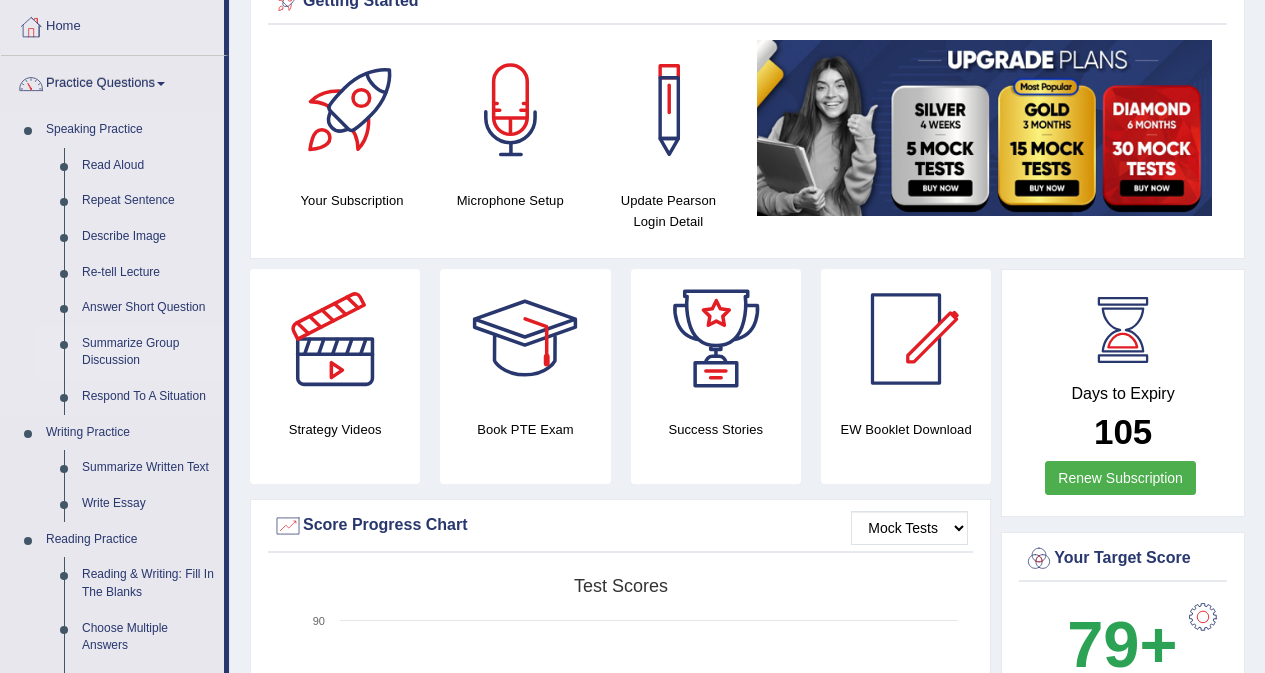 click on "Summarize Group Discussion" at bounding box center [148, 352] 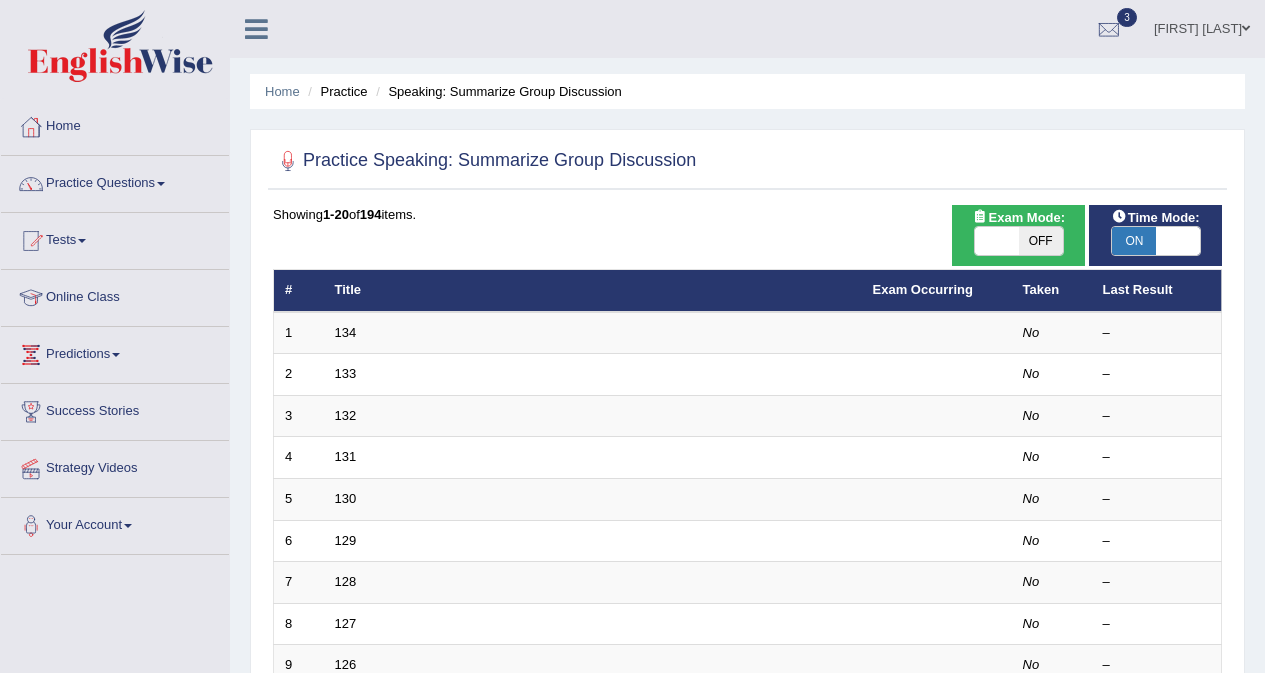 scroll, scrollTop: 0, scrollLeft: 0, axis: both 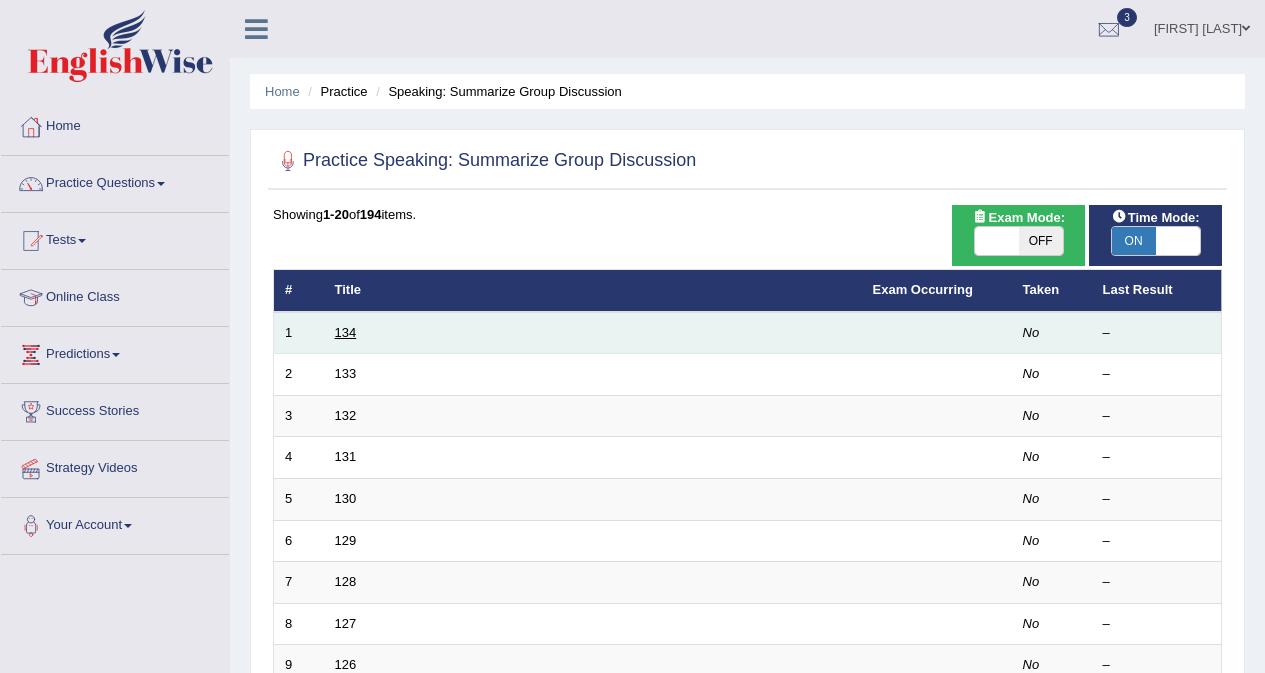 click on "134" at bounding box center (346, 332) 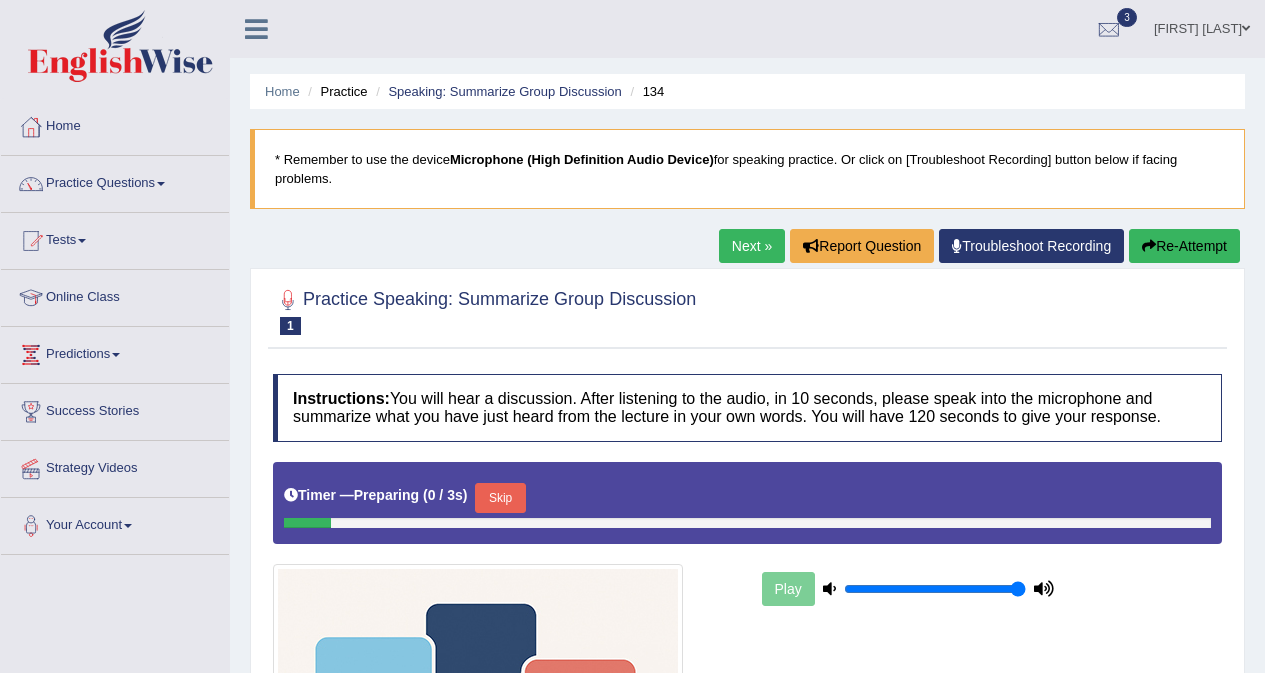 scroll, scrollTop: 0, scrollLeft: 0, axis: both 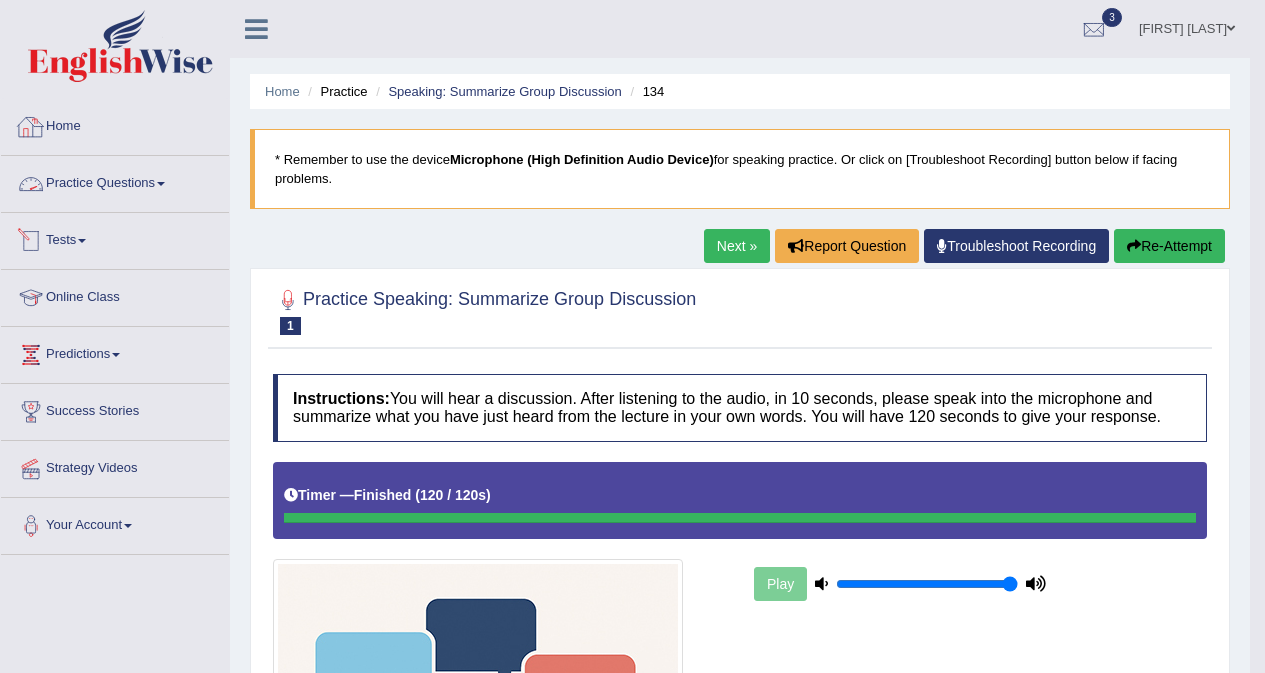 click on "Practice Questions" at bounding box center (115, 181) 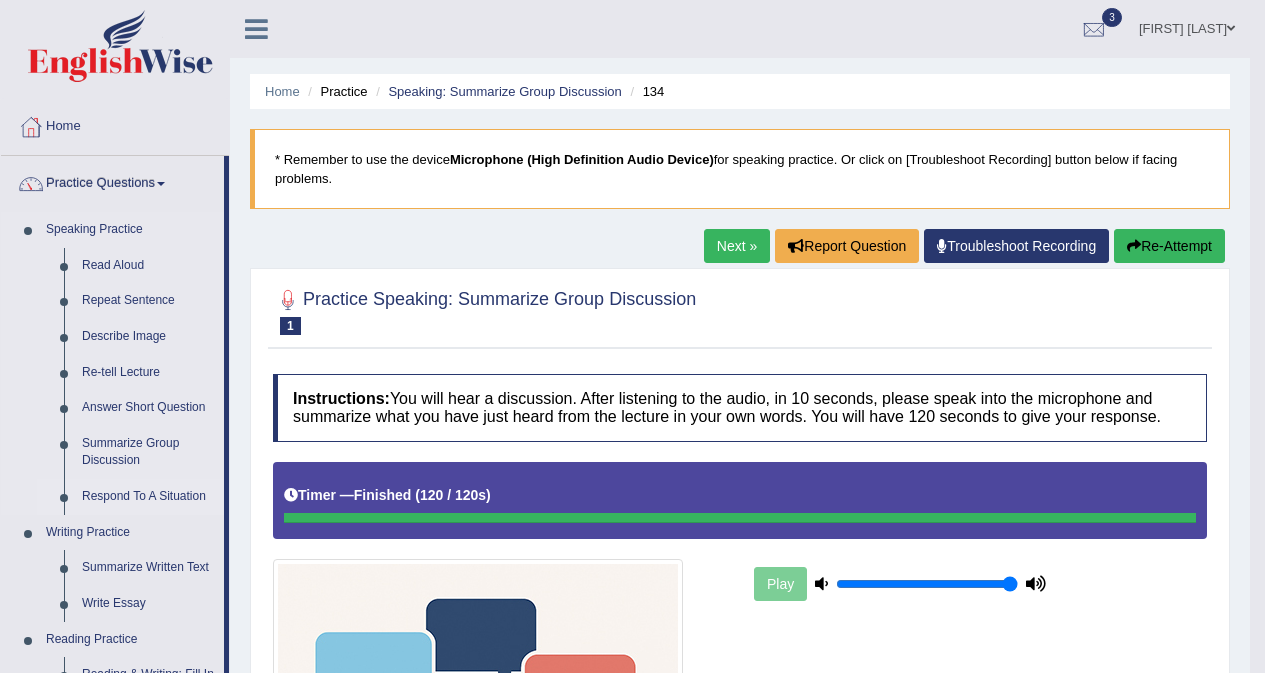 click on "Respond To A Situation" at bounding box center [148, 497] 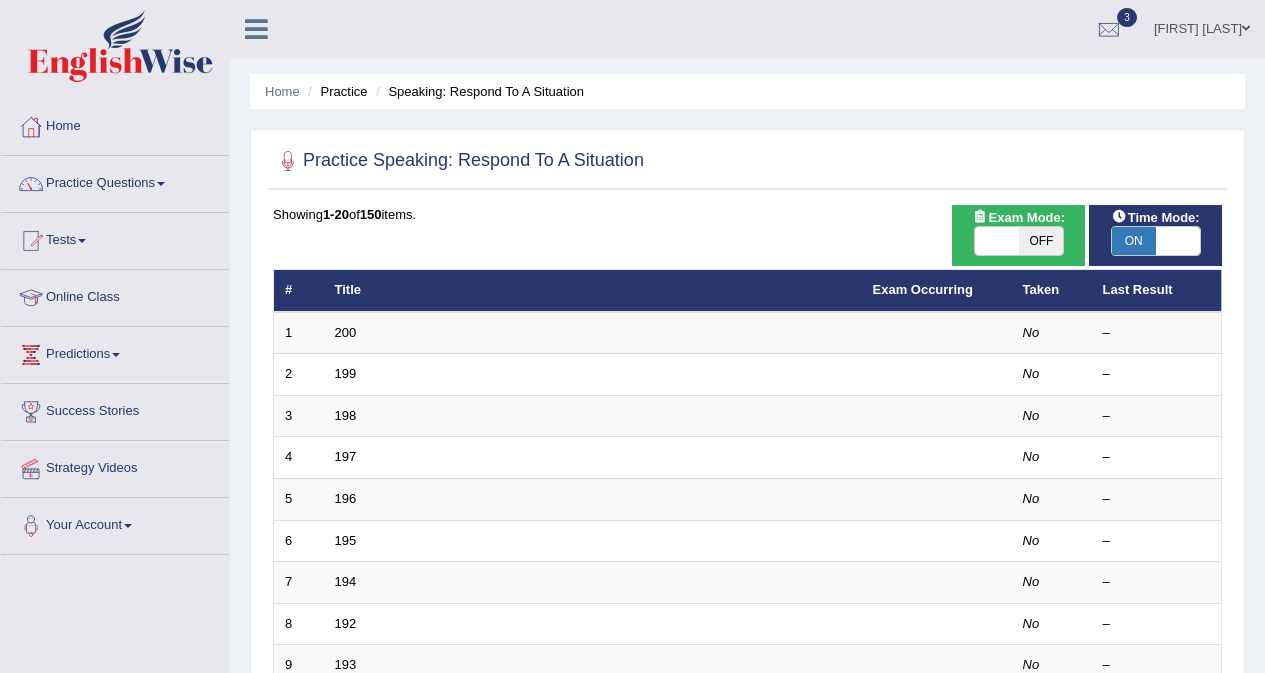 scroll, scrollTop: 0, scrollLeft: 0, axis: both 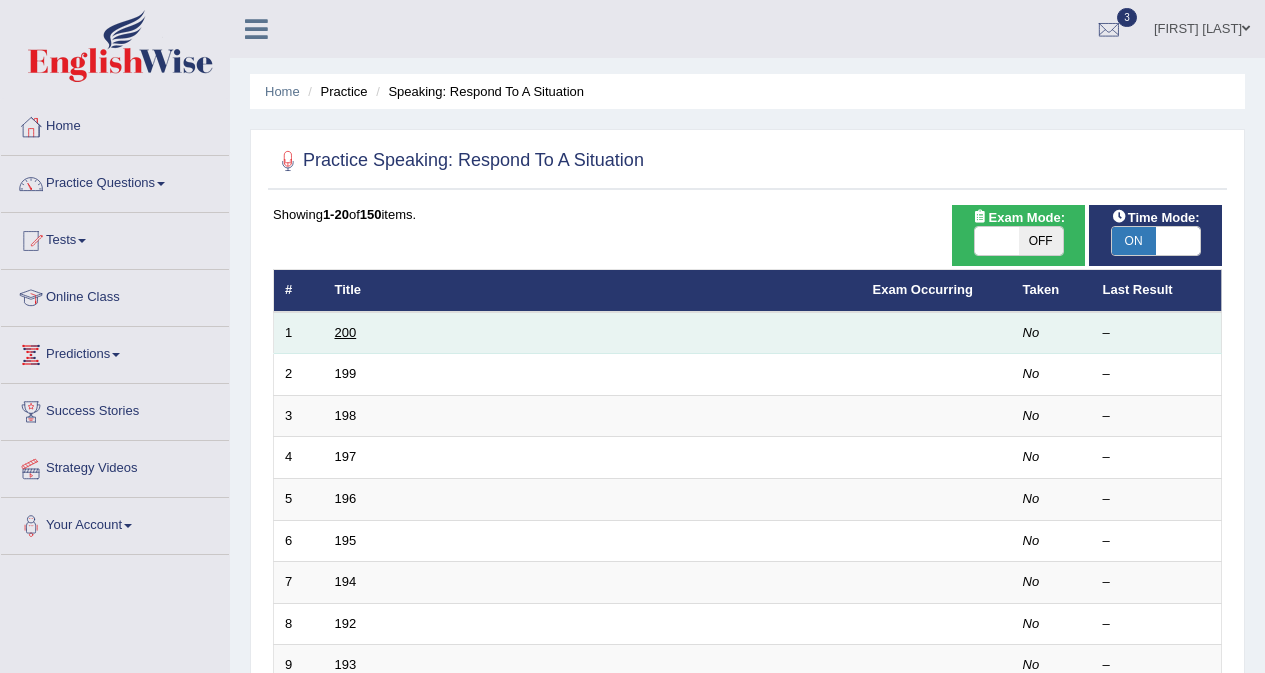click on "200" at bounding box center (346, 332) 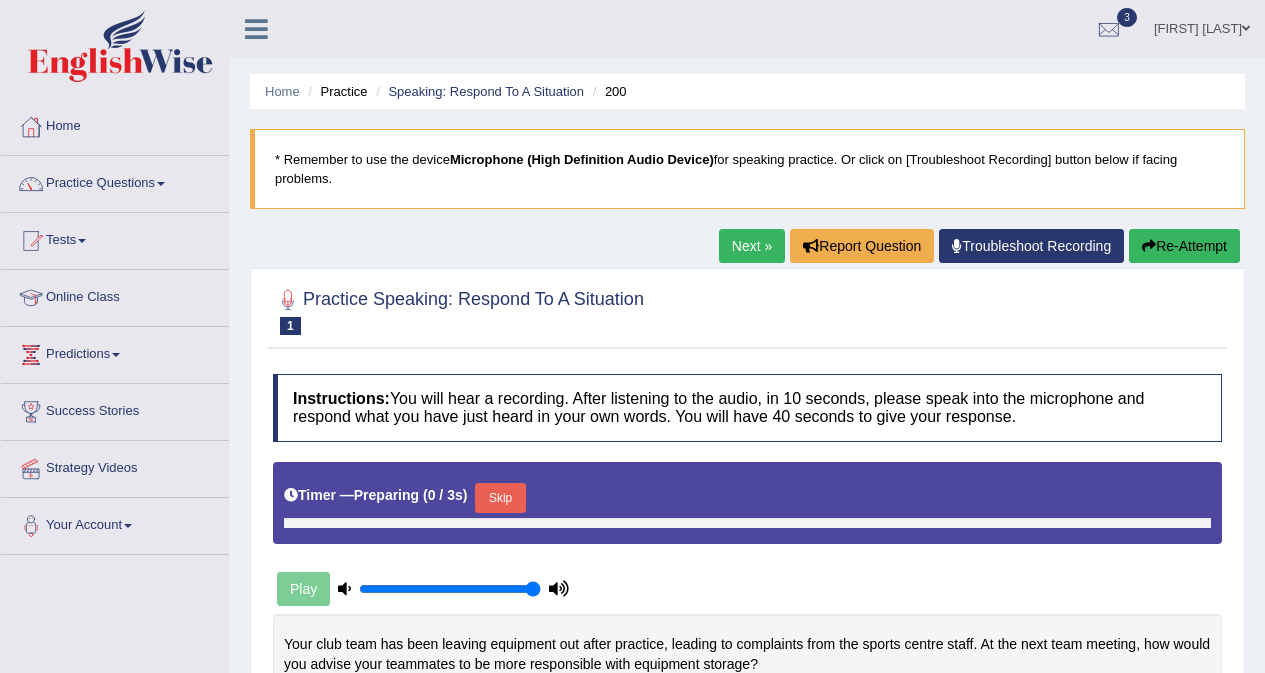 scroll, scrollTop: 0, scrollLeft: 0, axis: both 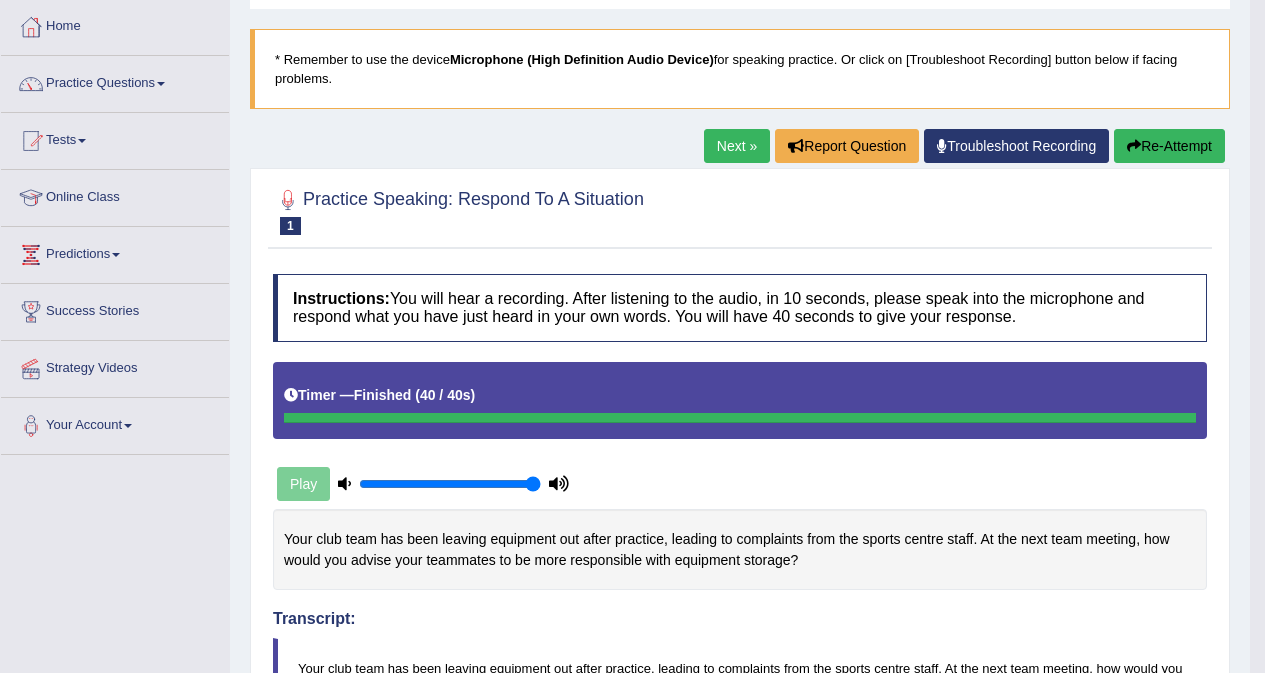 click on "Next »" at bounding box center [737, 146] 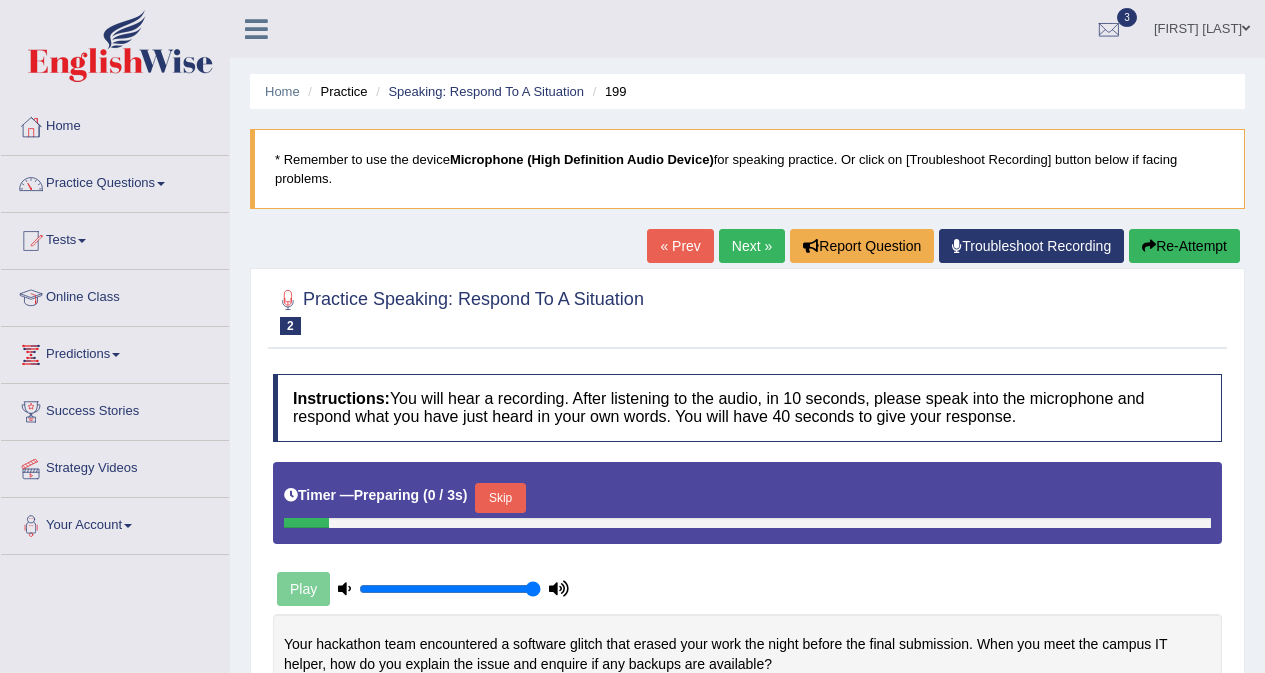 scroll, scrollTop: 0, scrollLeft: 0, axis: both 